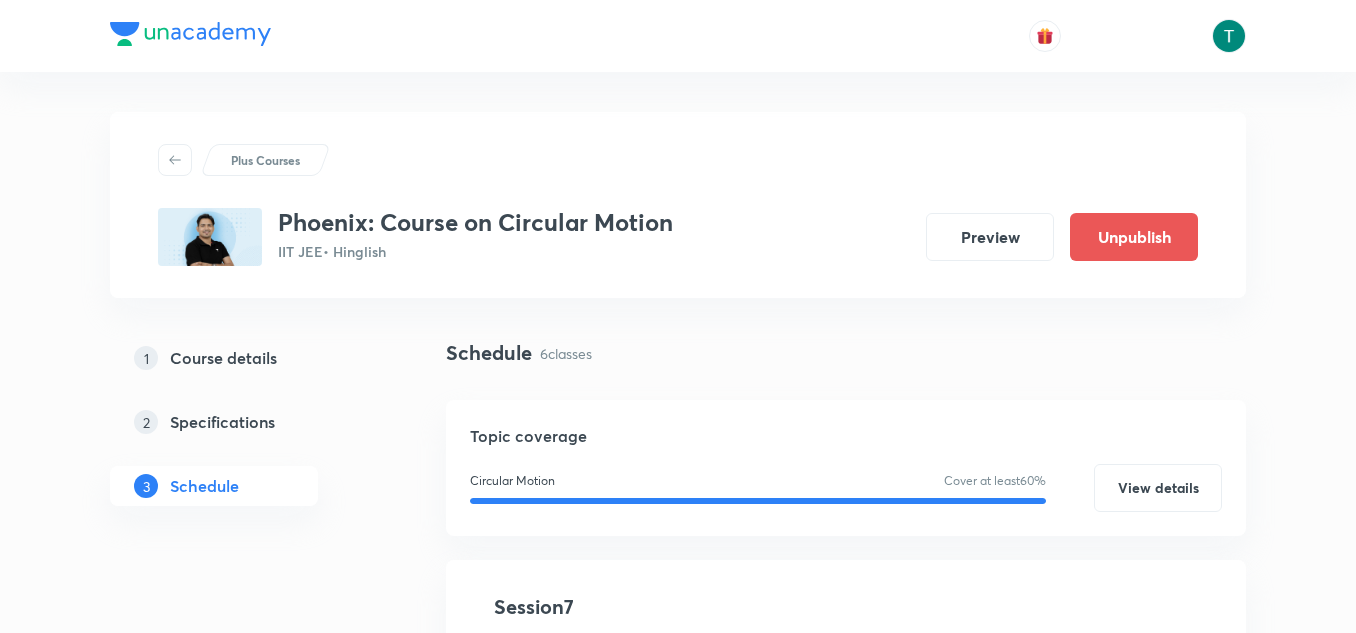 scroll, scrollTop: 0, scrollLeft: 0, axis: both 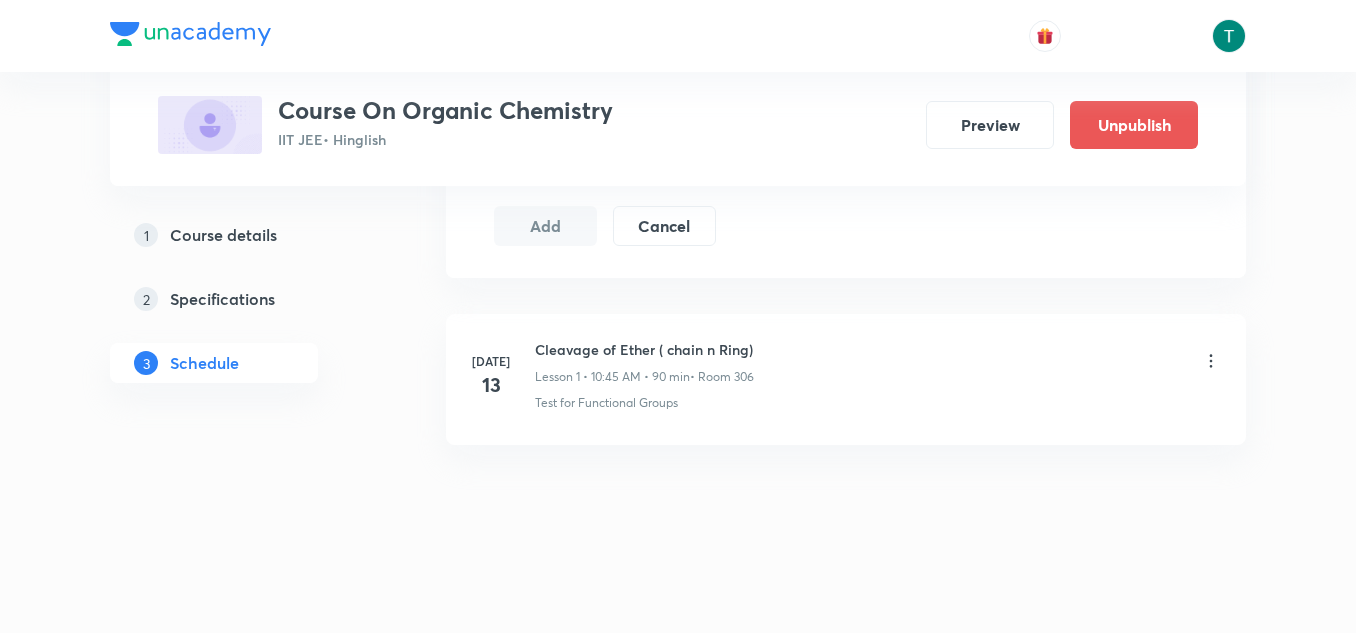 click on "Plus Courses Course On Organic Chemistry IIT JEE  • Hinglish Preview Unpublish" at bounding box center [678, 93] 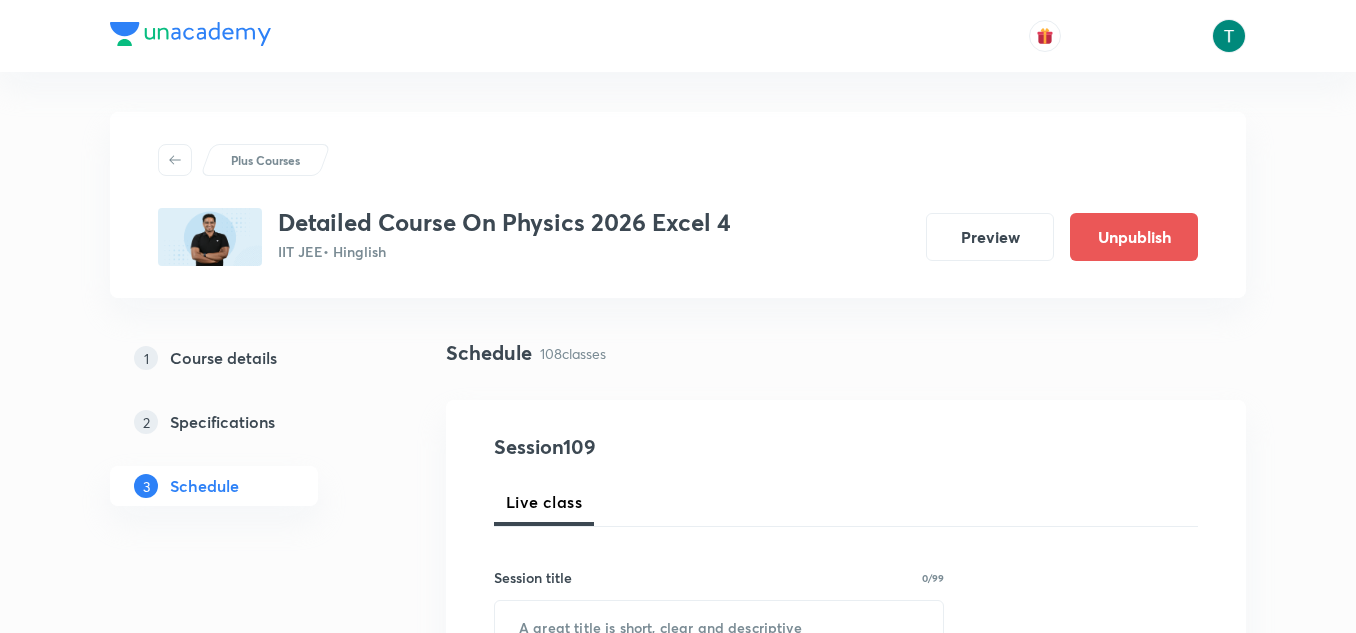 scroll, scrollTop: 17840, scrollLeft: 0, axis: vertical 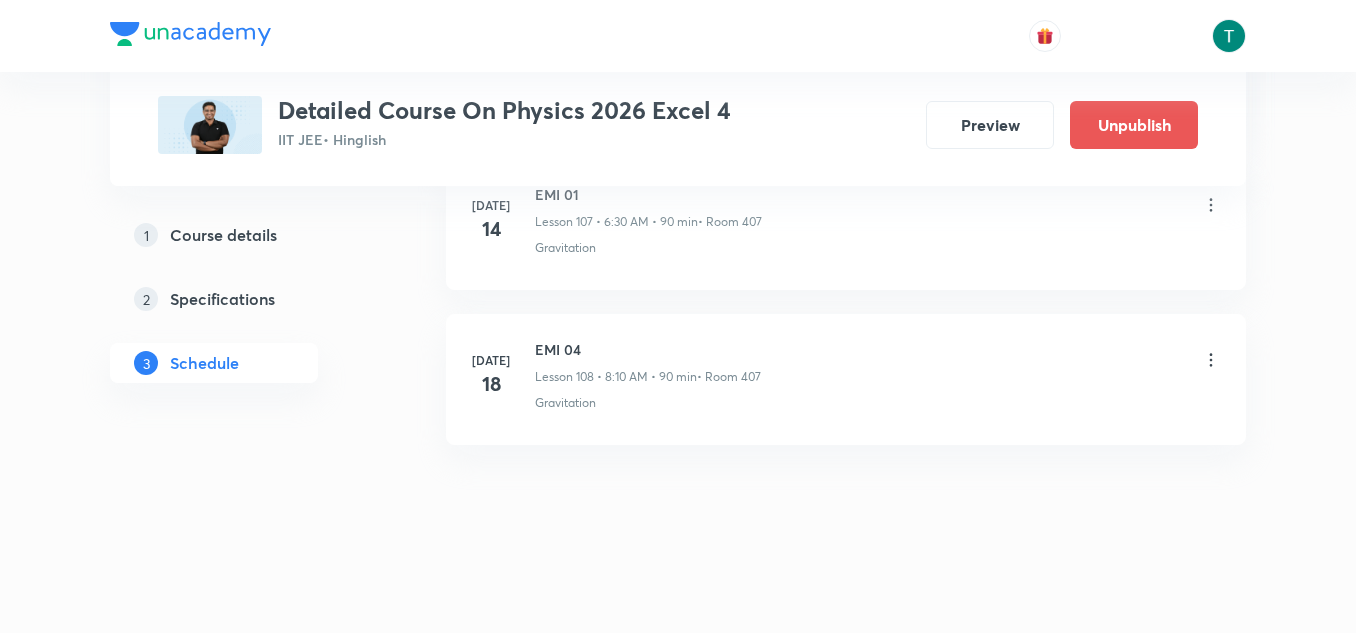 click on "Jul 18 EMI 04 Lesson 108 • 8:10 AM • 90 min  • Room 407 Gravitation" at bounding box center [846, 379] 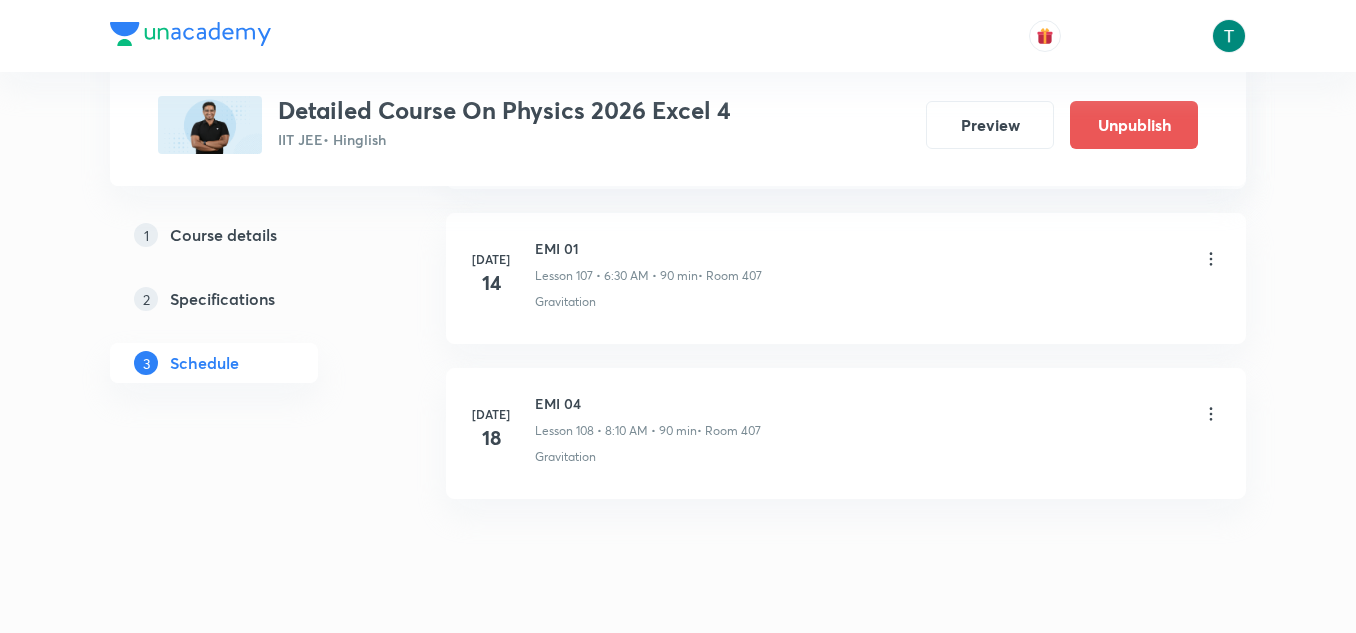 scroll, scrollTop: 17784, scrollLeft: 0, axis: vertical 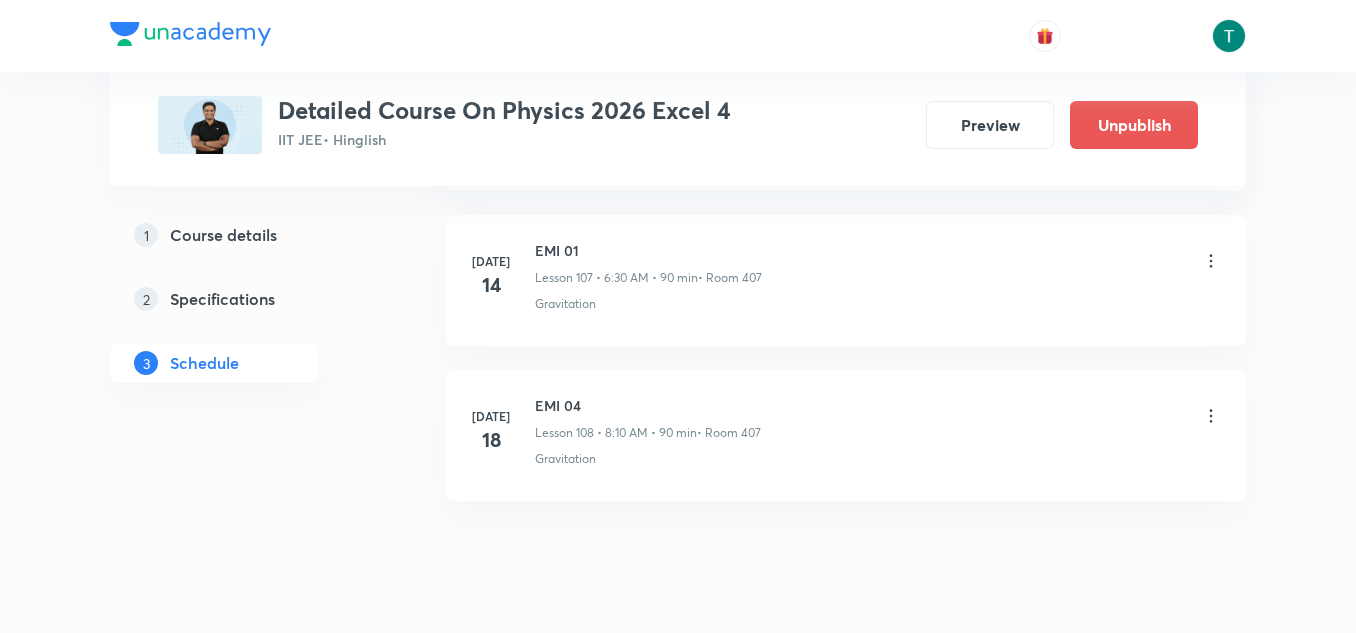 click 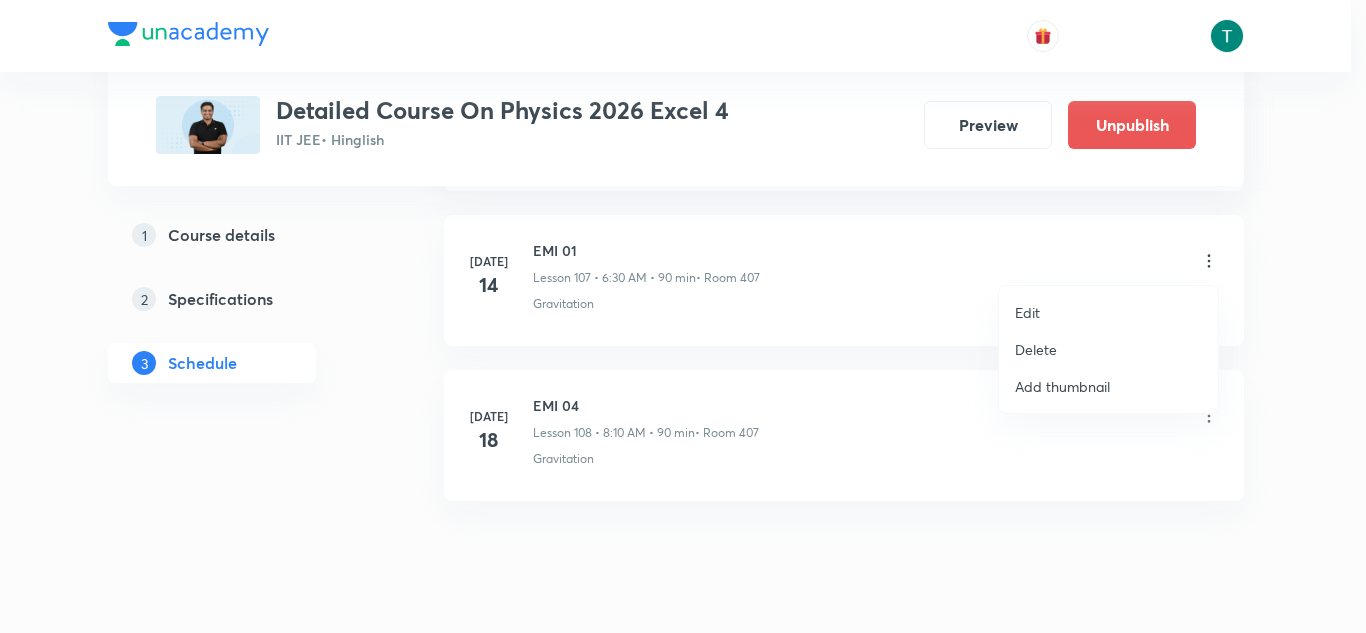 click on "Delete" at bounding box center [1036, 349] 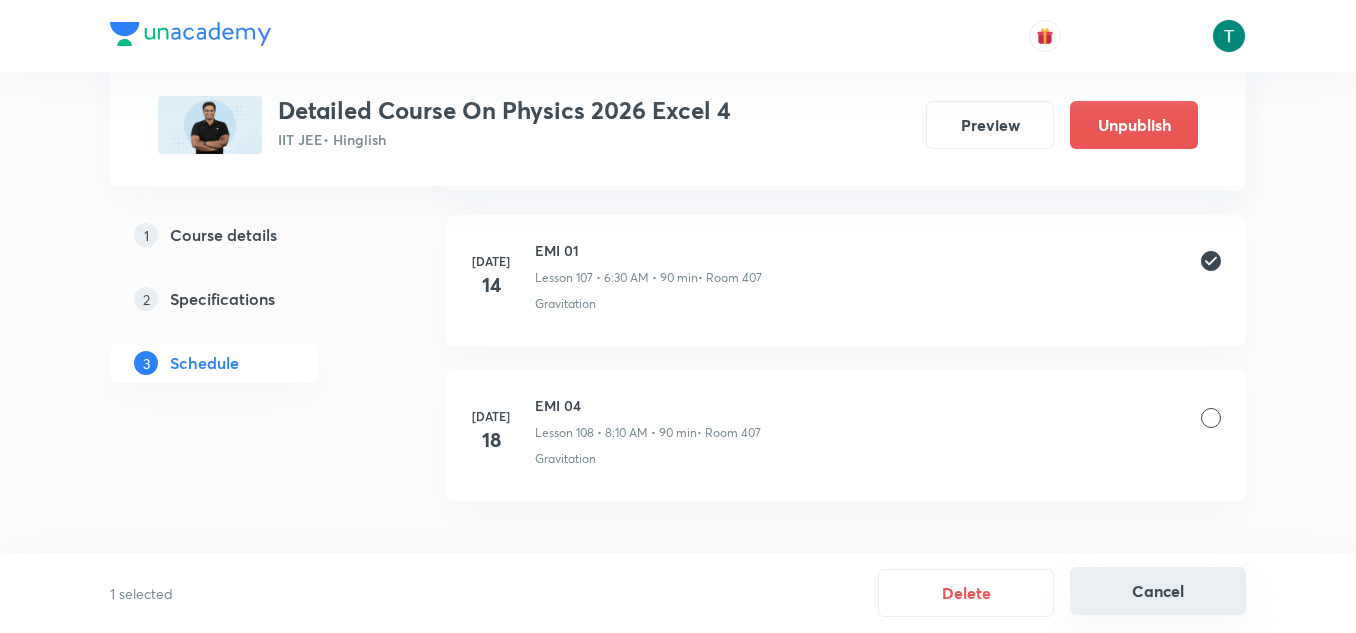click on "Cancel" at bounding box center (1158, 591) 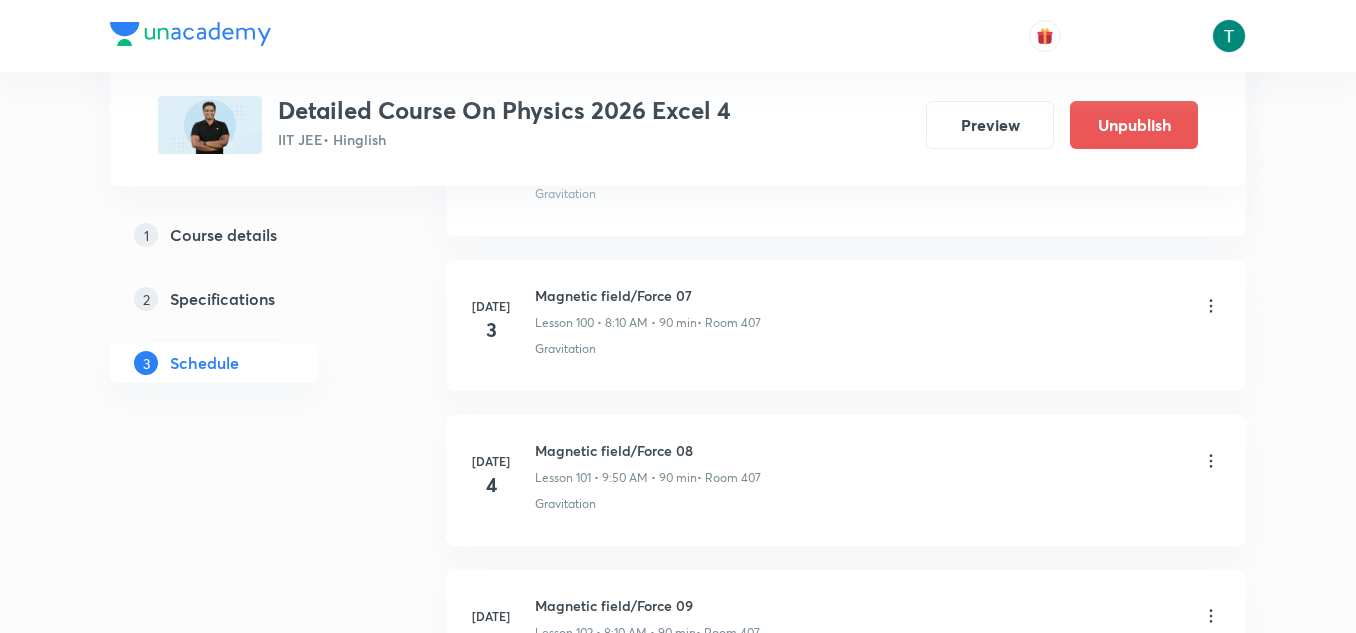 scroll, scrollTop: 16905, scrollLeft: 0, axis: vertical 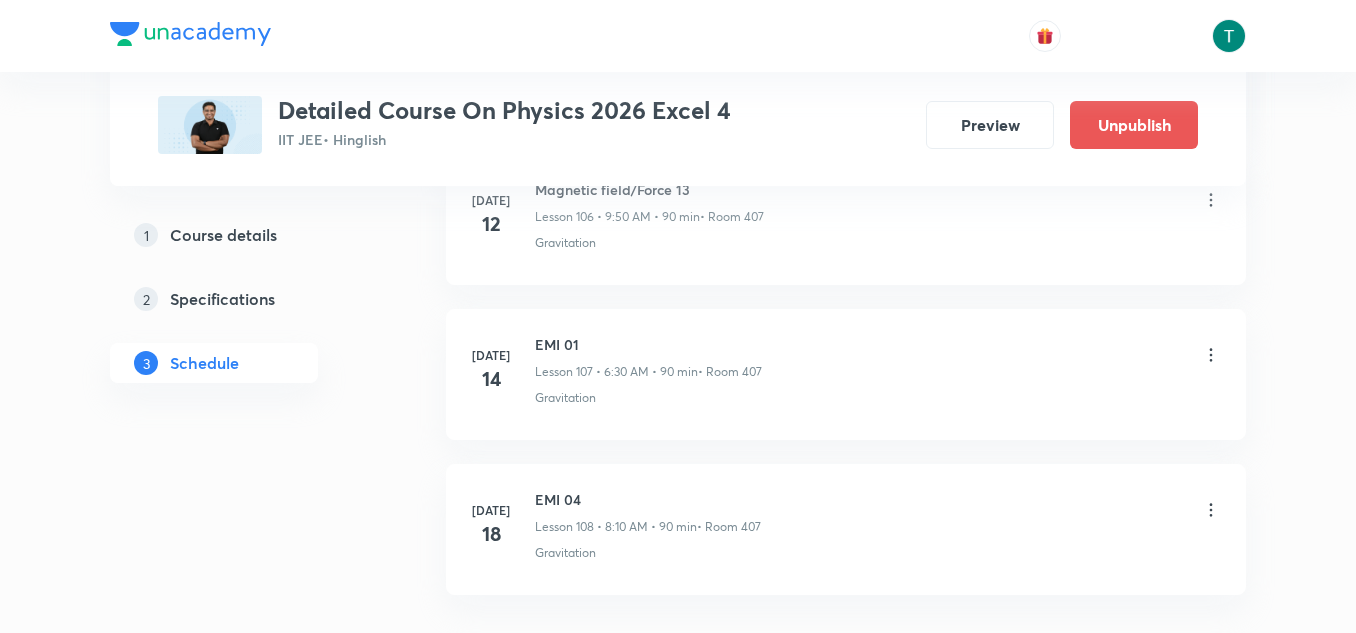 click 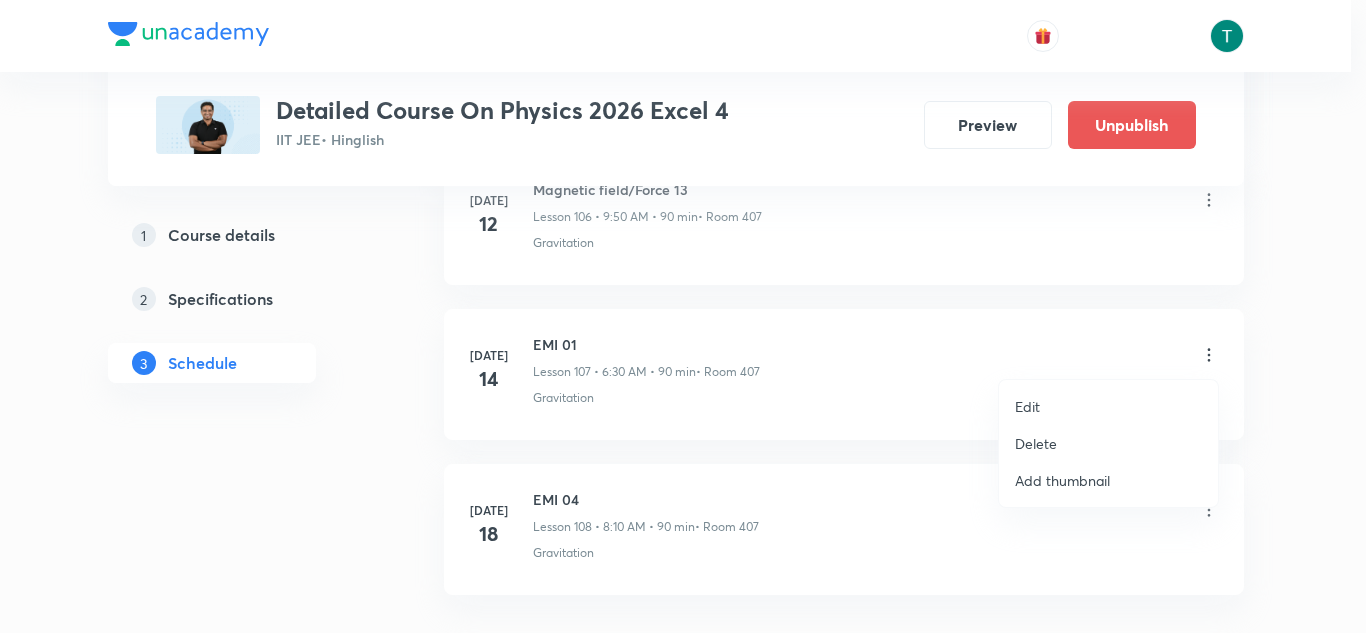 click on "Delete" at bounding box center [1036, 443] 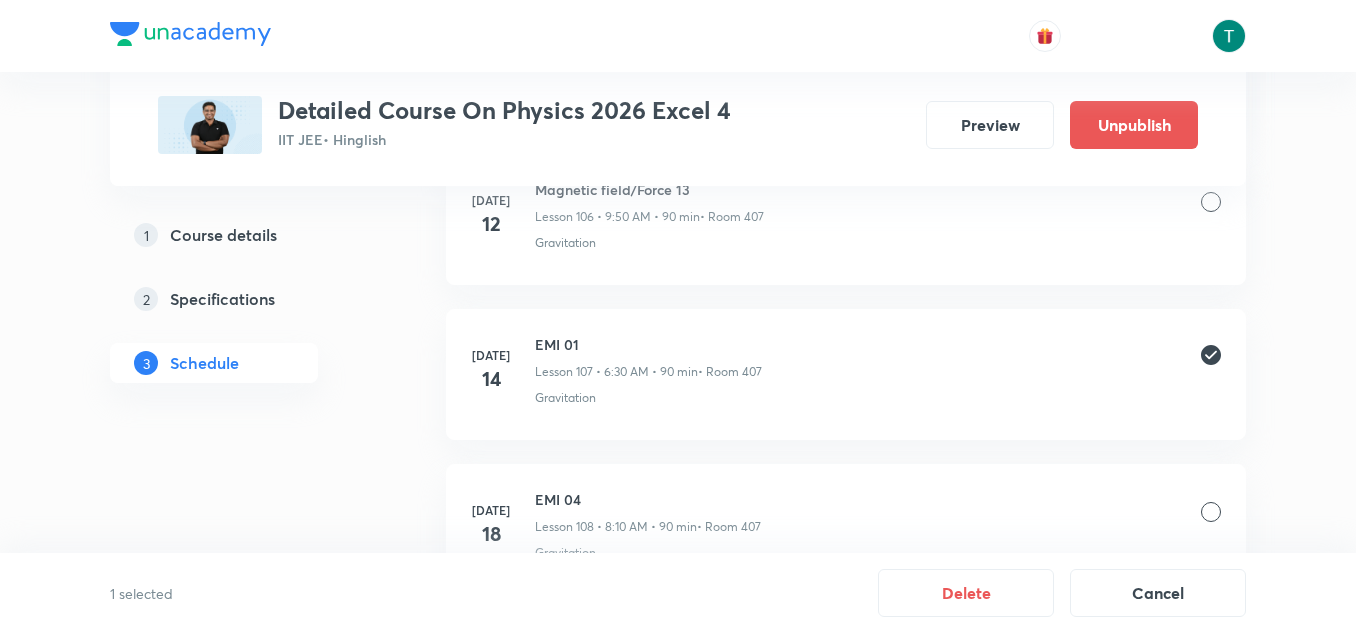 click at bounding box center (1211, 512) 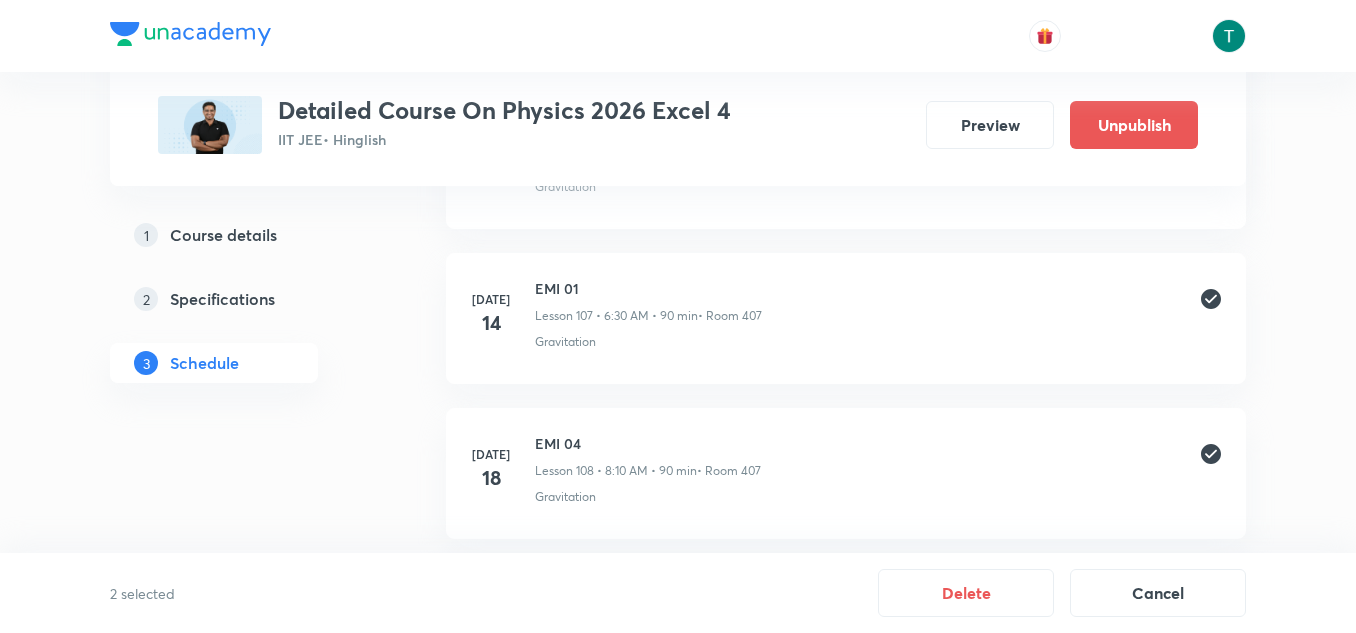 scroll, scrollTop: 17747, scrollLeft: 0, axis: vertical 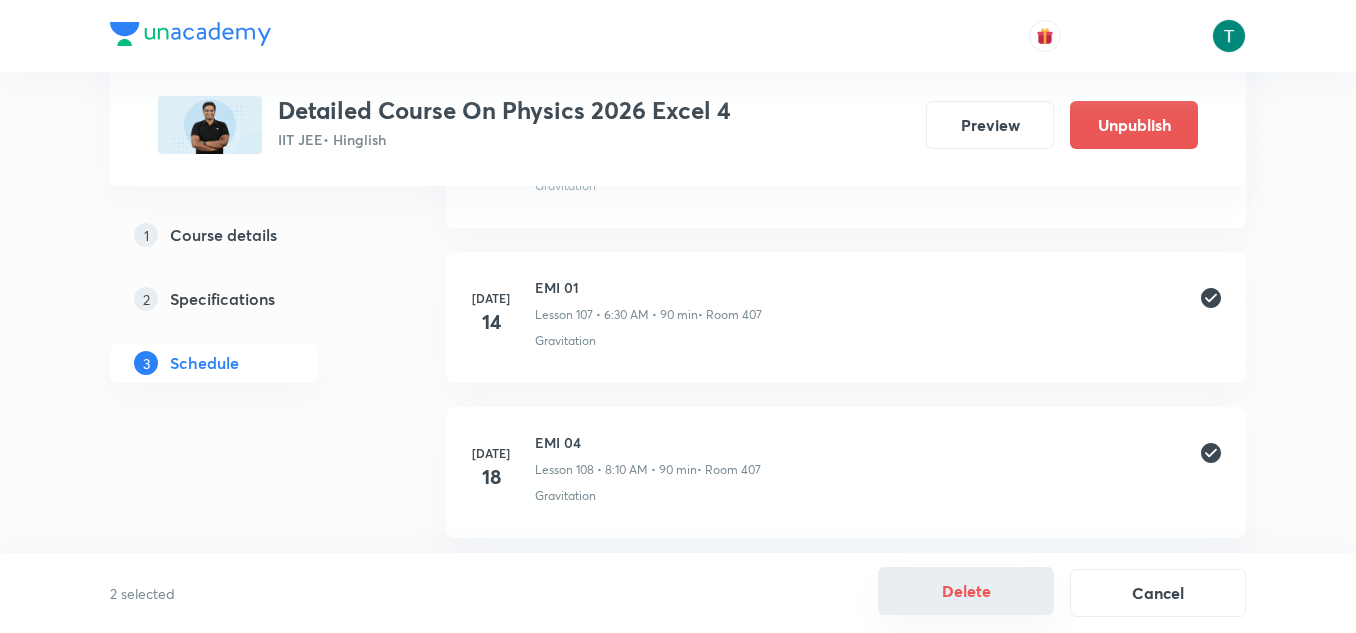 click on "Delete" at bounding box center (966, 591) 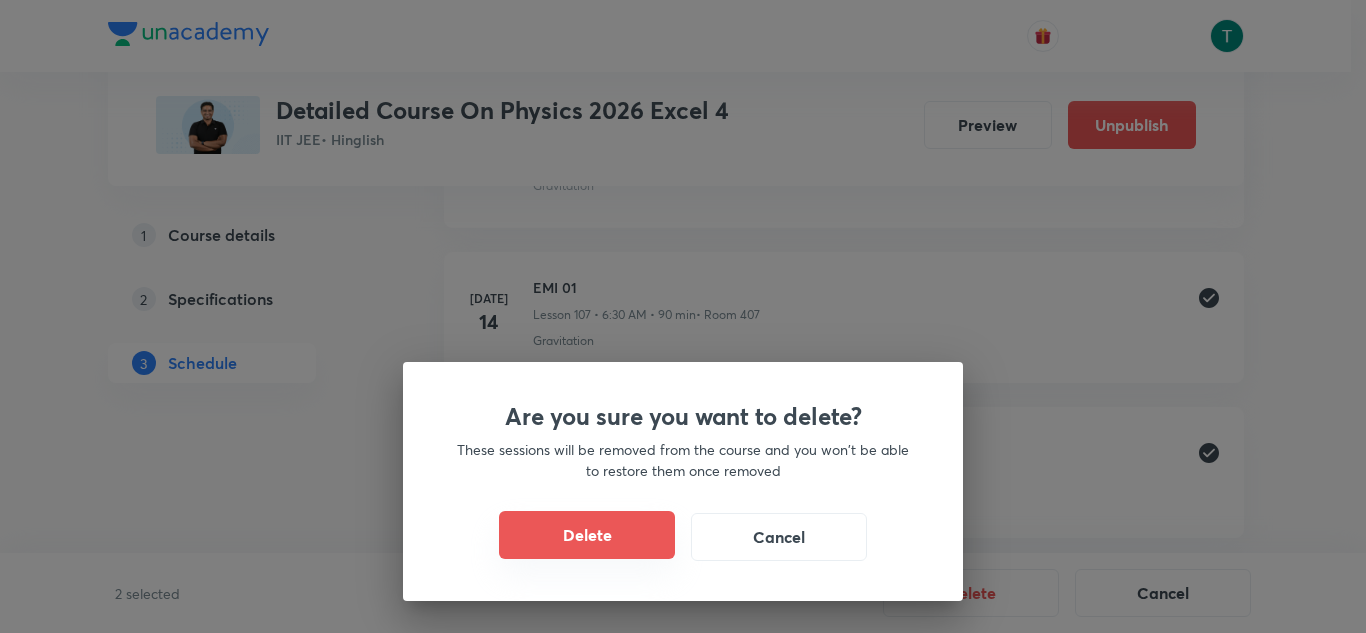 click on "Delete" at bounding box center [587, 535] 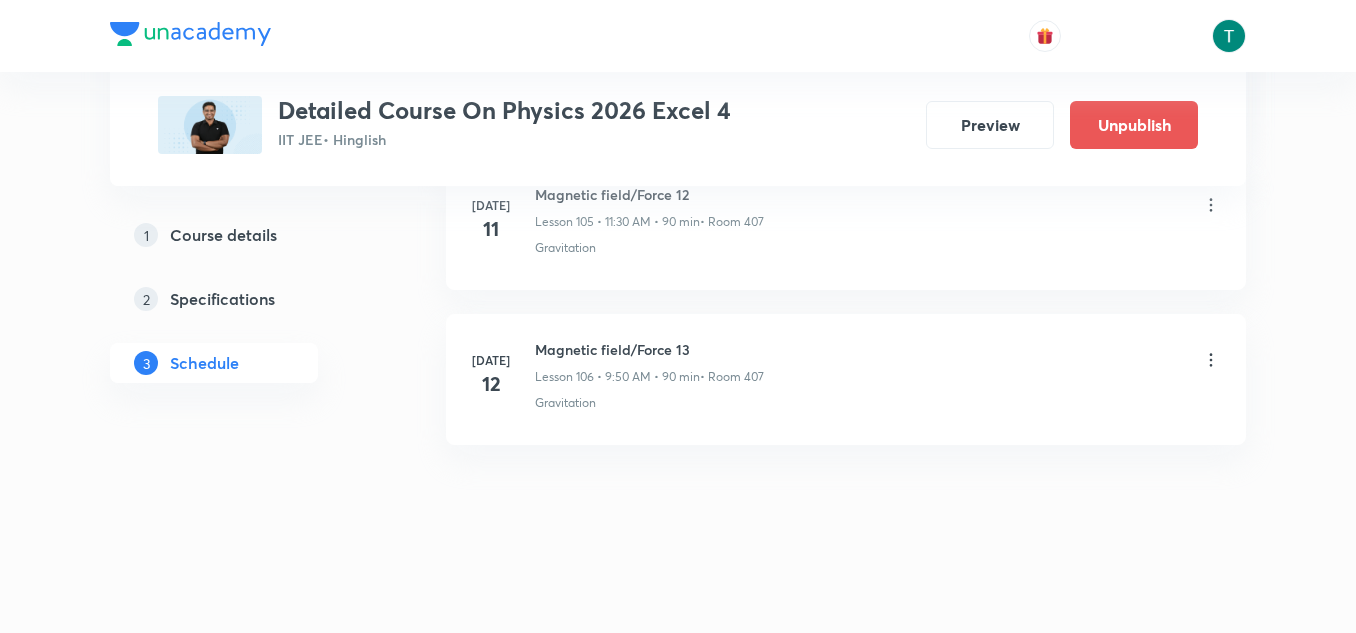 scroll, scrollTop: 17530, scrollLeft: 0, axis: vertical 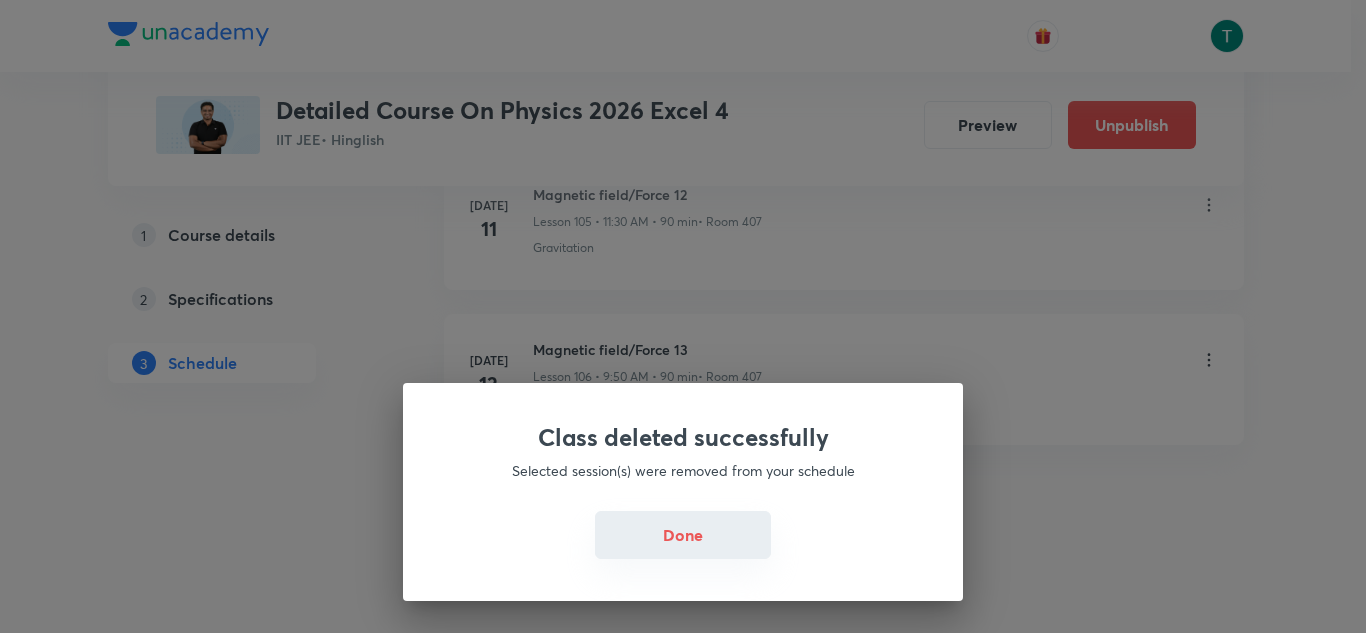 click on "Done" at bounding box center (683, 535) 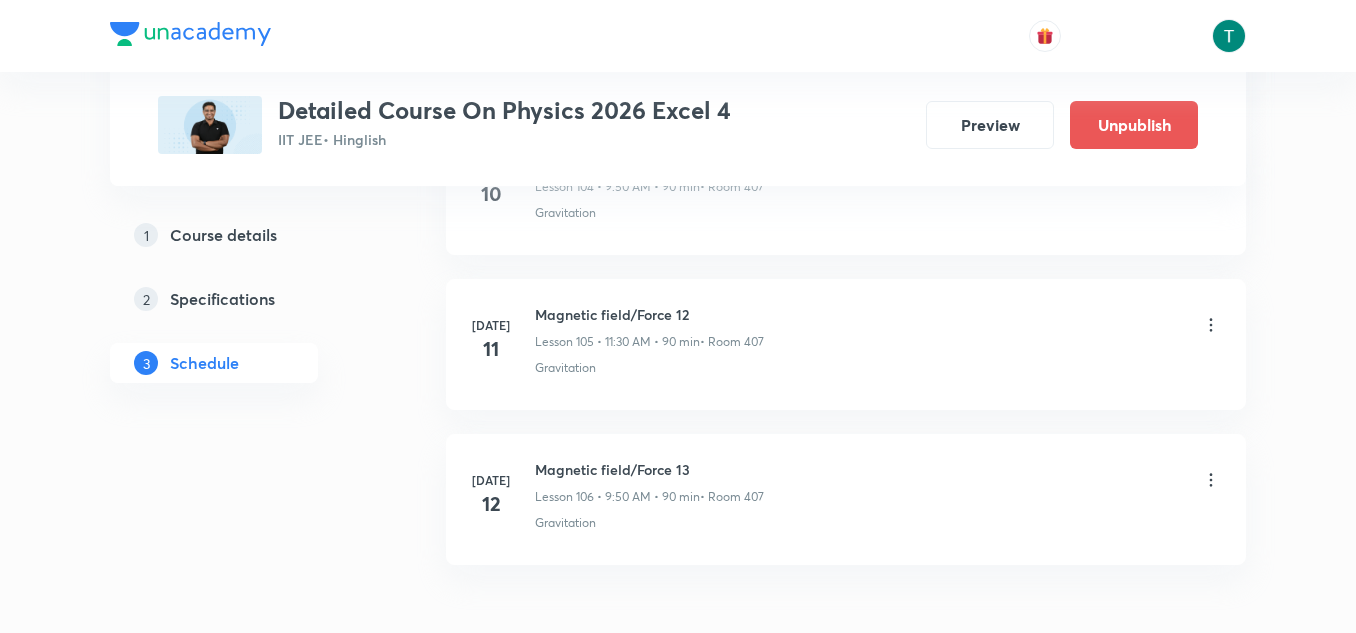 scroll, scrollTop: 17427, scrollLeft: 0, axis: vertical 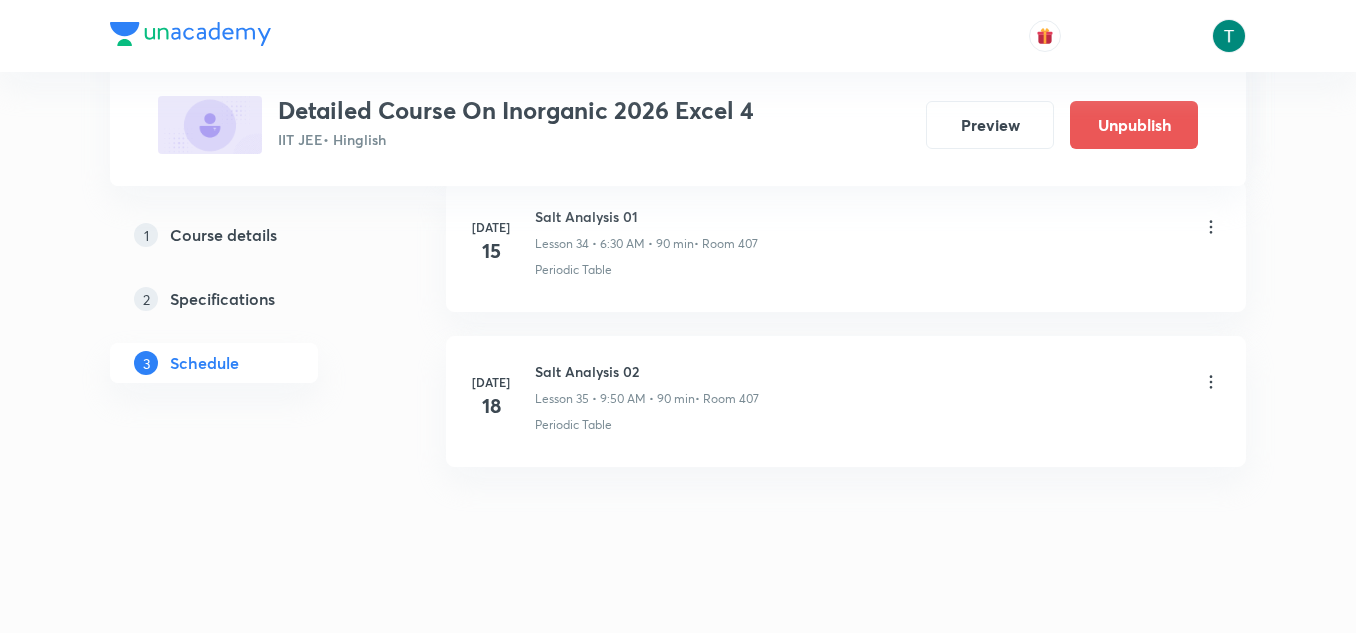 click 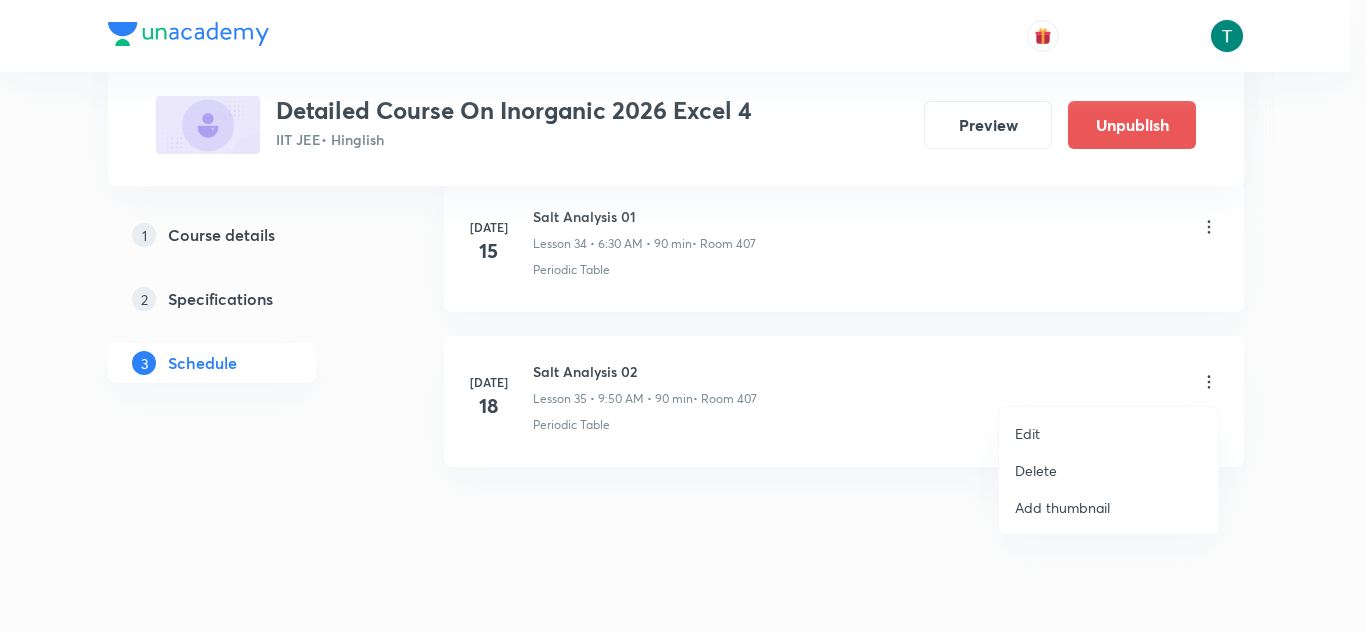 click on "Delete" at bounding box center [1108, 470] 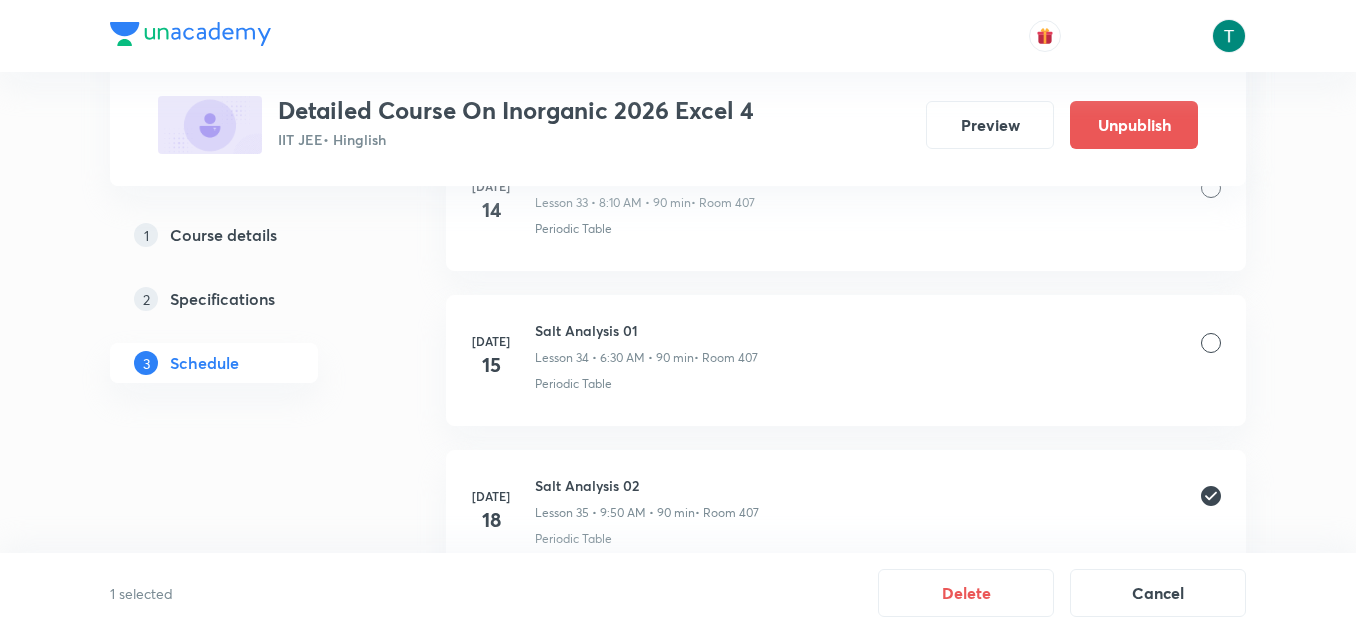scroll, scrollTop: 6260, scrollLeft: 0, axis: vertical 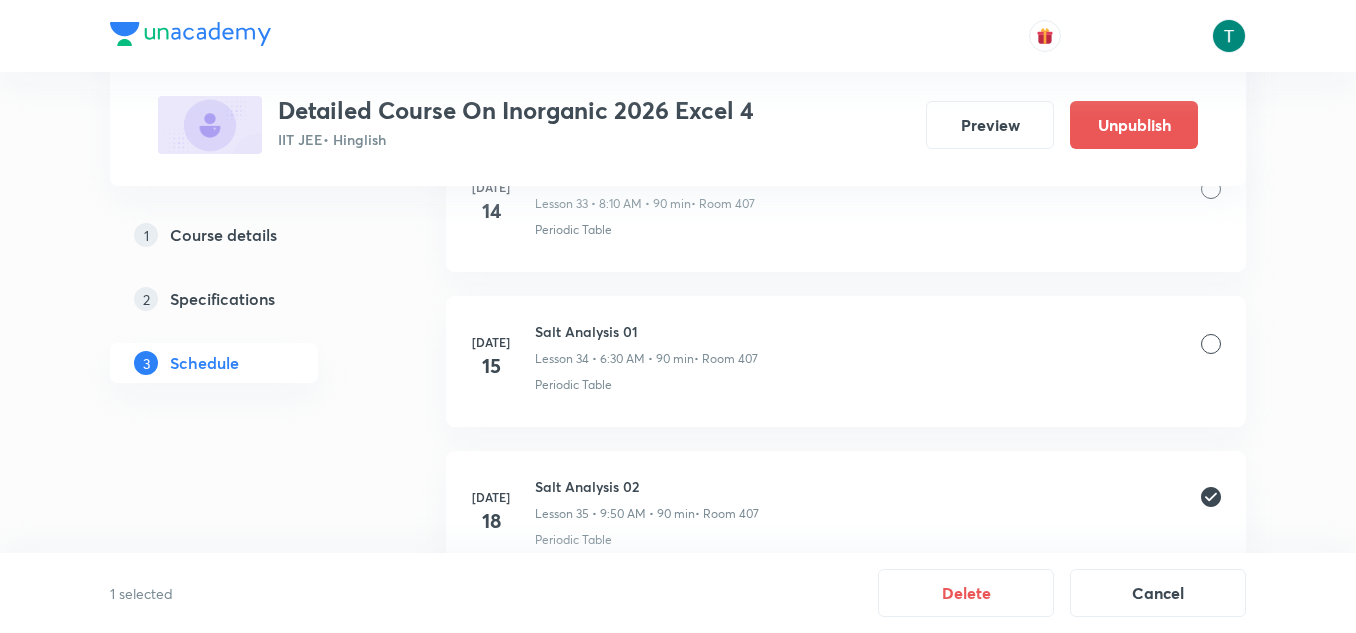 click at bounding box center (1211, 344) 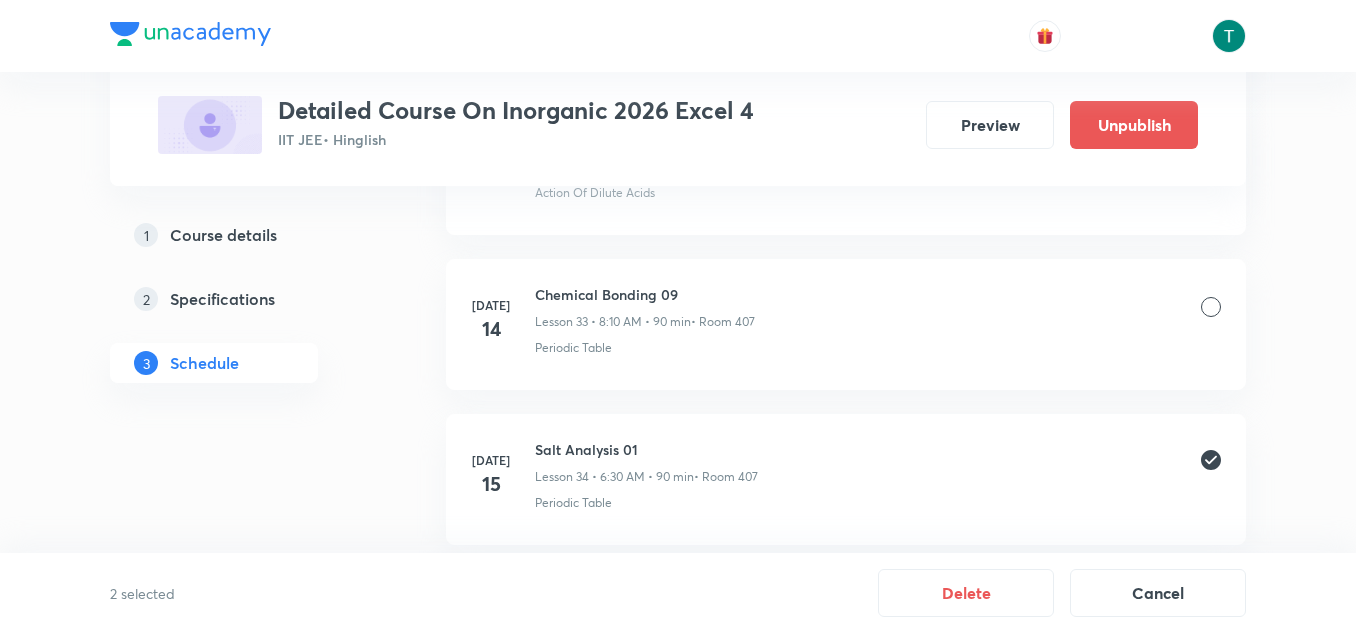 scroll, scrollTop: 6141, scrollLeft: 0, axis: vertical 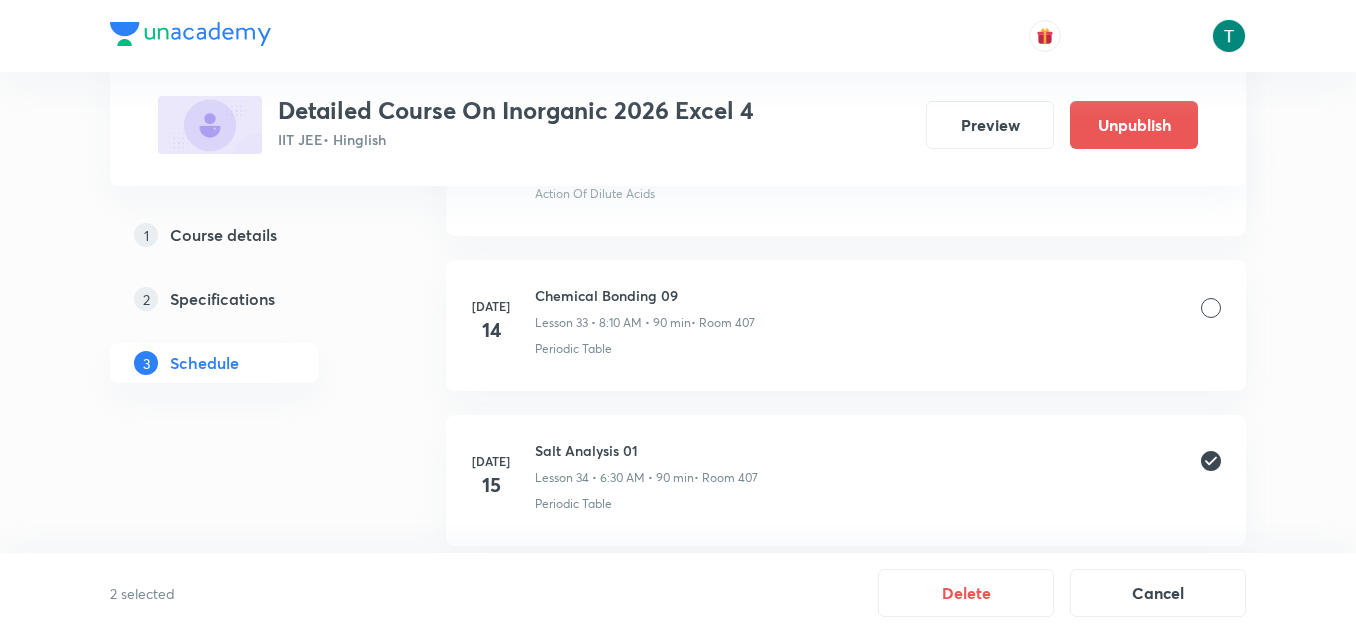click at bounding box center (1211, 308) 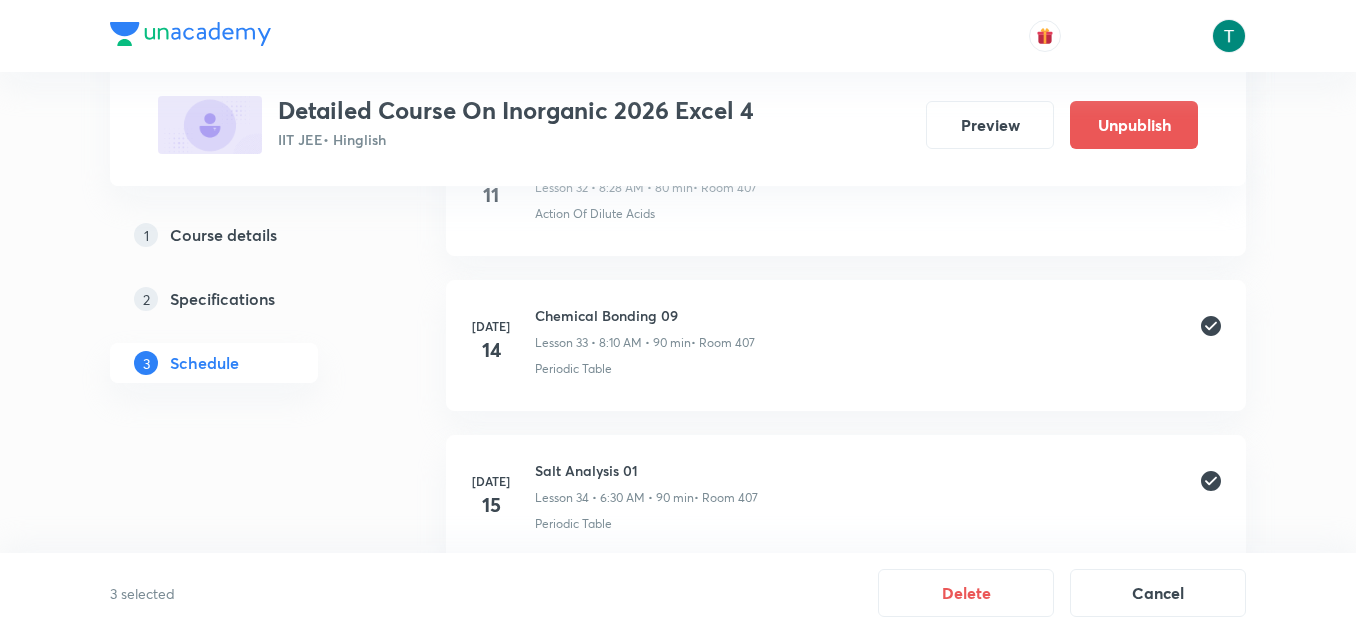 scroll, scrollTop: 6122, scrollLeft: 0, axis: vertical 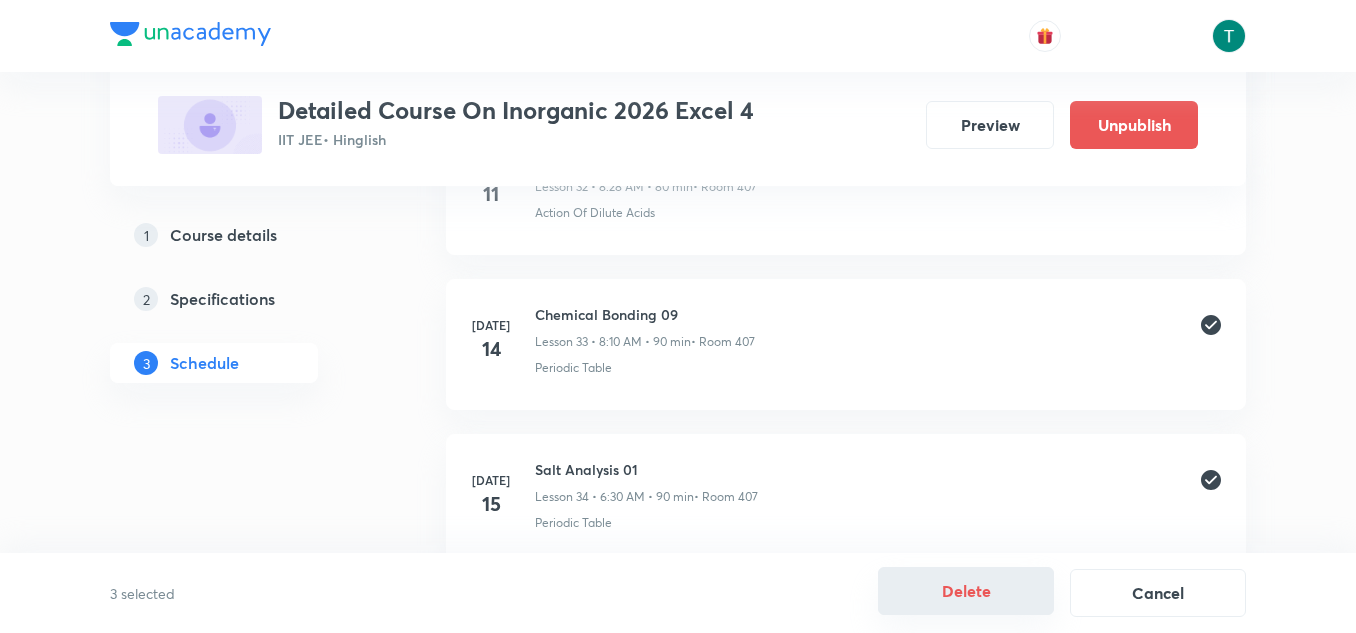 click on "Delete" at bounding box center (966, 591) 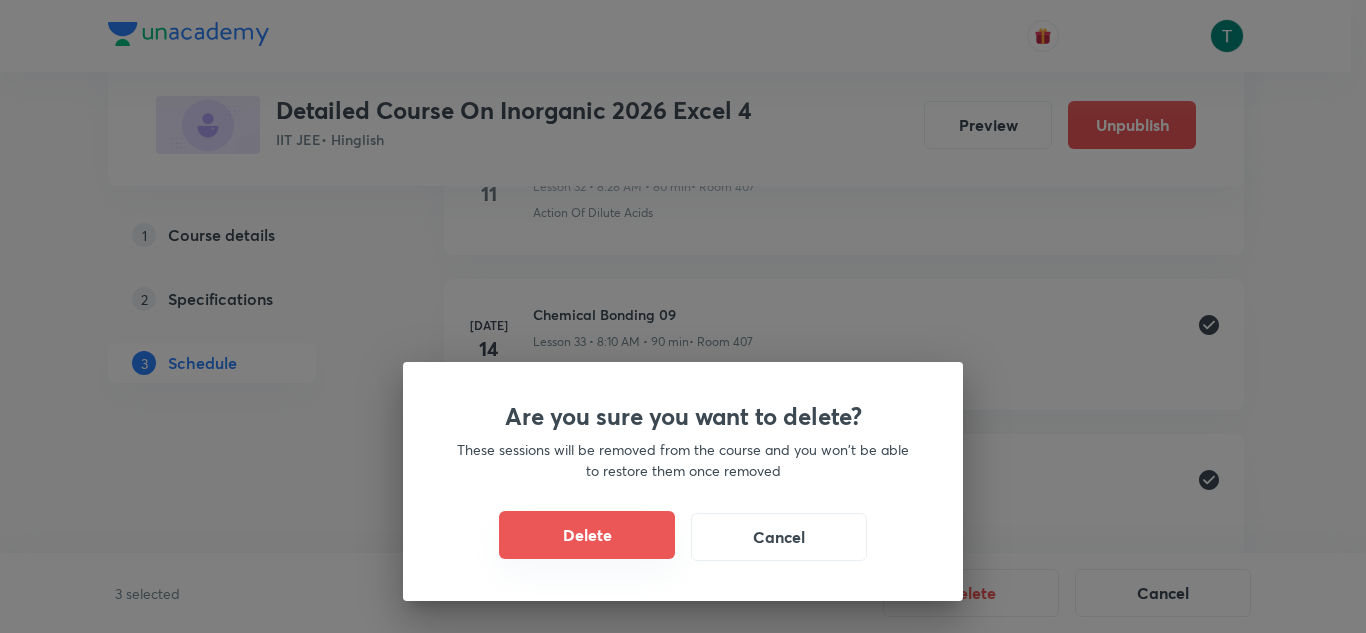 click on "Delete" at bounding box center [587, 535] 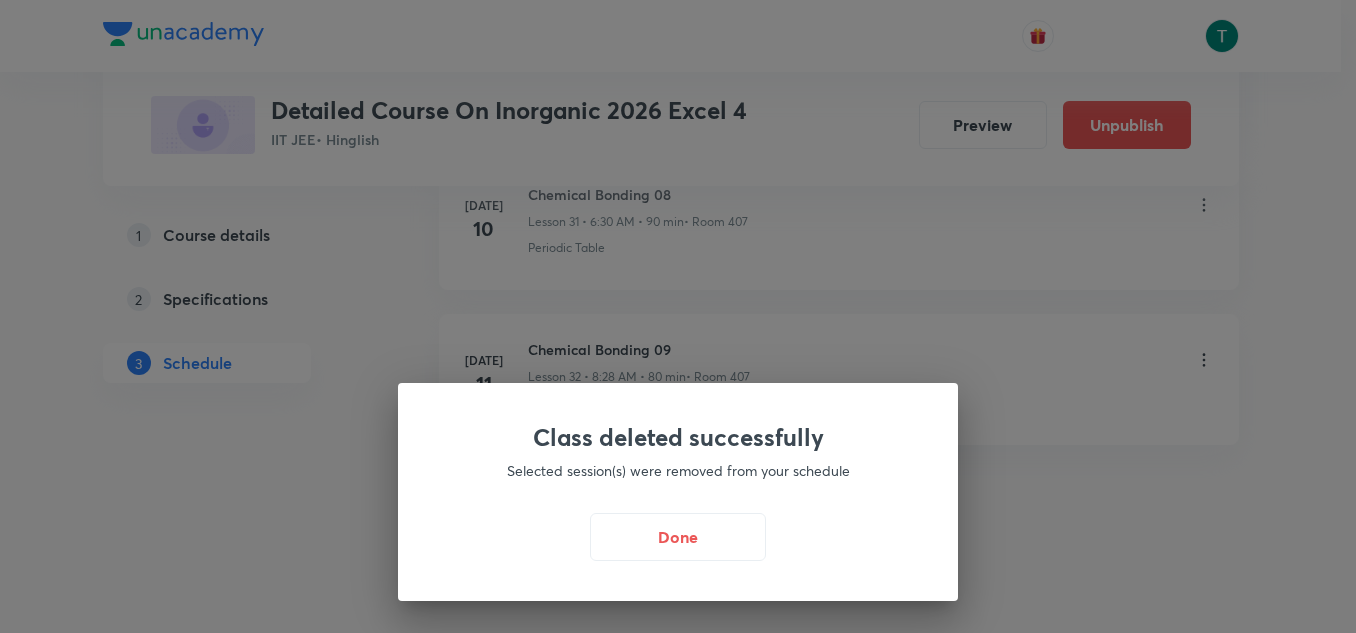 scroll, scrollTop: 5932, scrollLeft: 0, axis: vertical 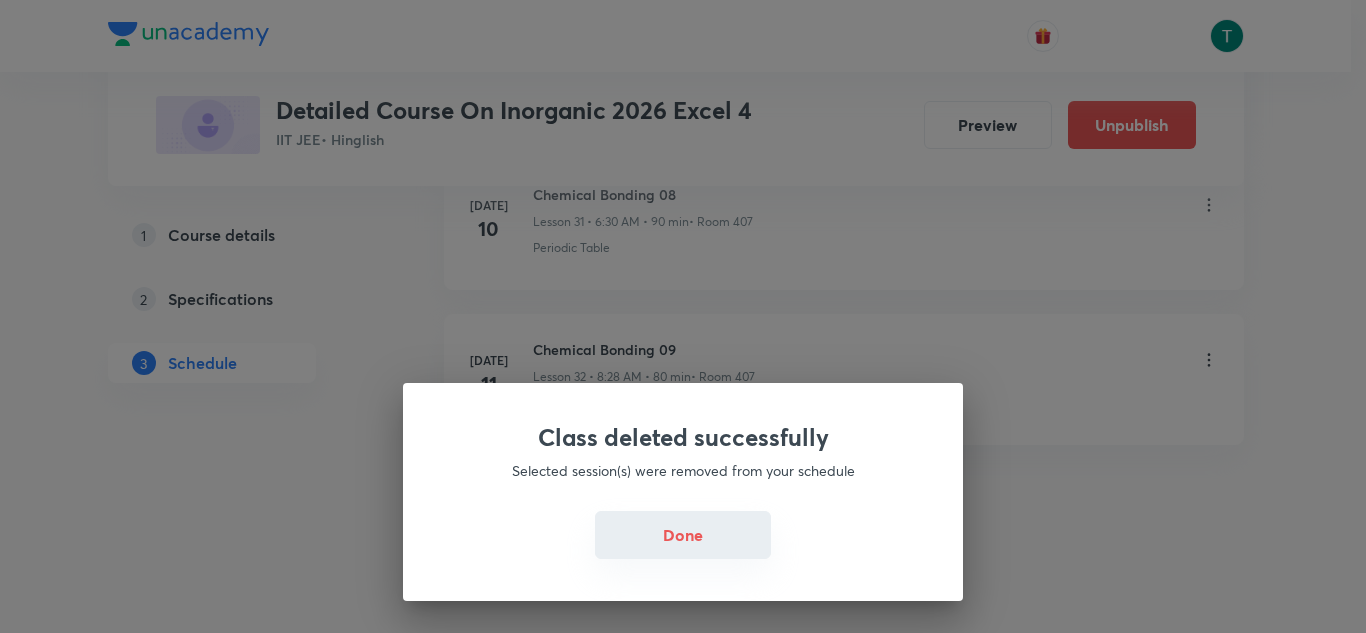click on "Done" at bounding box center [683, 535] 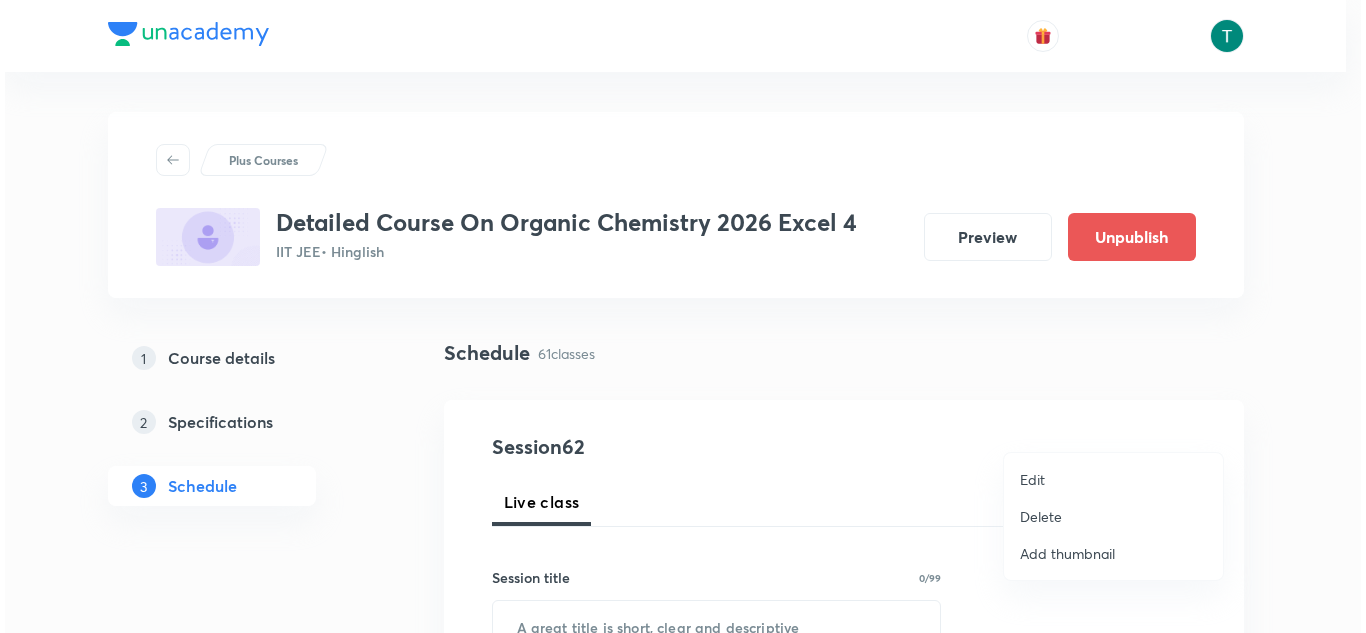 scroll, scrollTop: 10359, scrollLeft: 0, axis: vertical 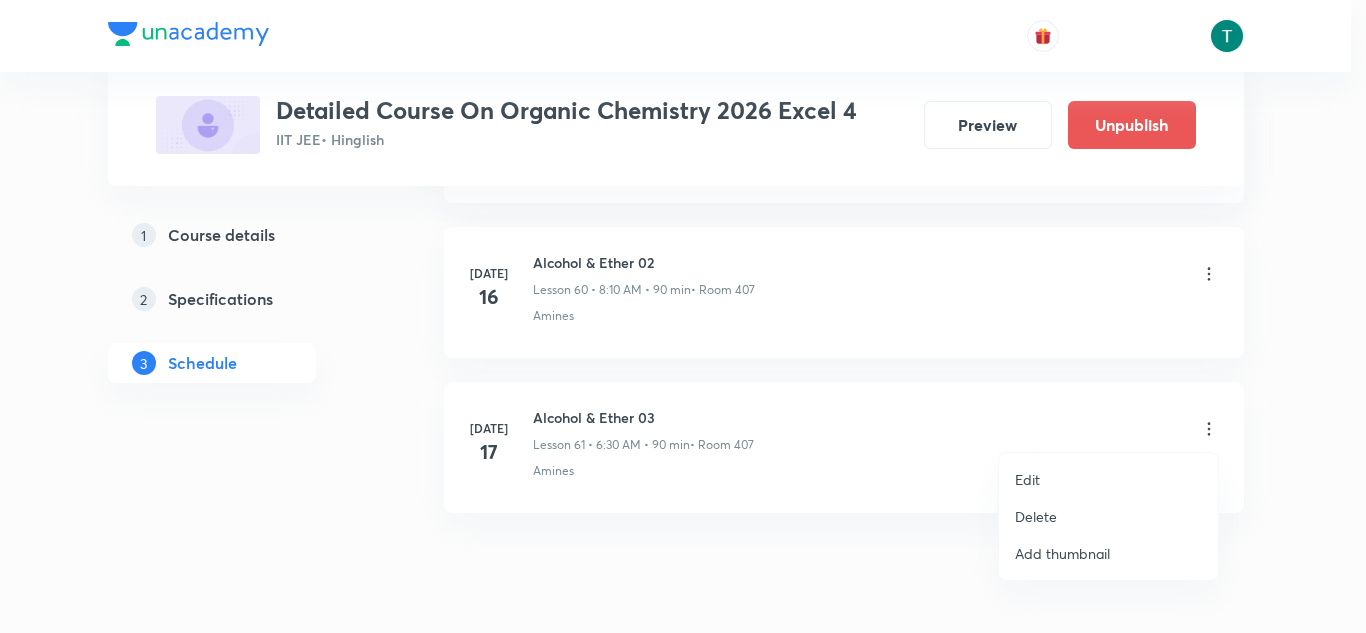 click on "Delete" at bounding box center (1036, 516) 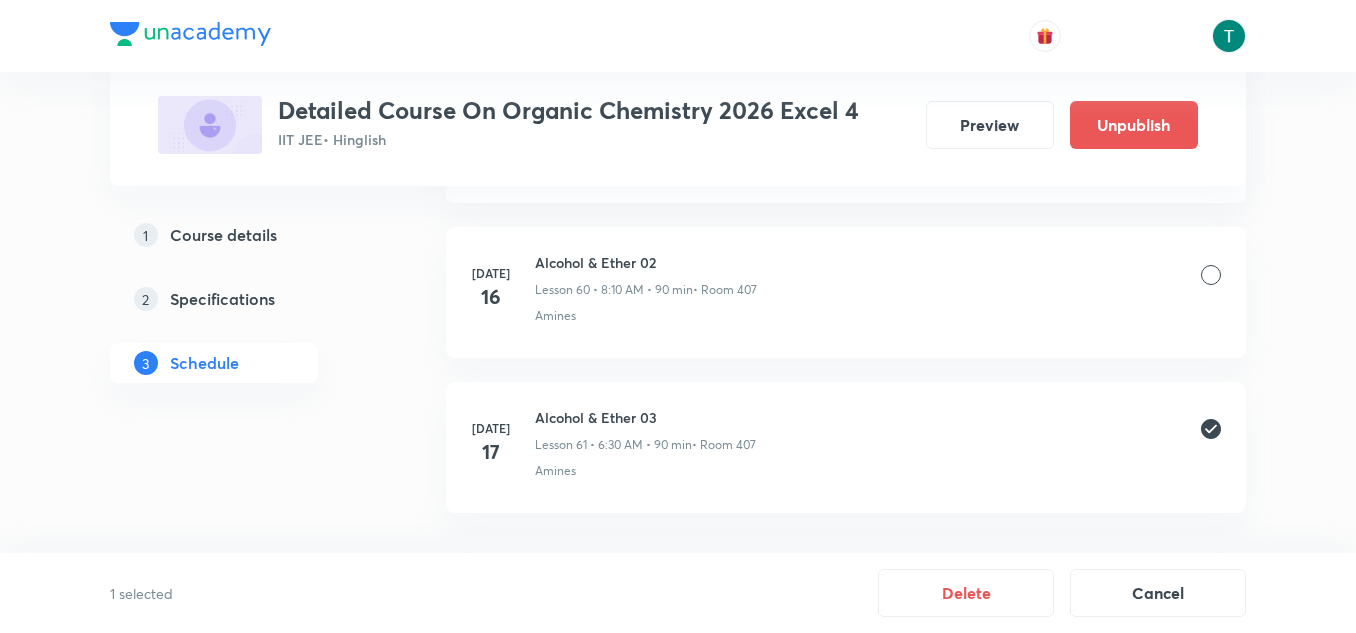 click at bounding box center [1211, 275] 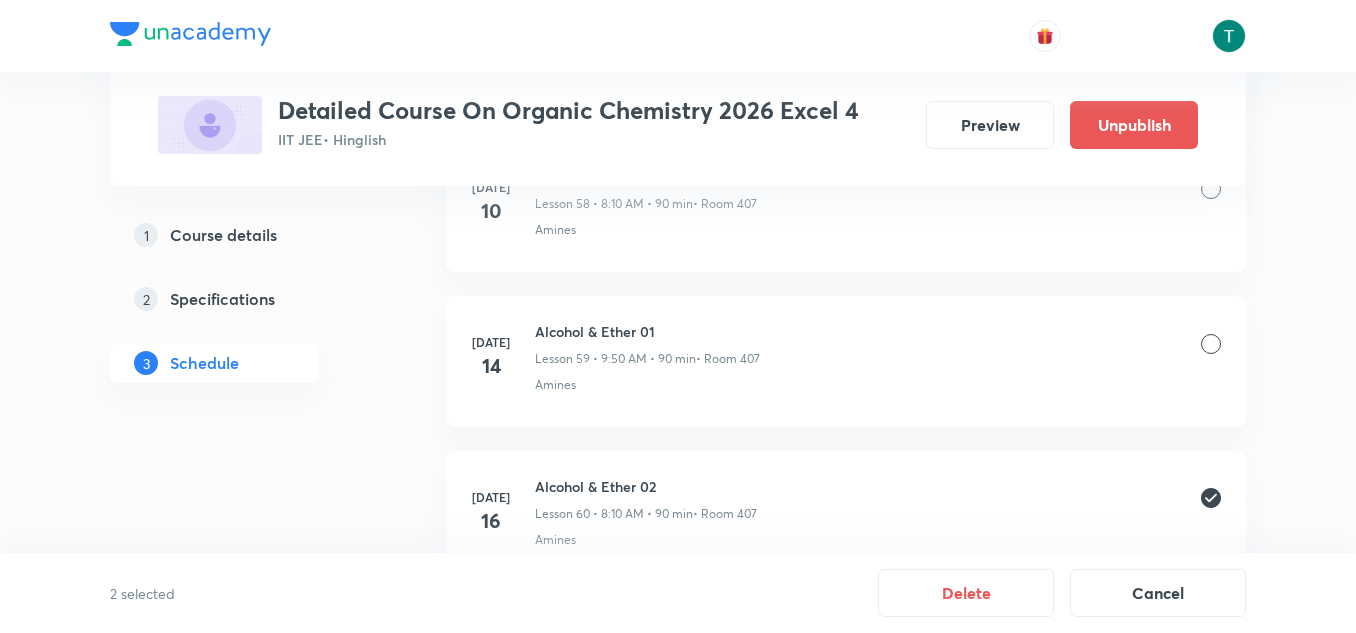 scroll, scrollTop: 10134, scrollLeft: 0, axis: vertical 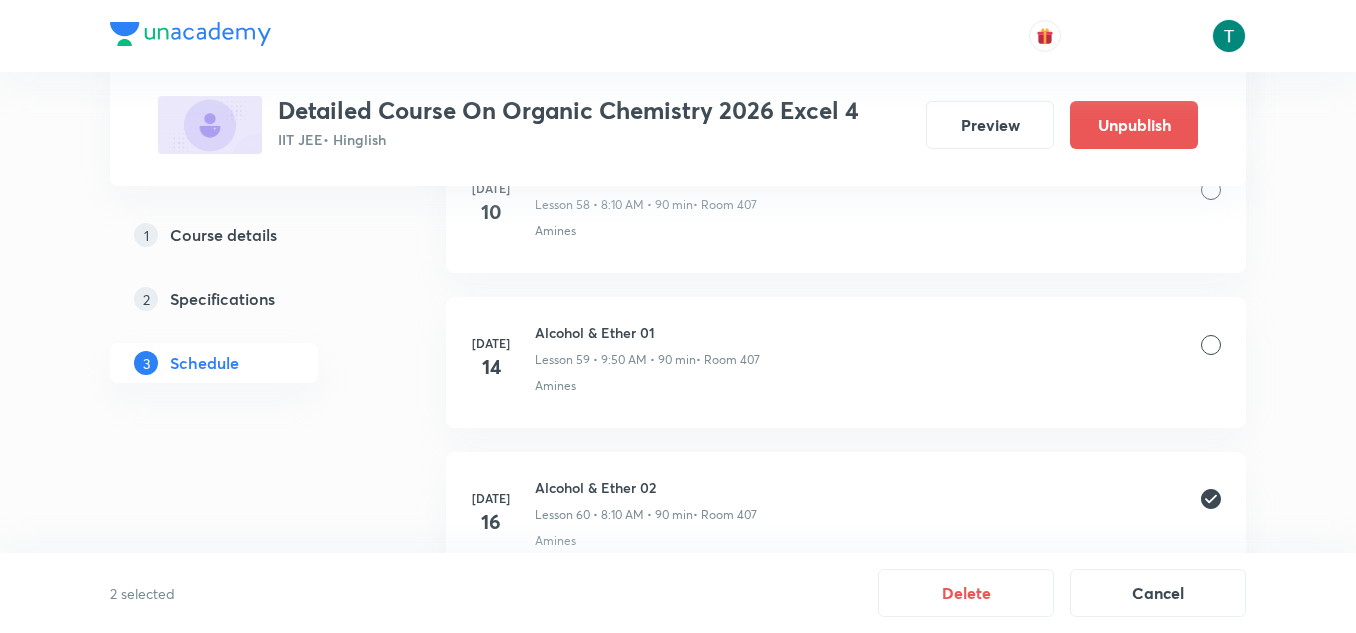 click at bounding box center [1211, 345] 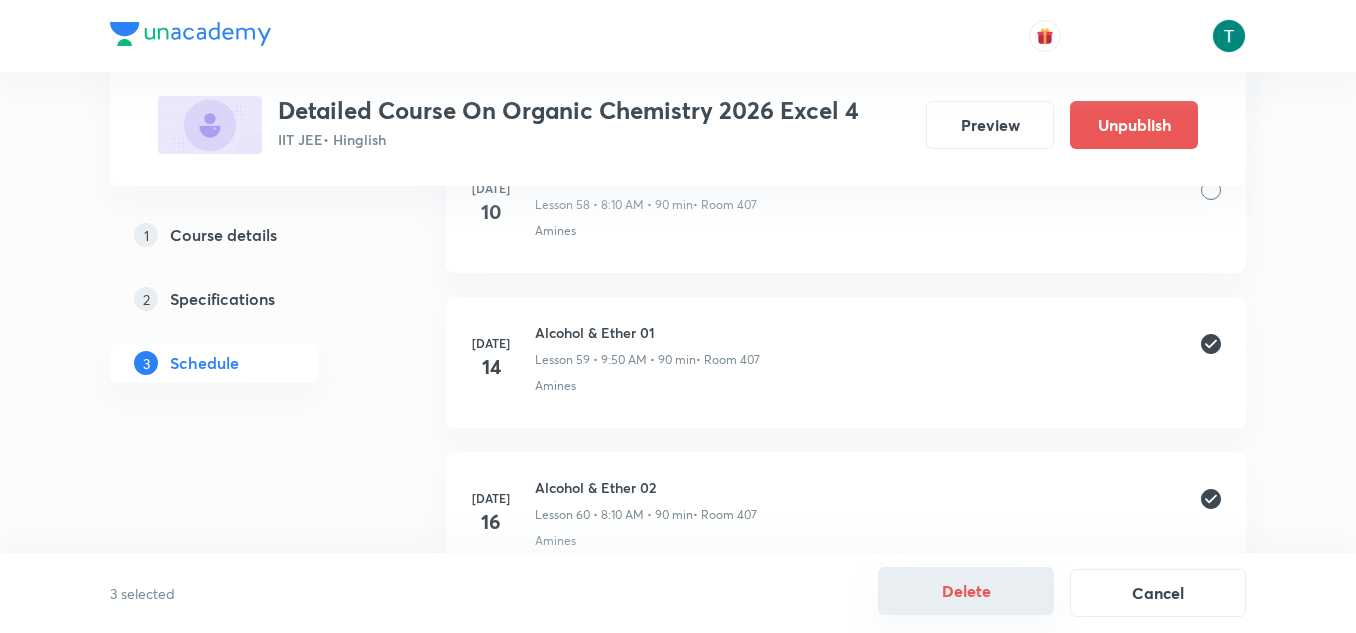 click on "Delete" at bounding box center [966, 591] 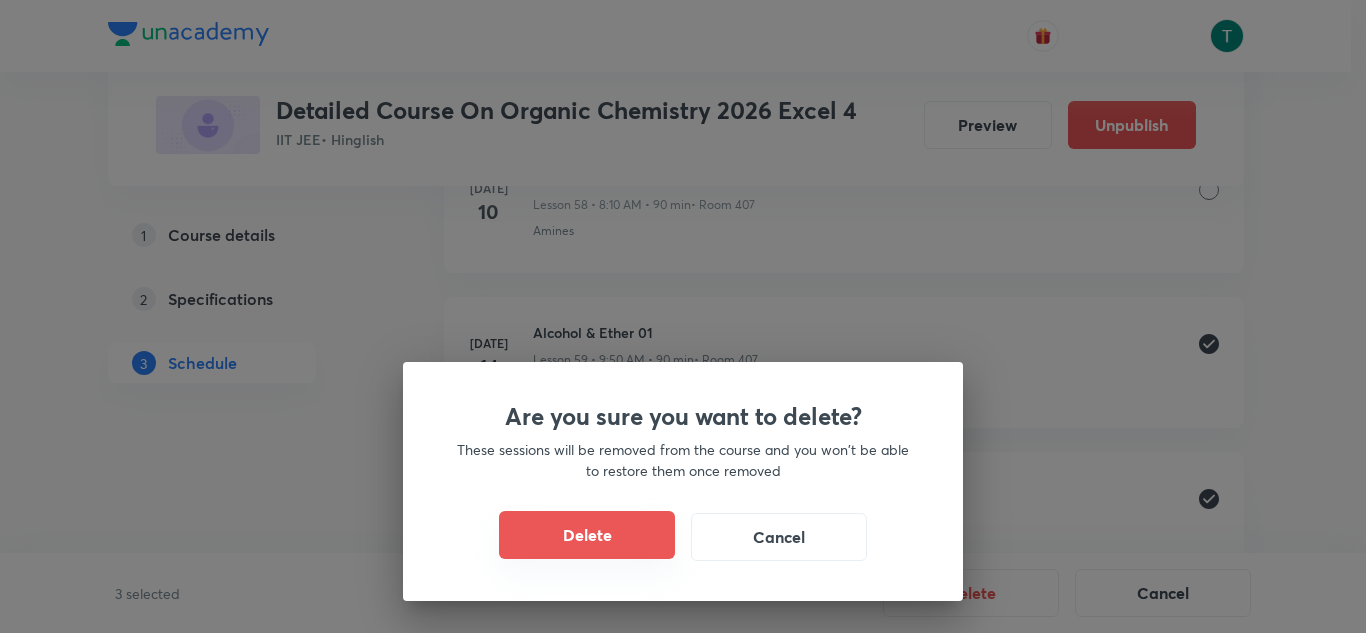 click on "Delete" at bounding box center [587, 535] 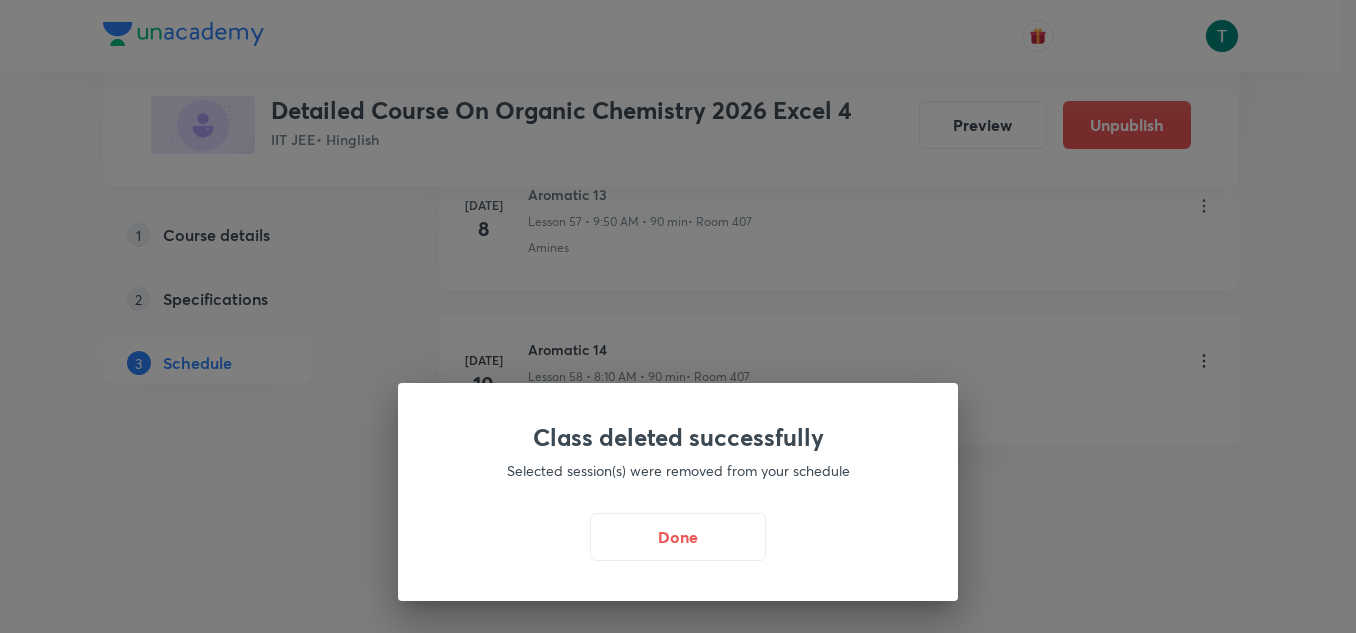 scroll, scrollTop: 9962, scrollLeft: 0, axis: vertical 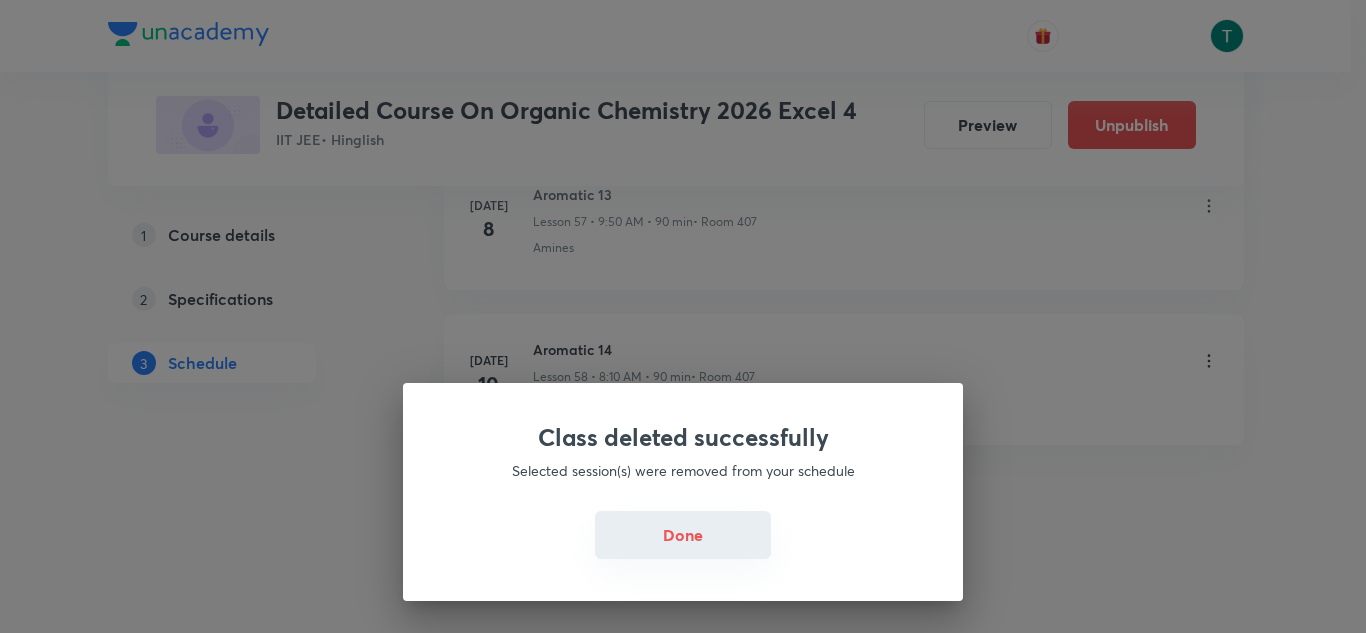click on "Done" at bounding box center (683, 535) 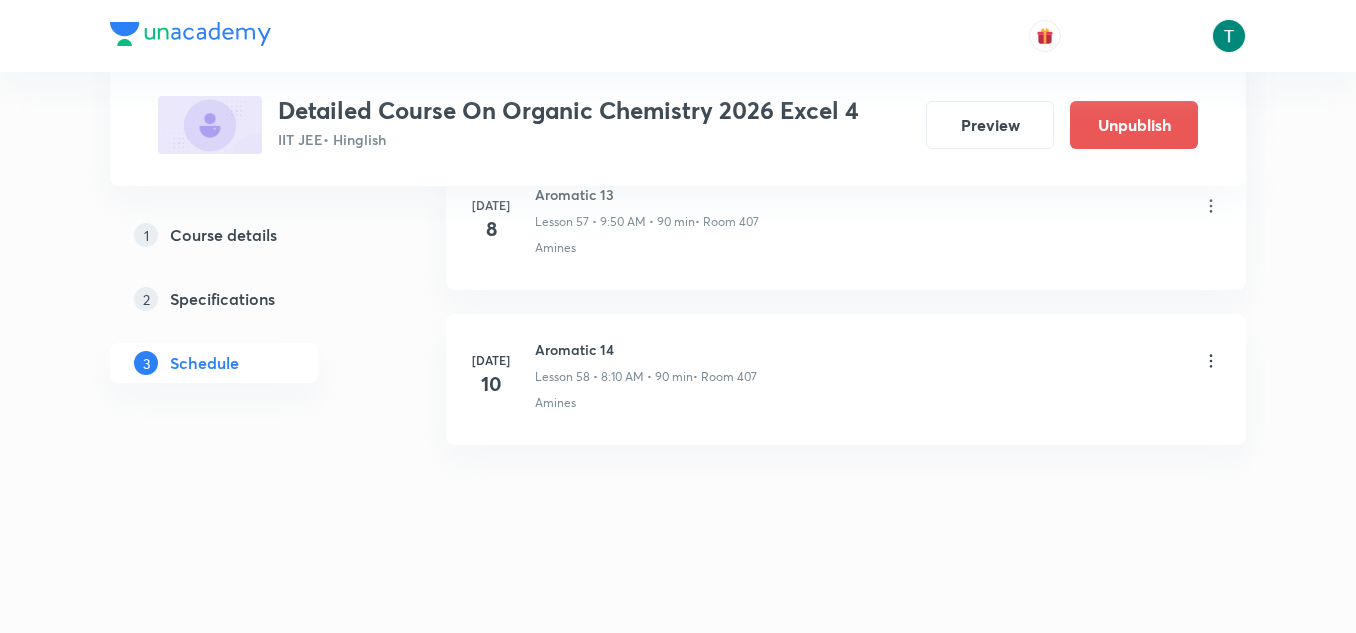 scroll, scrollTop: 9962, scrollLeft: 0, axis: vertical 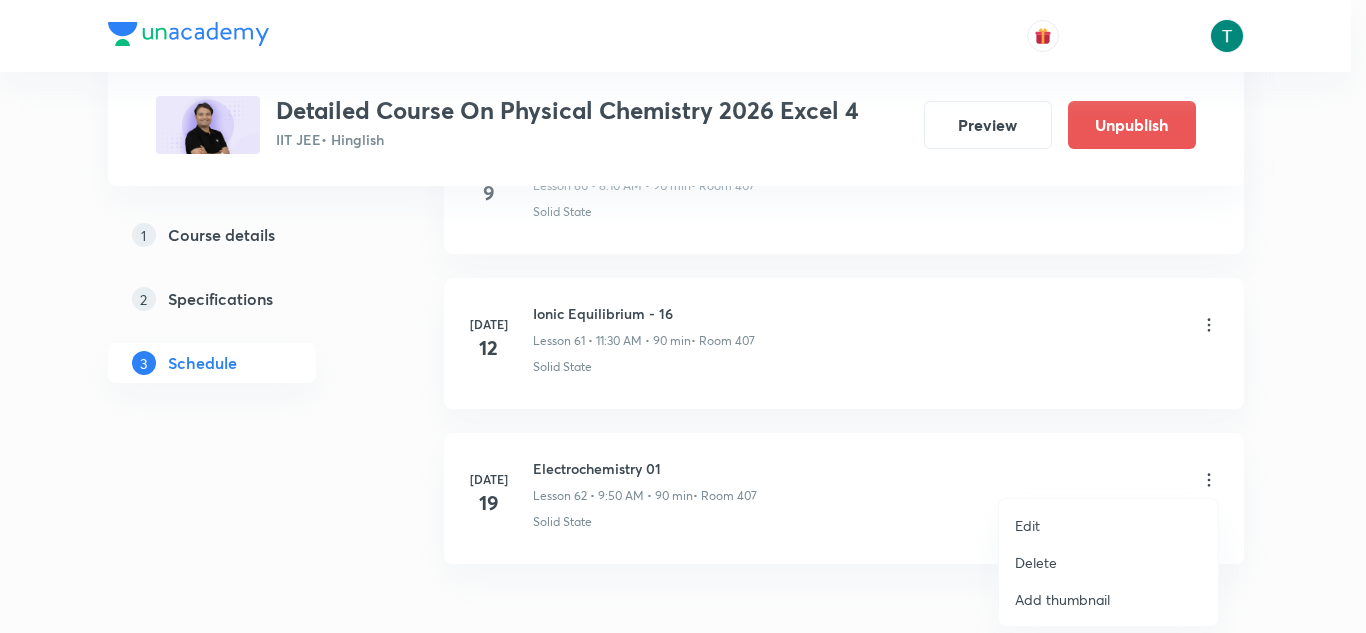 click on "Delete" at bounding box center (1108, 562) 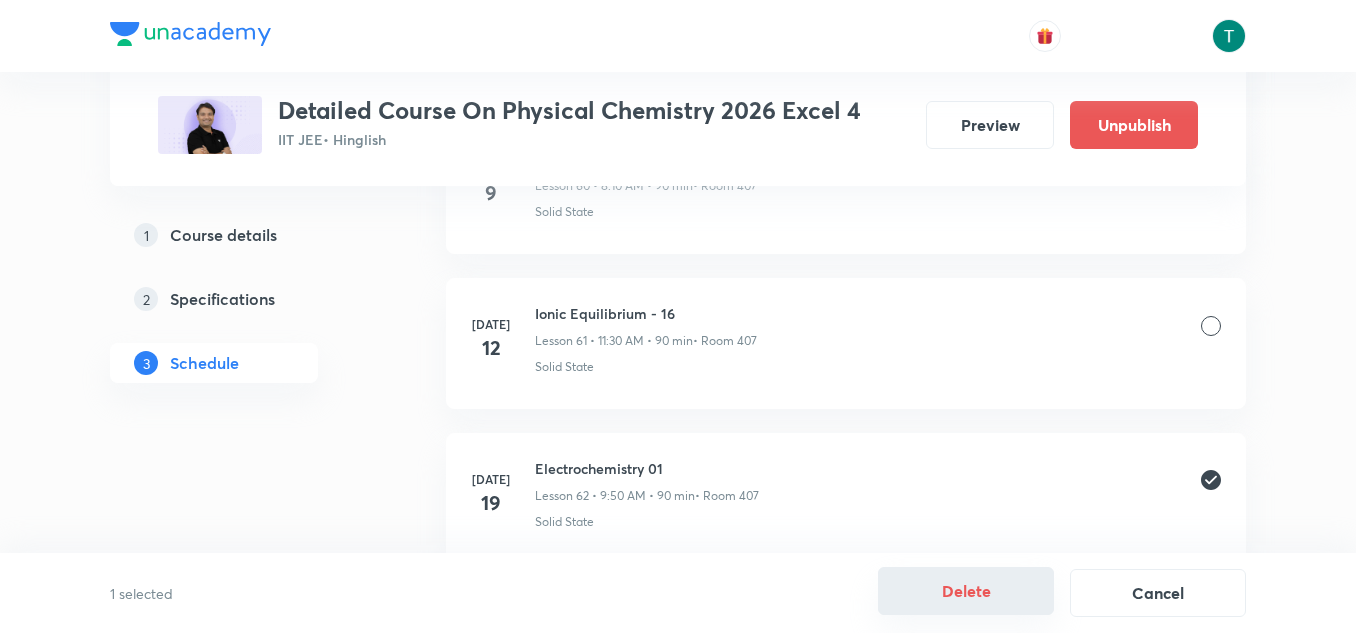 click on "Delete" at bounding box center (966, 591) 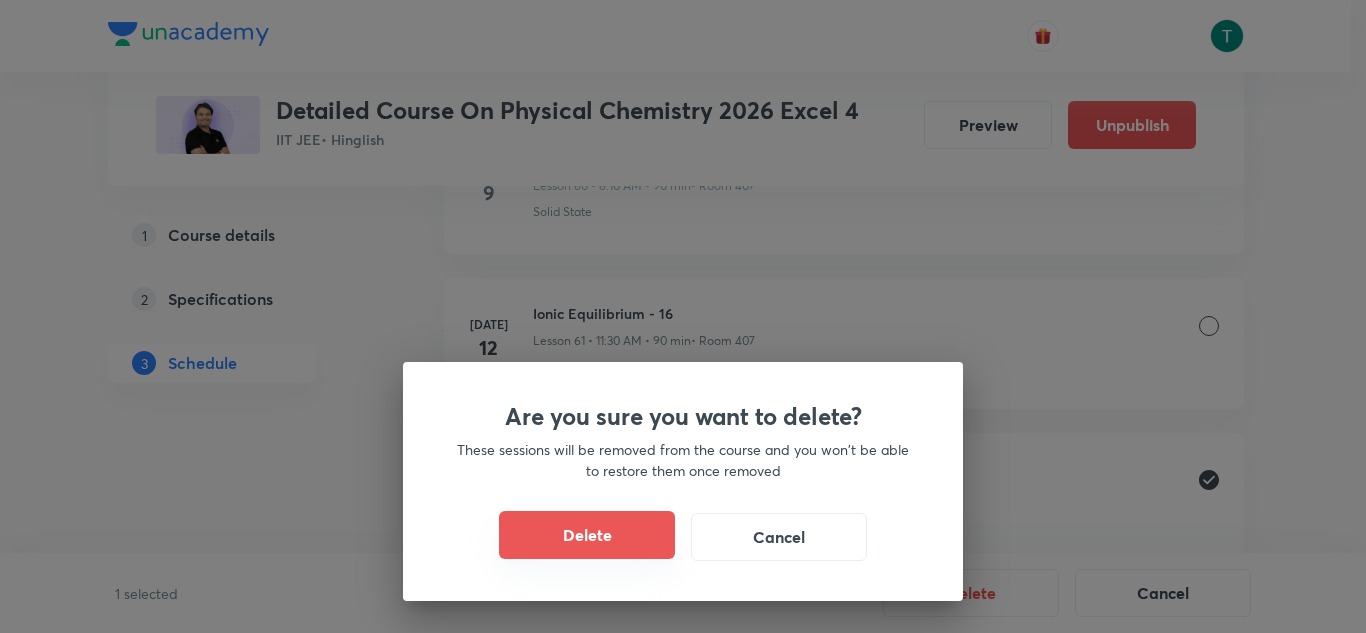 click on "Delete" at bounding box center (587, 535) 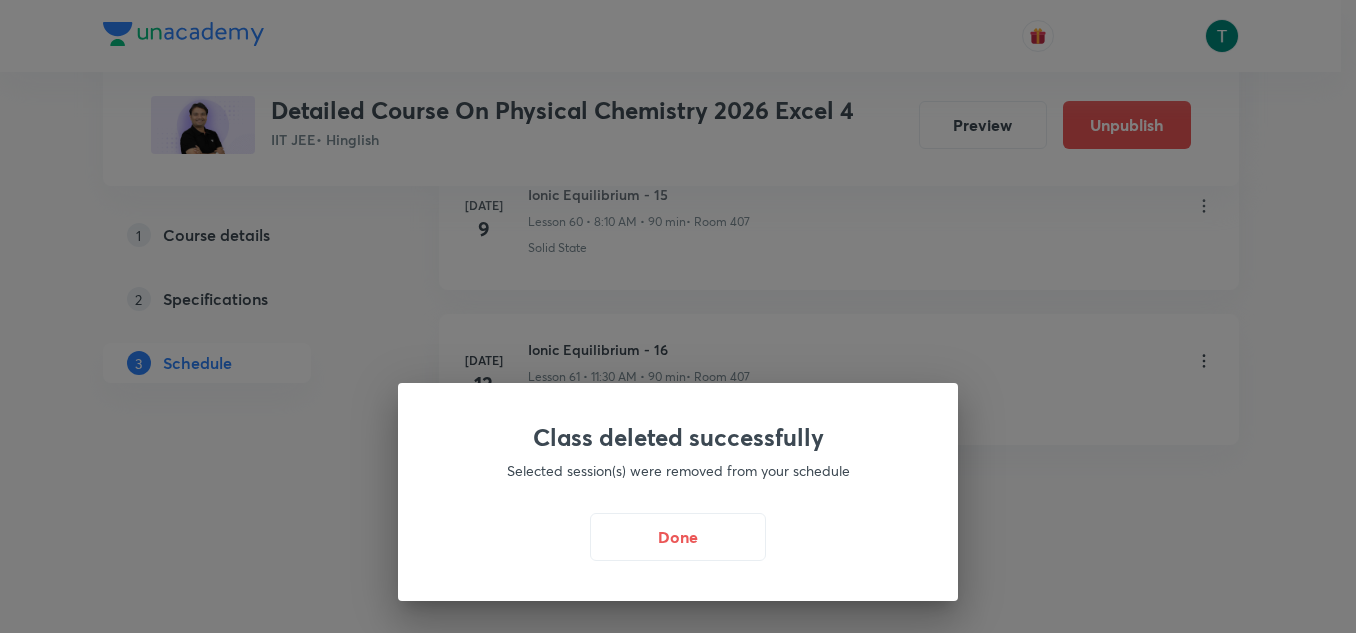 scroll, scrollTop: 10426, scrollLeft: 0, axis: vertical 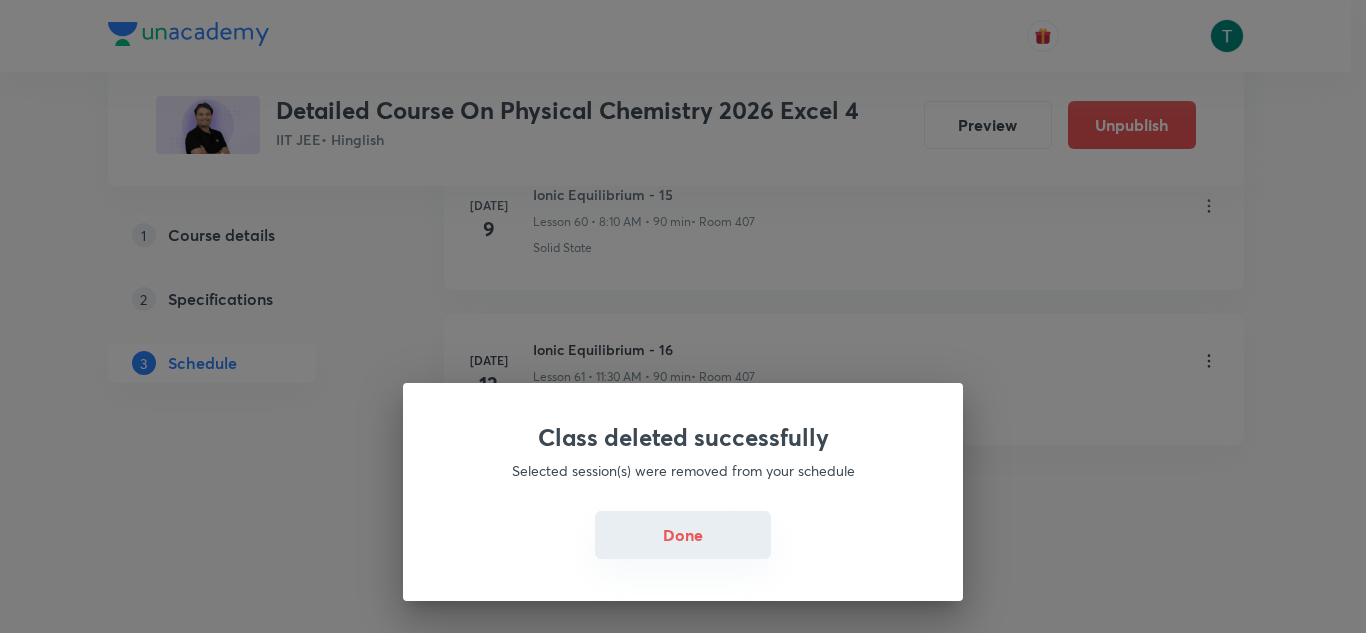 click on "Done" at bounding box center (683, 535) 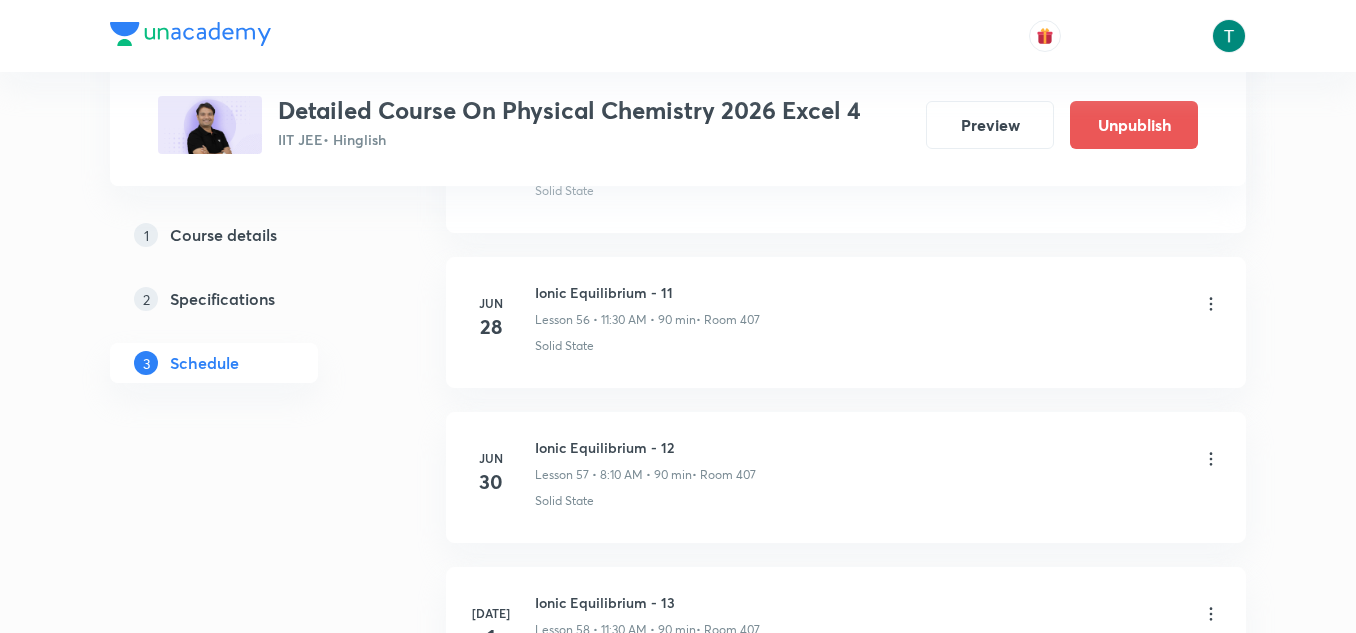 scroll, scrollTop: 9678, scrollLeft: 0, axis: vertical 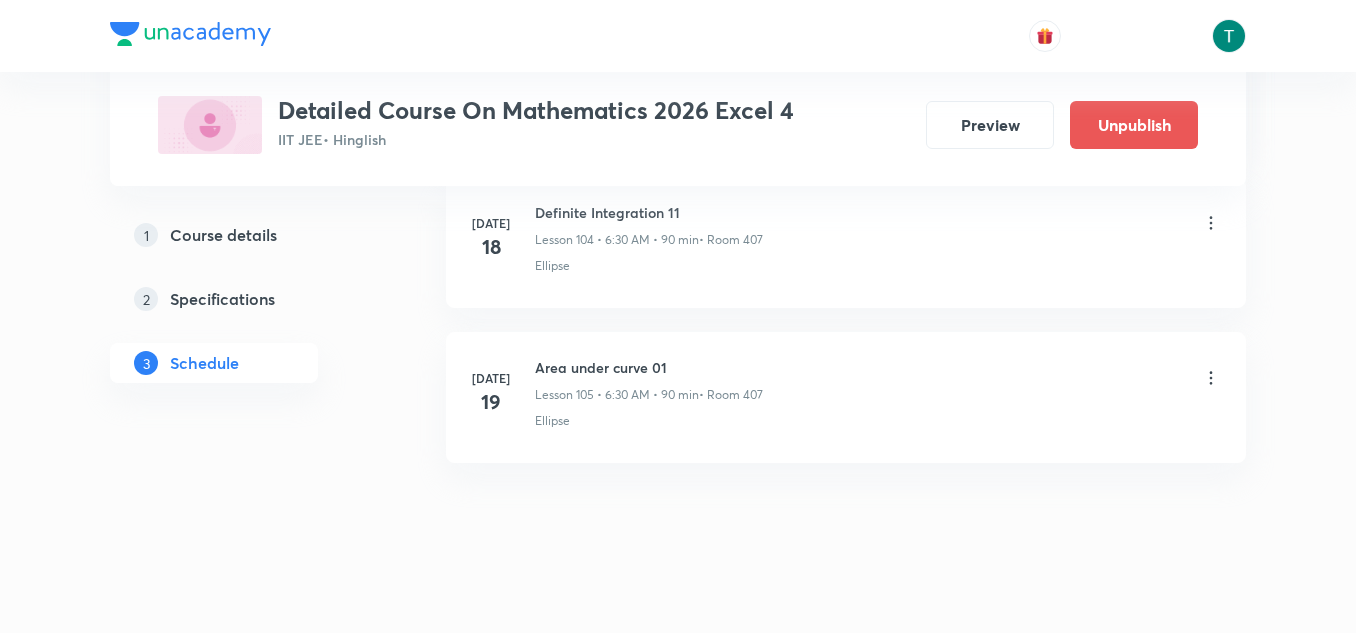 click 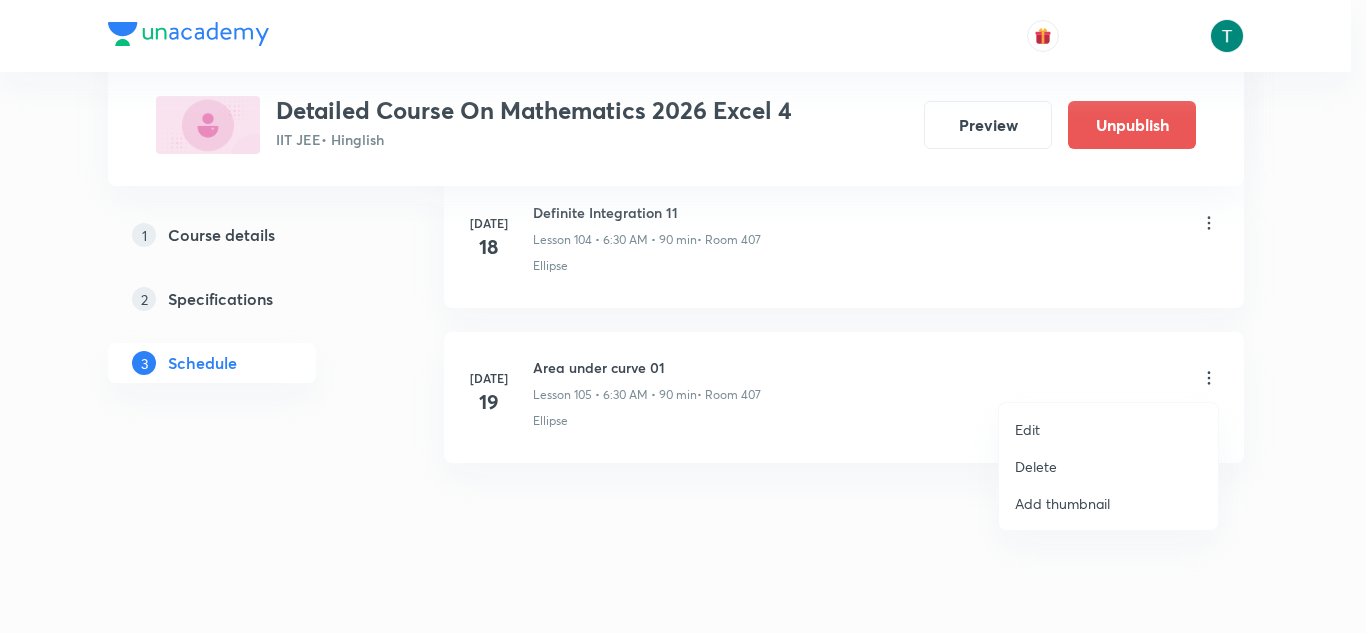 click on "Delete" at bounding box center [1036, 466] 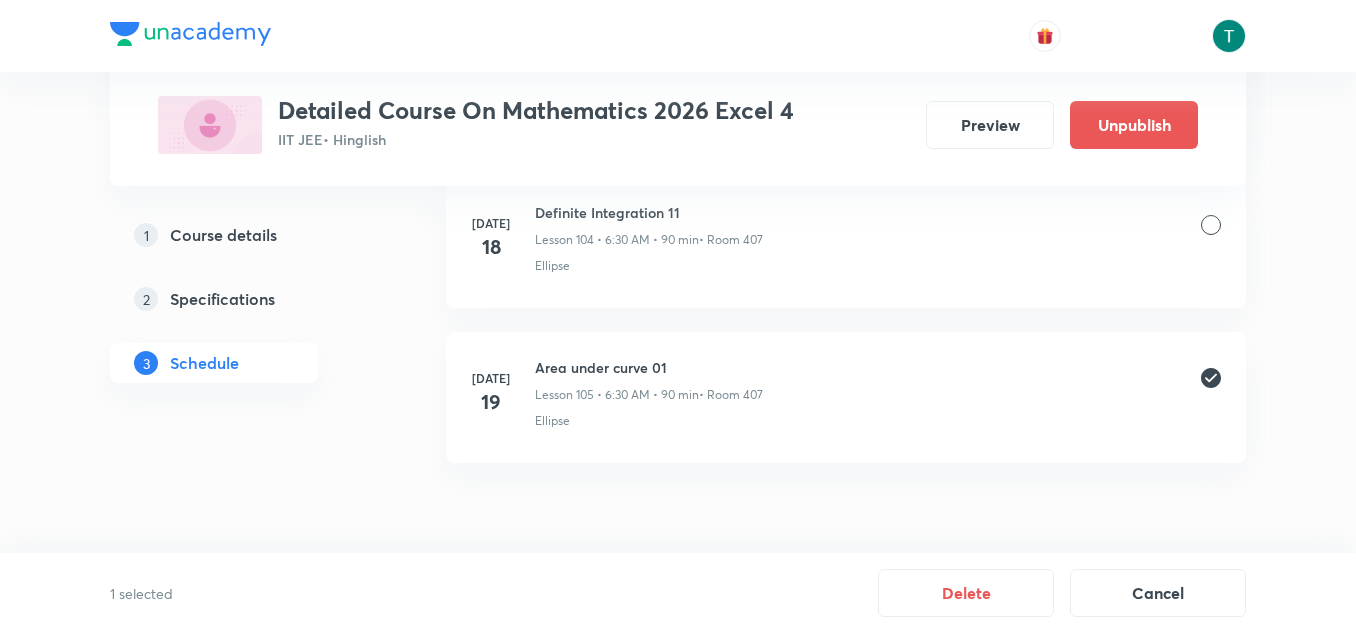 click at bounding box center (1211, 225) 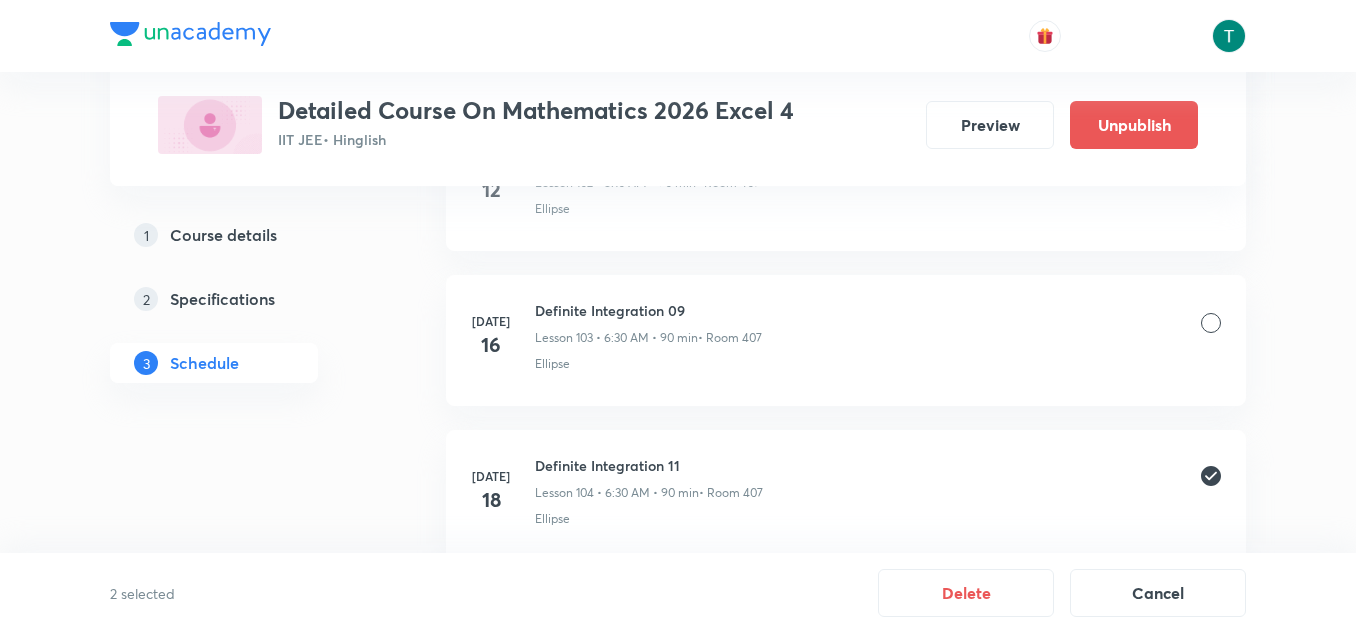 scroll, scrollTop: 16993, scrollLeft: 0, axis: vertical 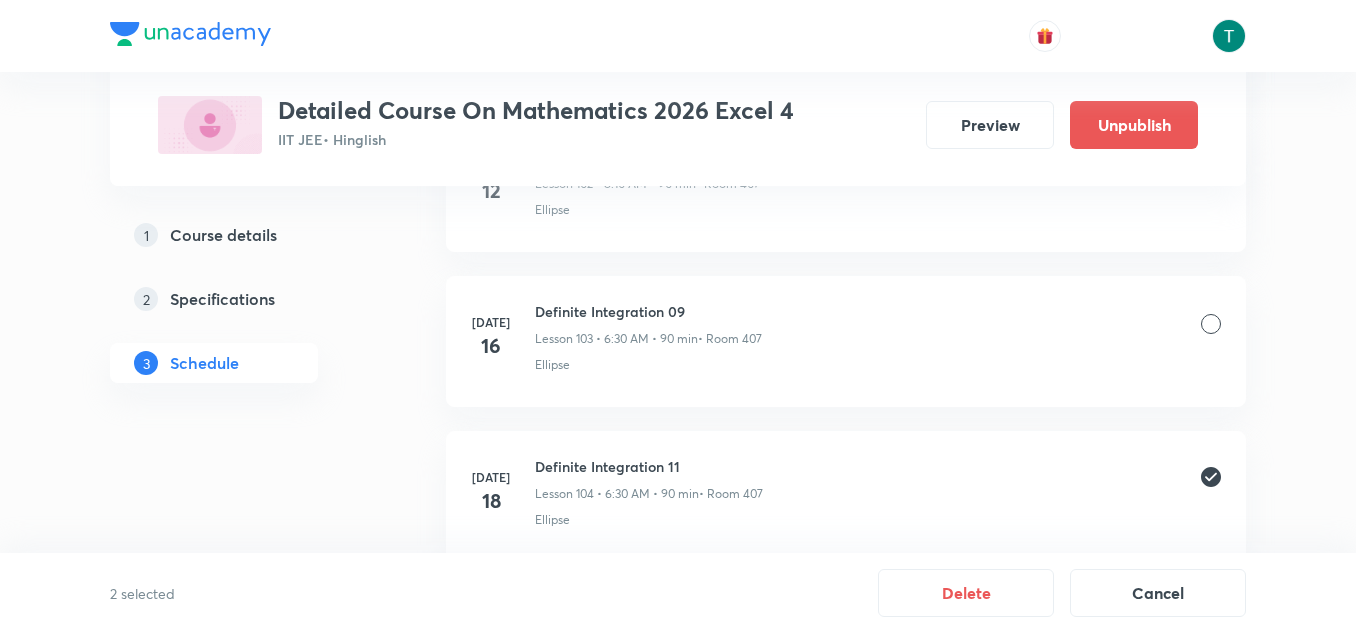 click at bounding box center (1211, 324) 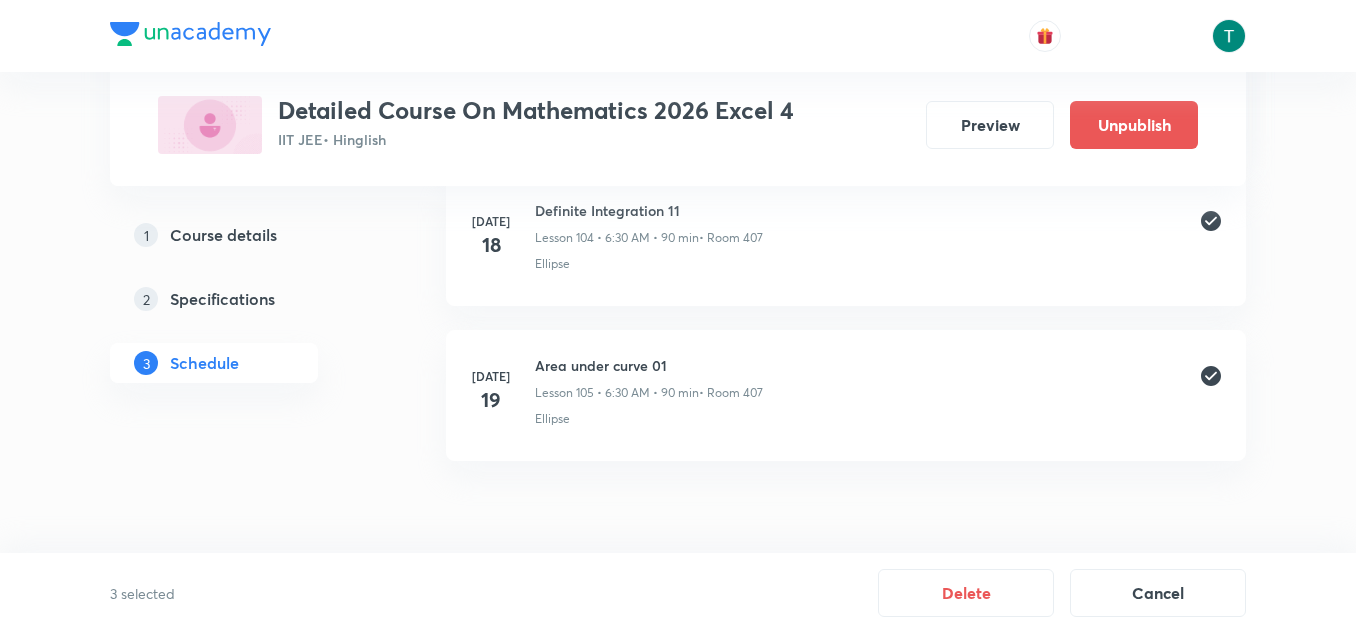 scroll, scrollTop: 17265, scrollLeft: 0, axis: vertical 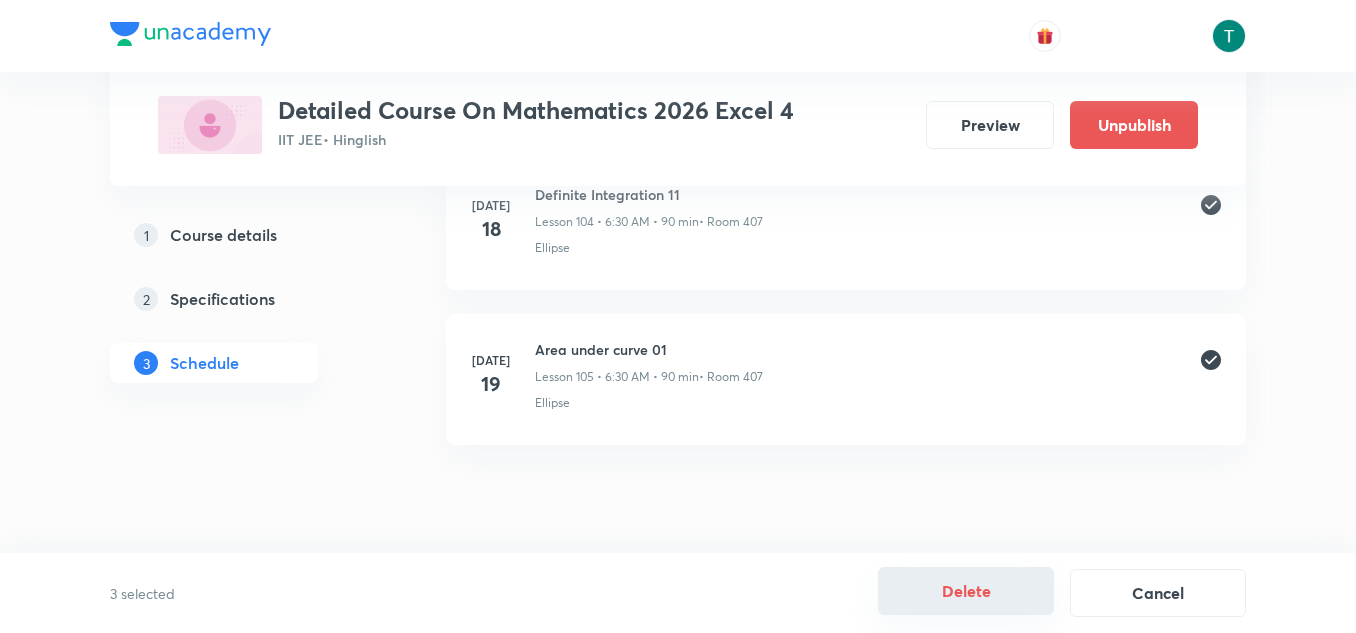 click on "Delete" at bounding box center (966, 591) 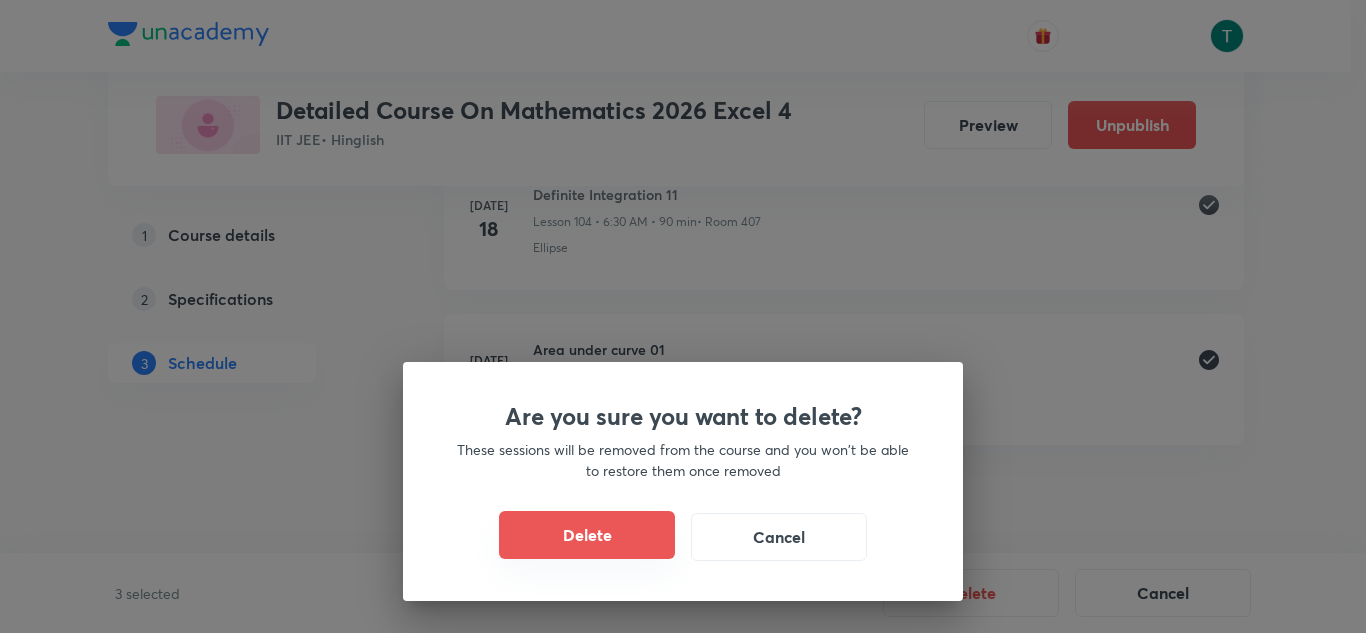 click on "Delete" at bounding box center [587, 535] 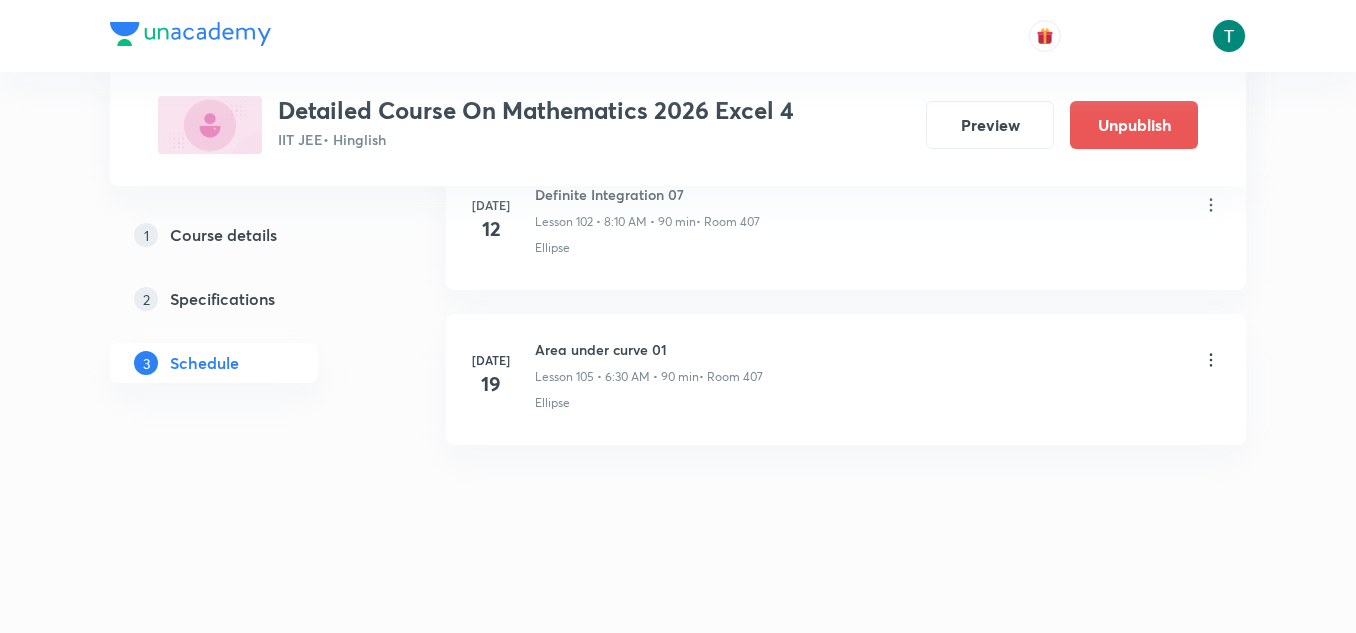 scroll, scrollTop: 16800, scrollLeft: 0, axis: vertical 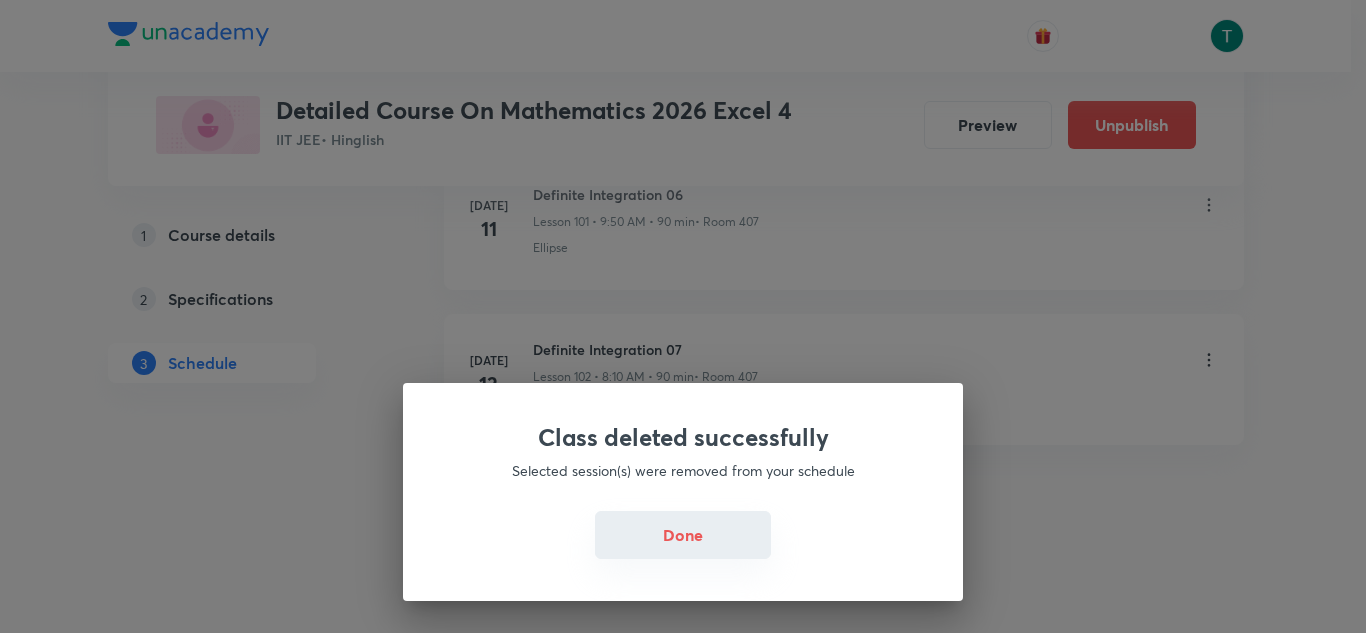 click on "Done" at bounding box center [683, 535] 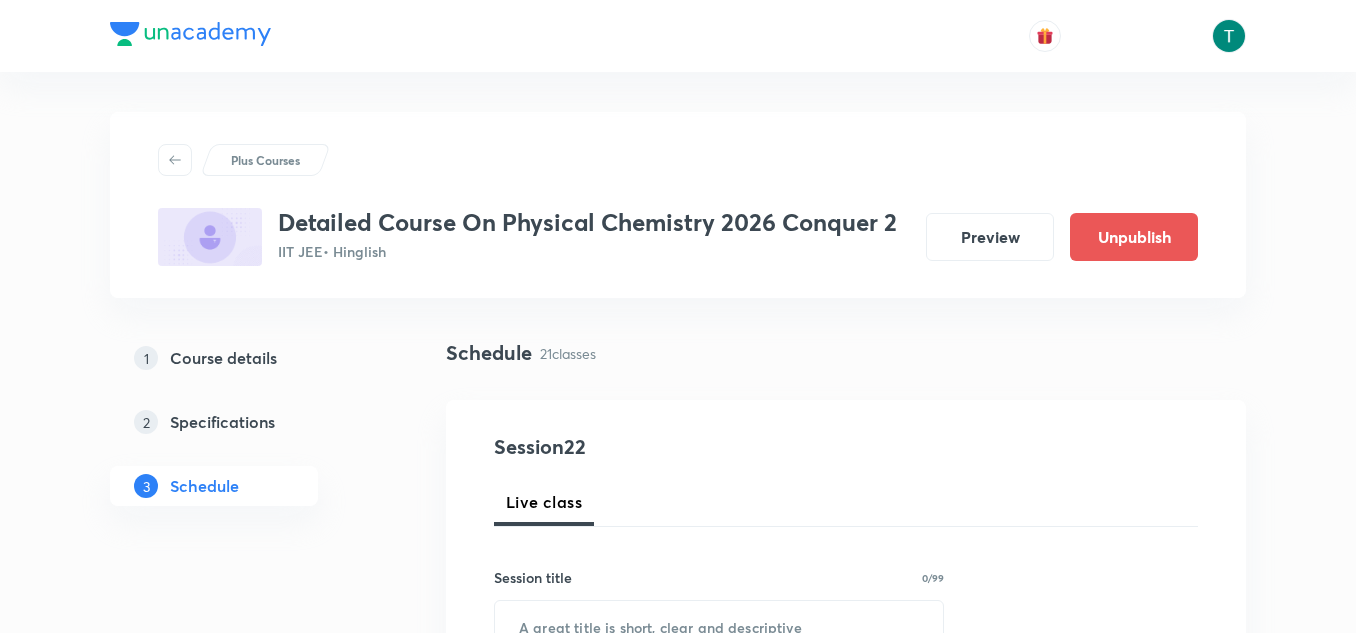 scroll, scrollTop: 4000, scrollLeft: 0, axis: vertical 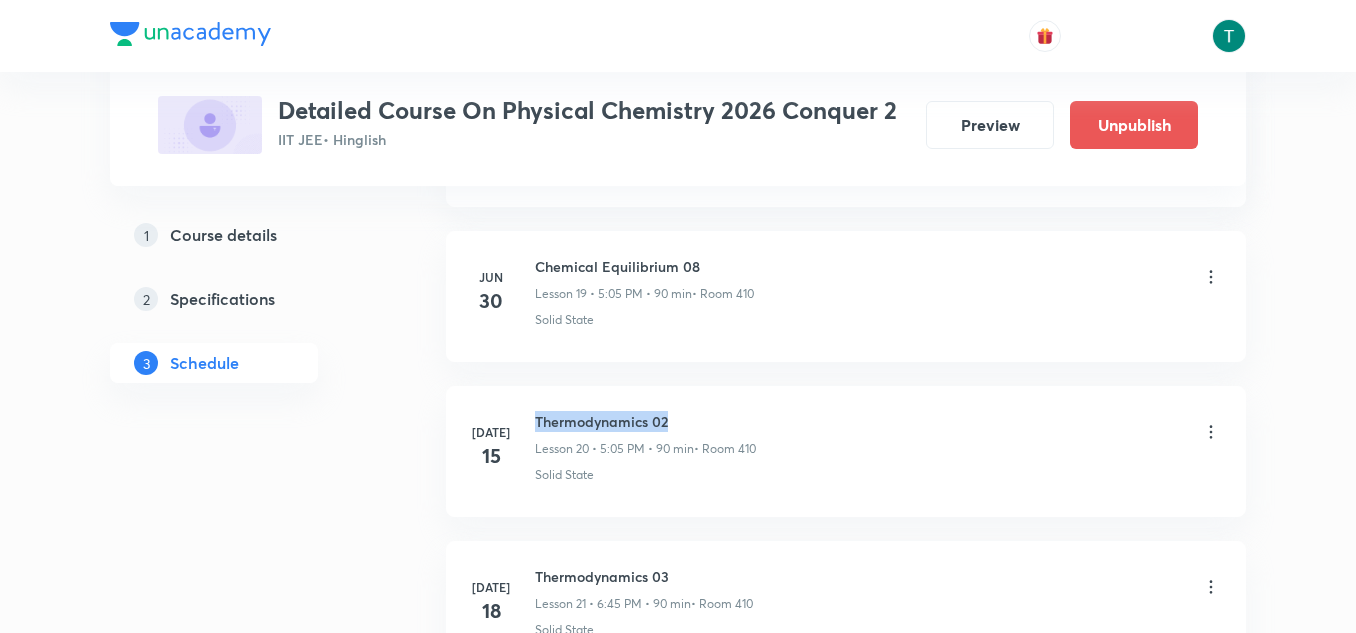 drag, startPoint x: 529, startPoint y: 413, endPoint x: 827, endPoint y: 406, distance: 298.0822 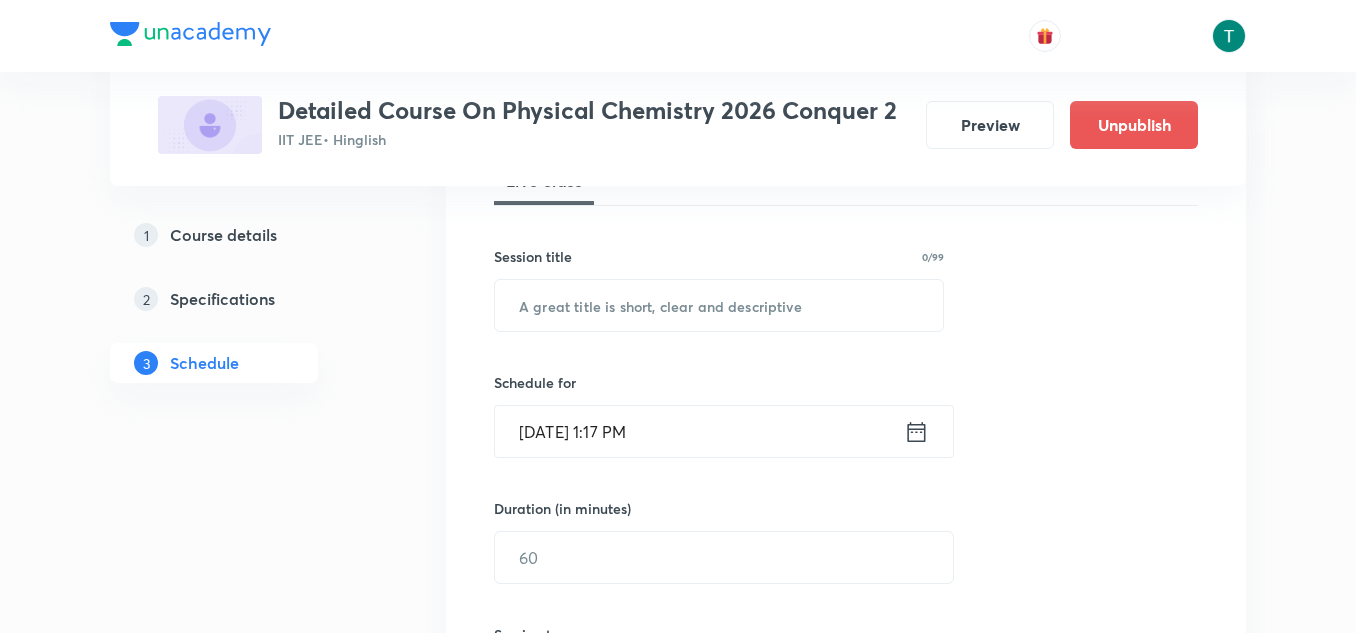 scroll, scrollTop: 318, scrollLeft: 0, axis: vertical 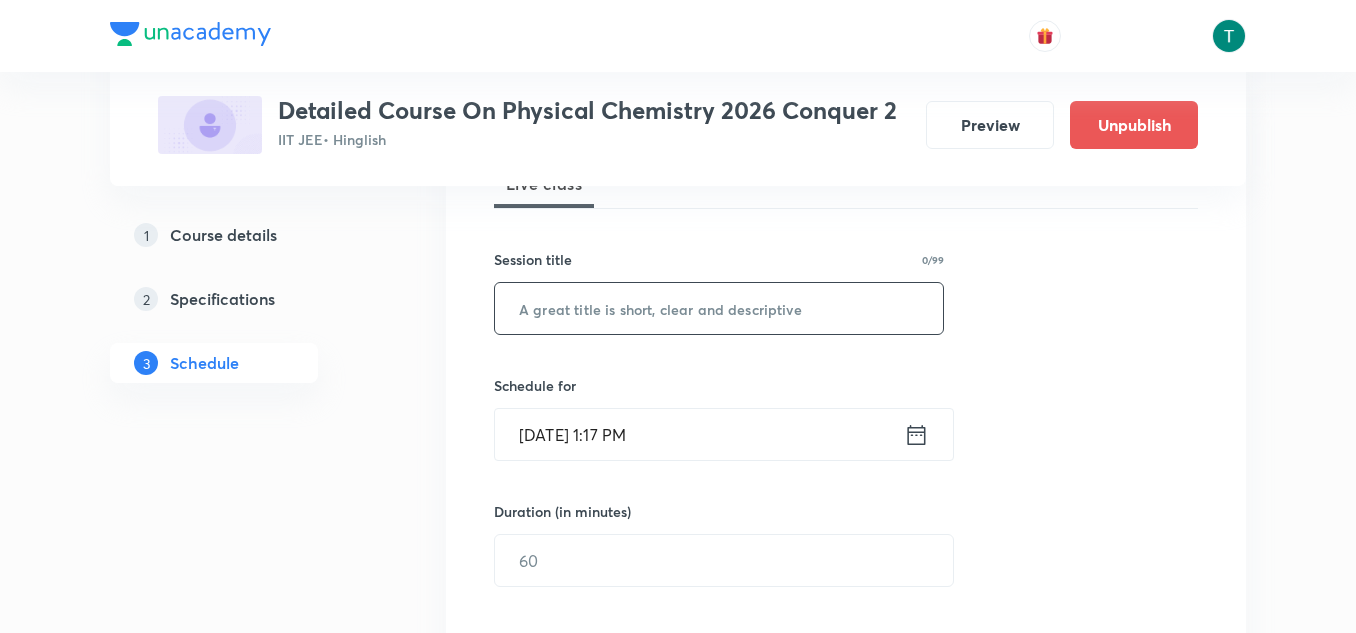 paste on "Thermodynamics 02" 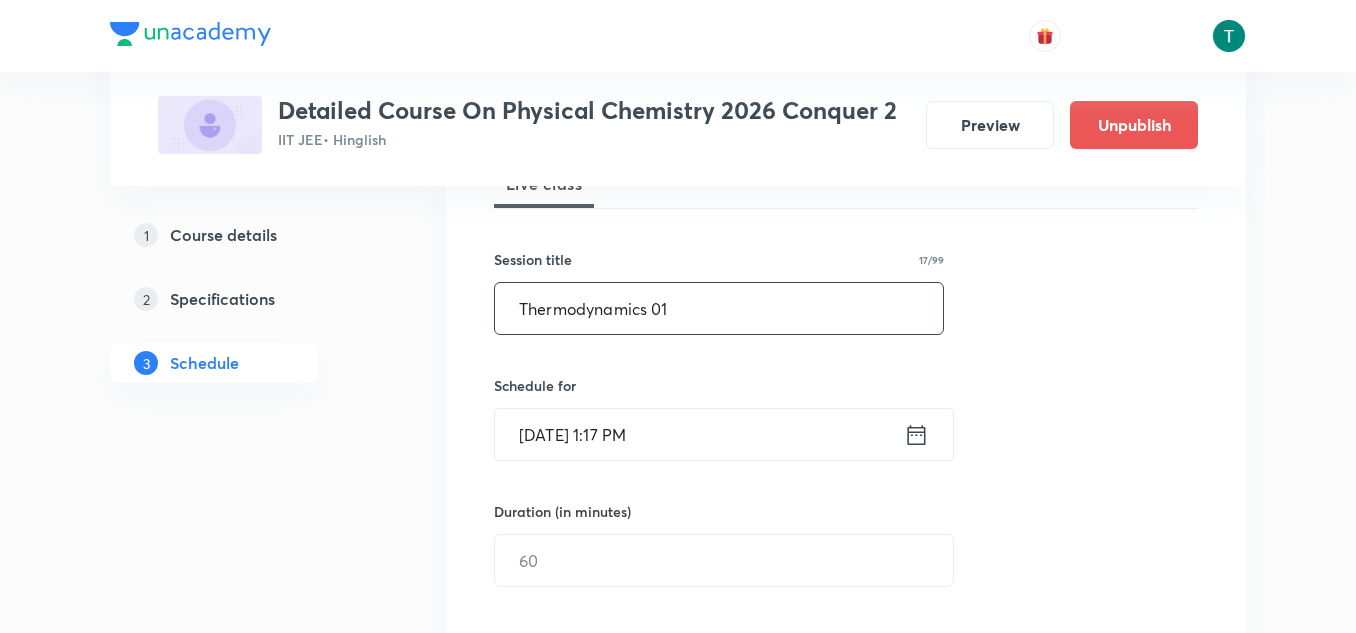 type on "Thermodynamics 01" 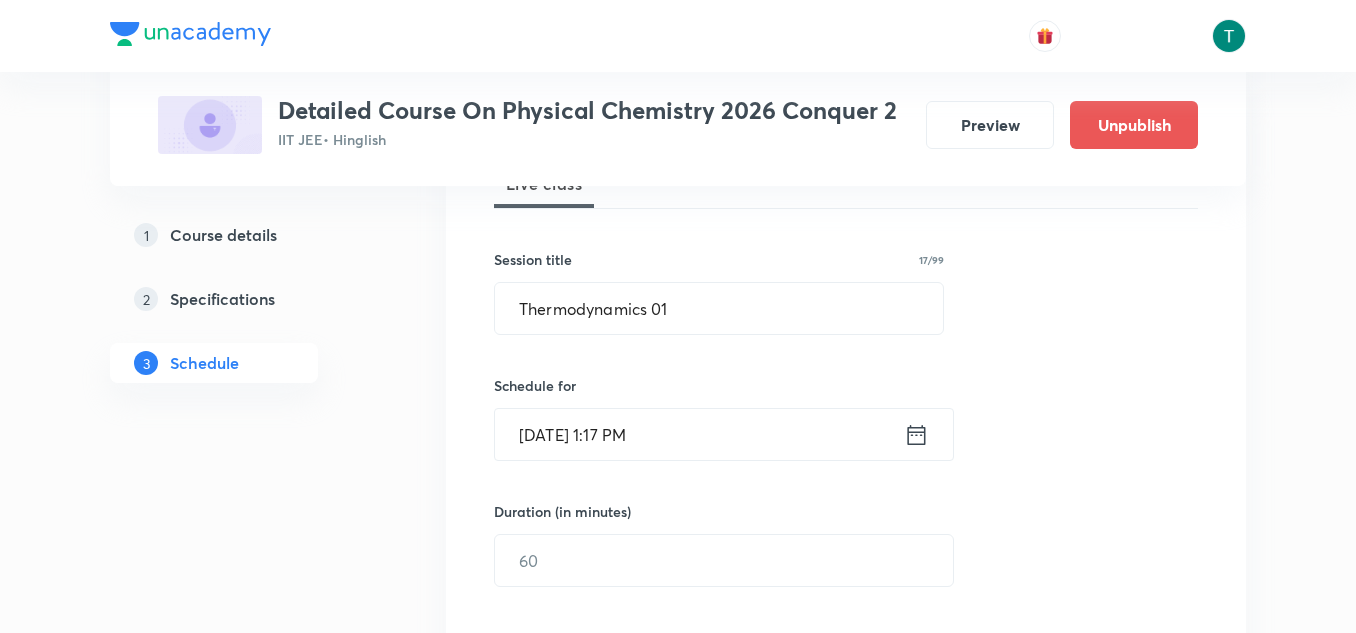 click on "Jul 13, 2025, 1:17 PM" at bounding box center (699, 434) 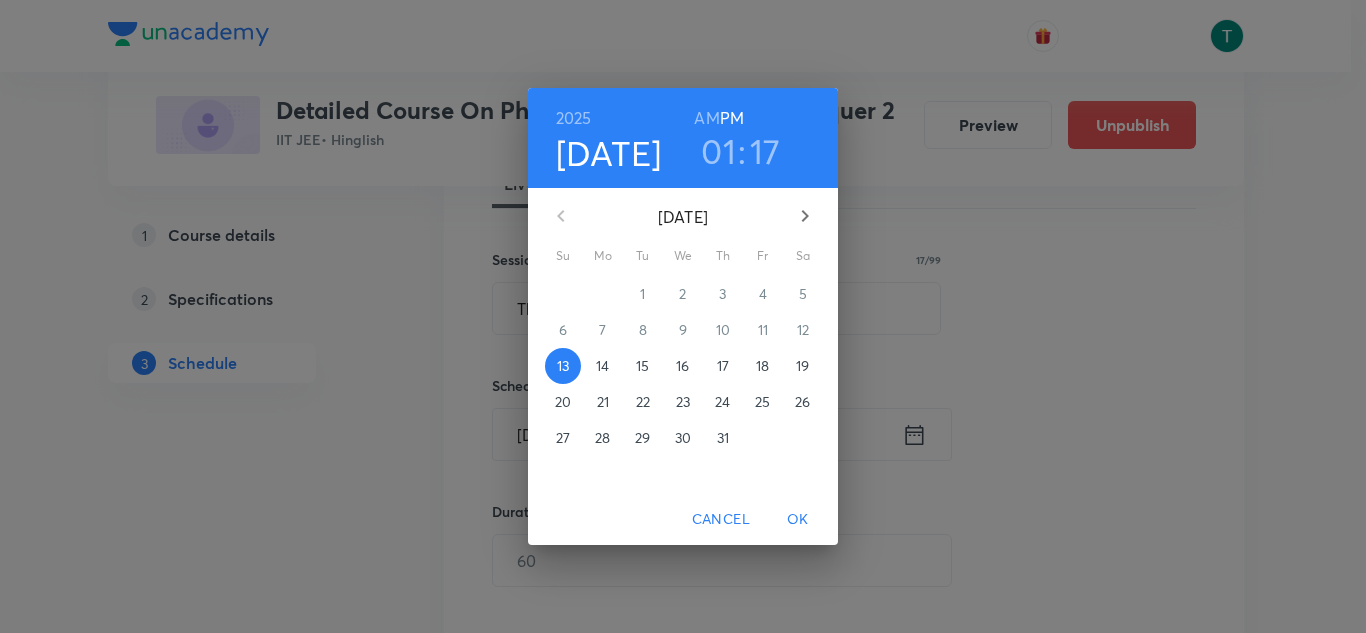 click on "14" at bounding box center [603, 366] 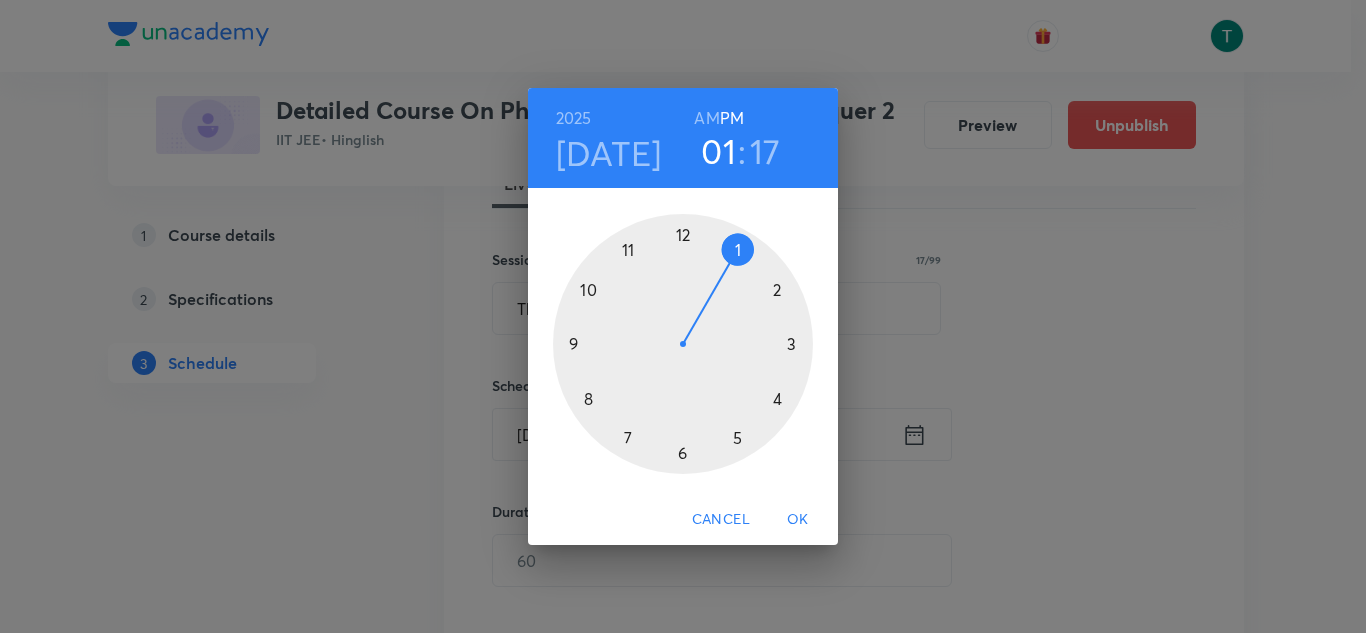 click on "17" at bounding box center (765, 151) 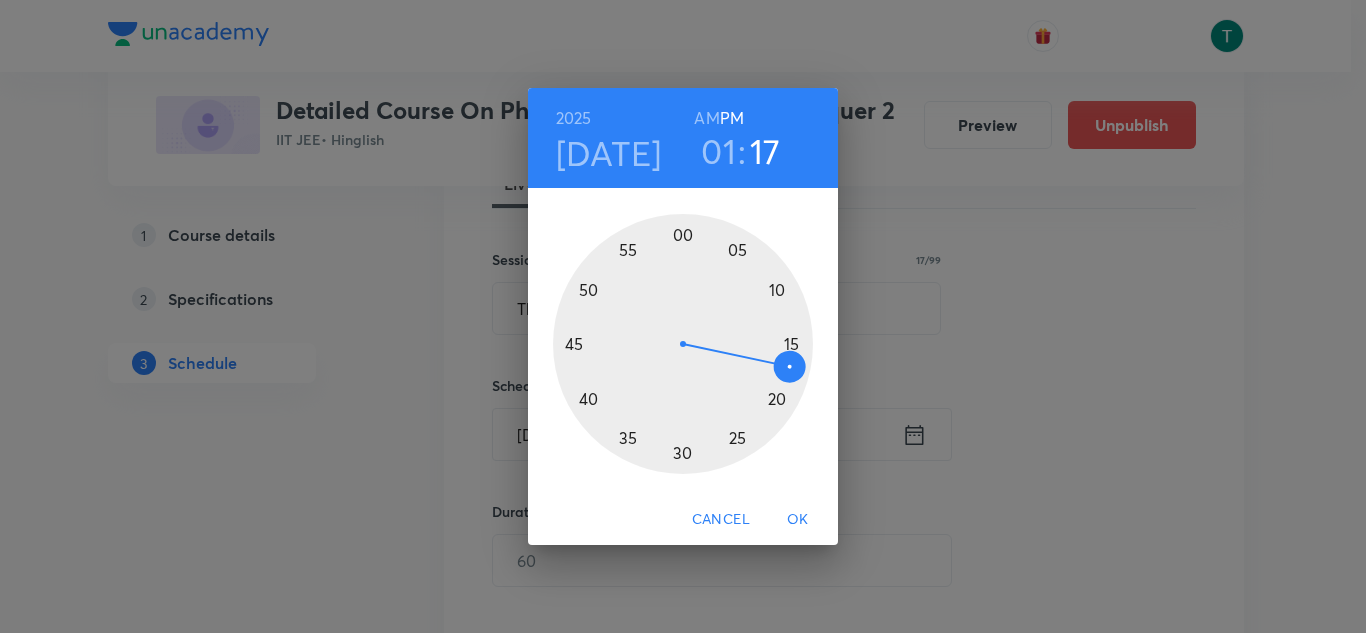 click at bounding box center (683, 344) 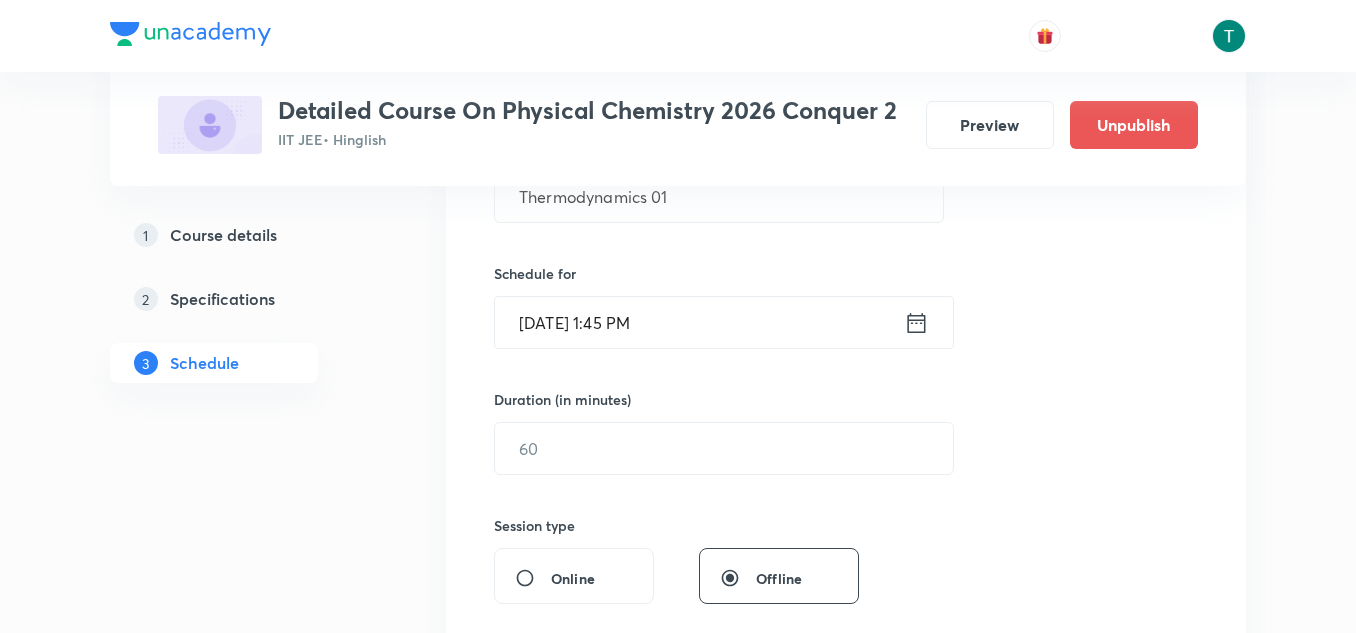 scroll, scrollTop: 438, scrollLeft: 0, axis: vertical 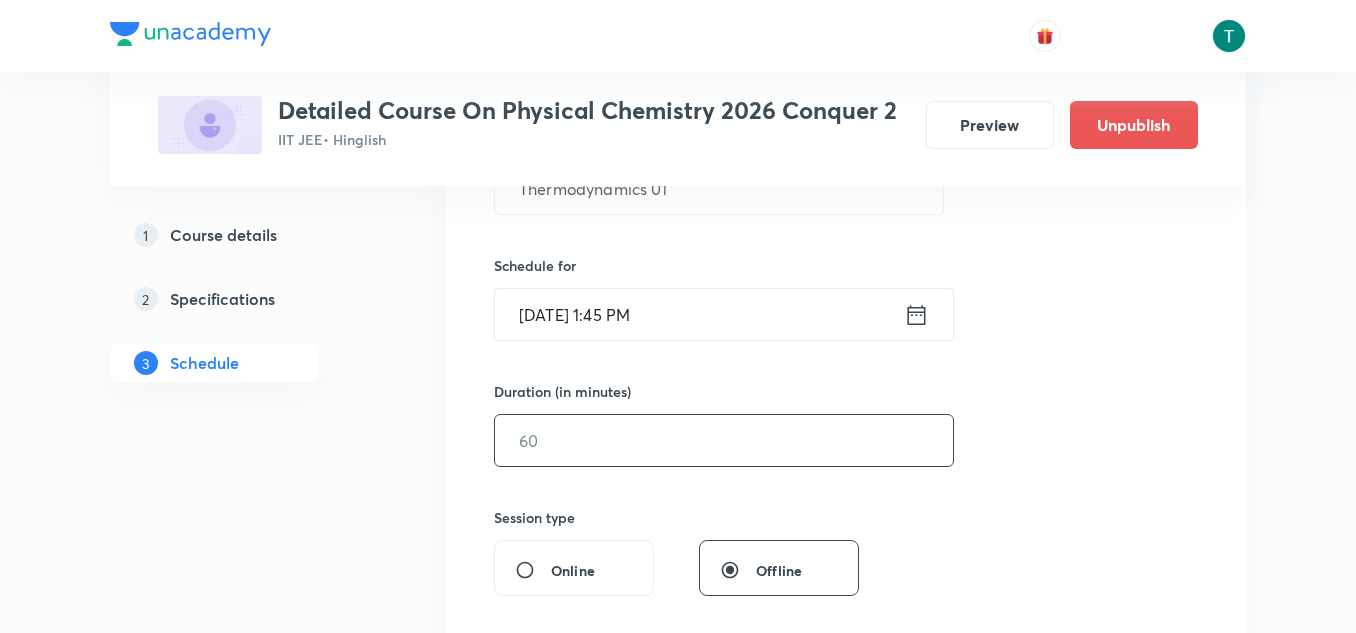 click at bounding box center [724, 440] 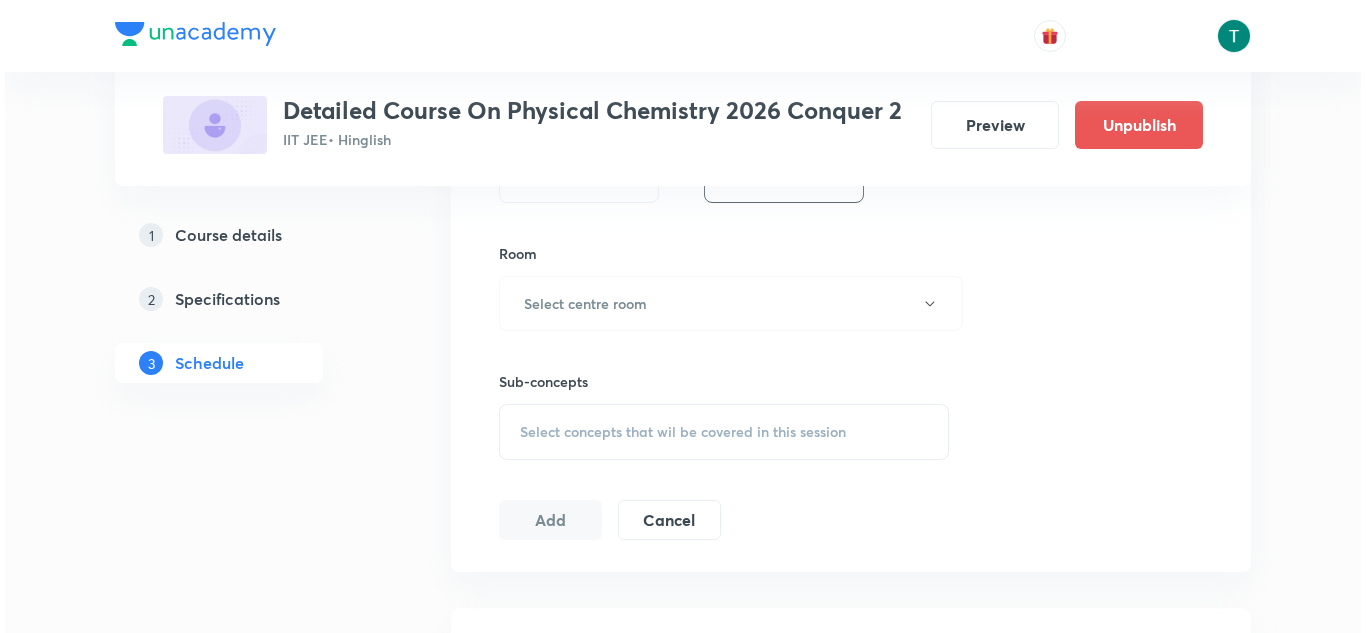 scroll, scrollTop: 826, scrollLeft: 0, axis: vertical 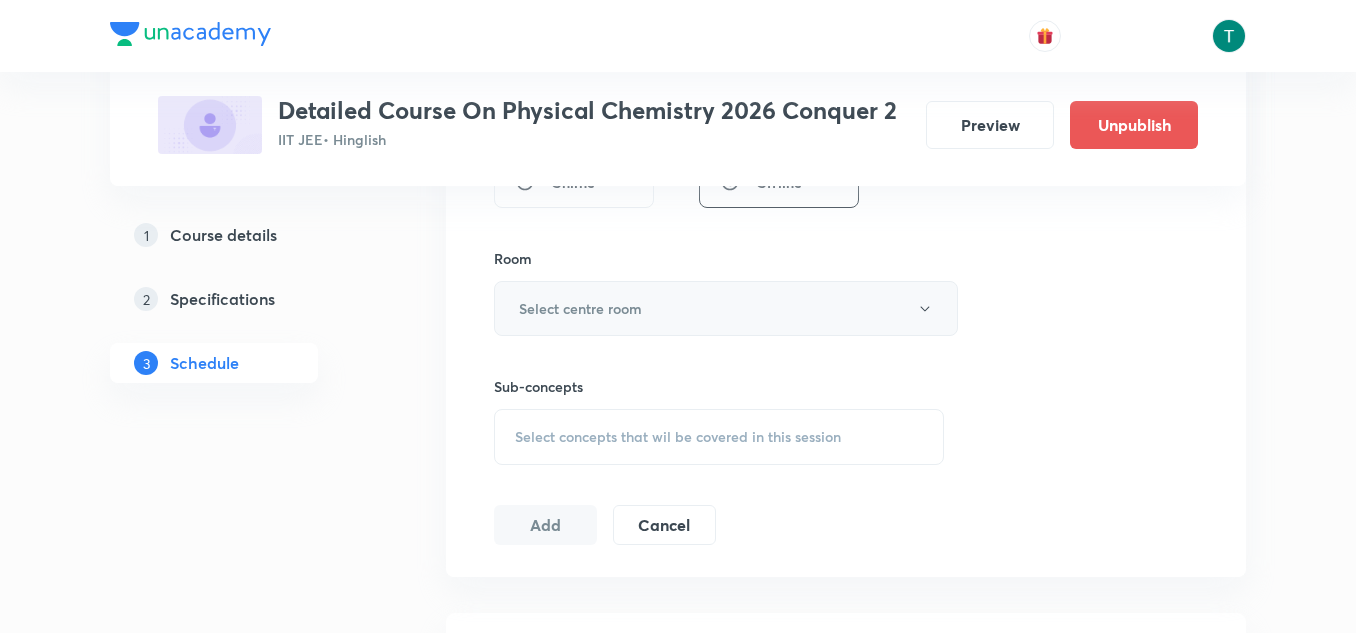 type on "90" 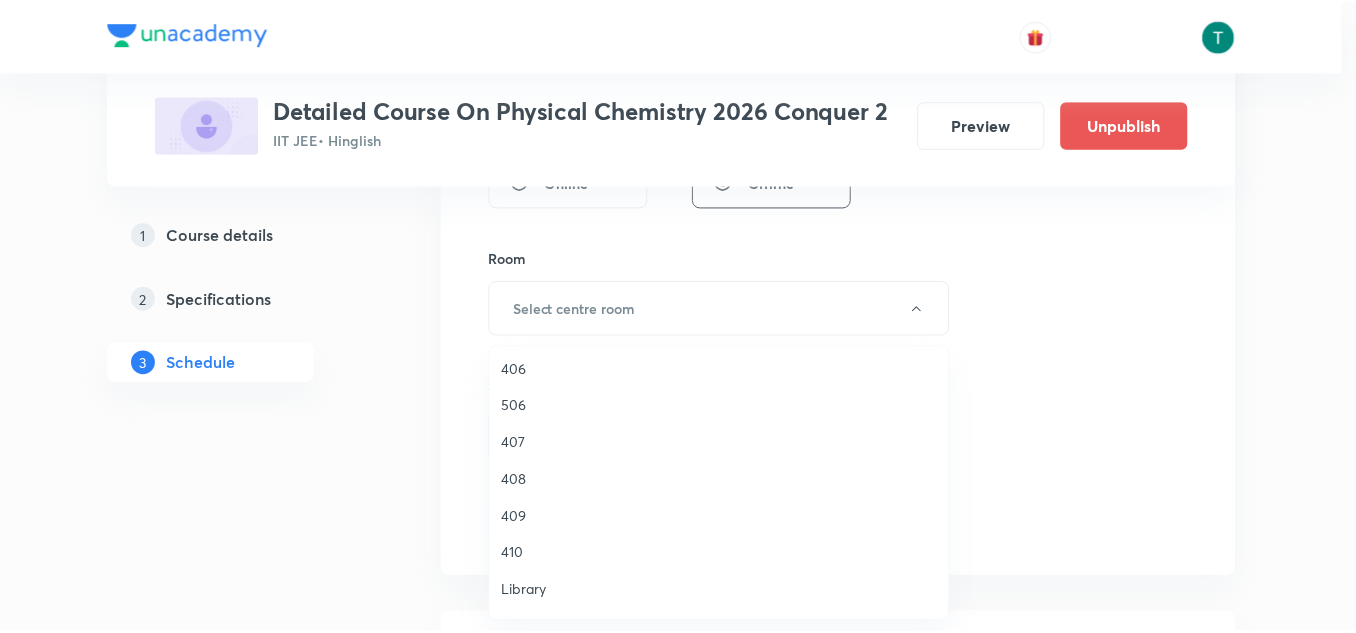scroll, scrollTop: 563, scrollLeft: 0, axis: vertical 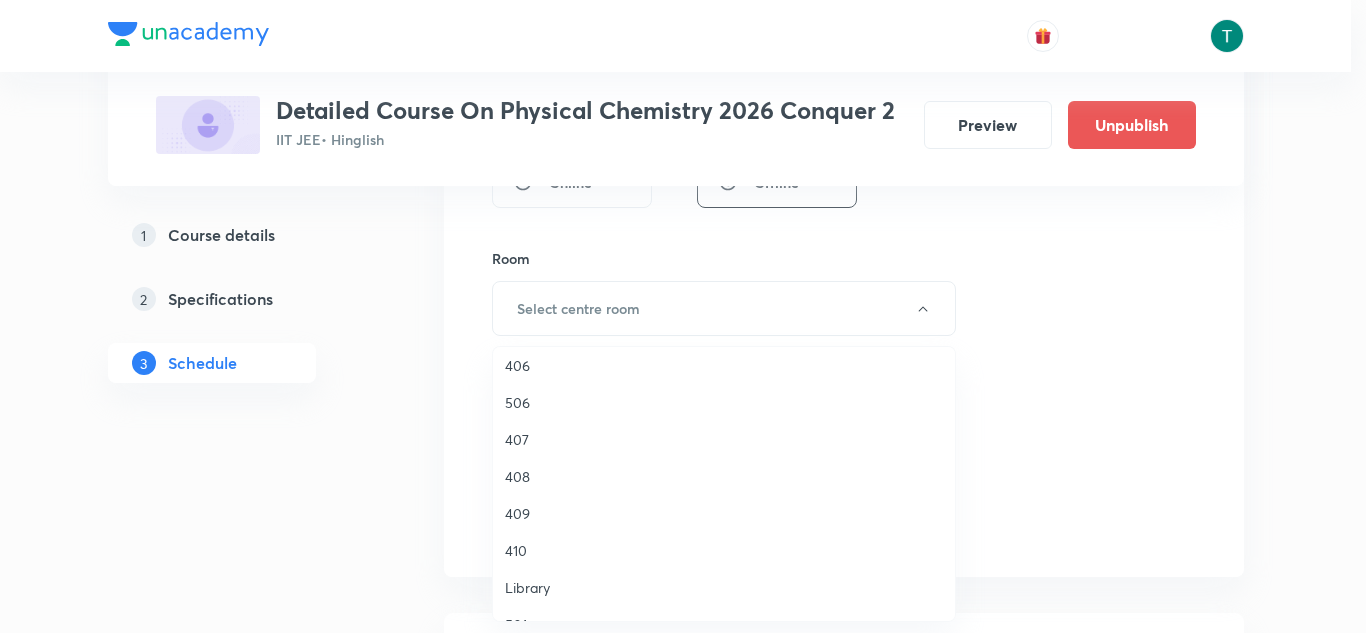 click on "410" at bounding box center (724, 550) 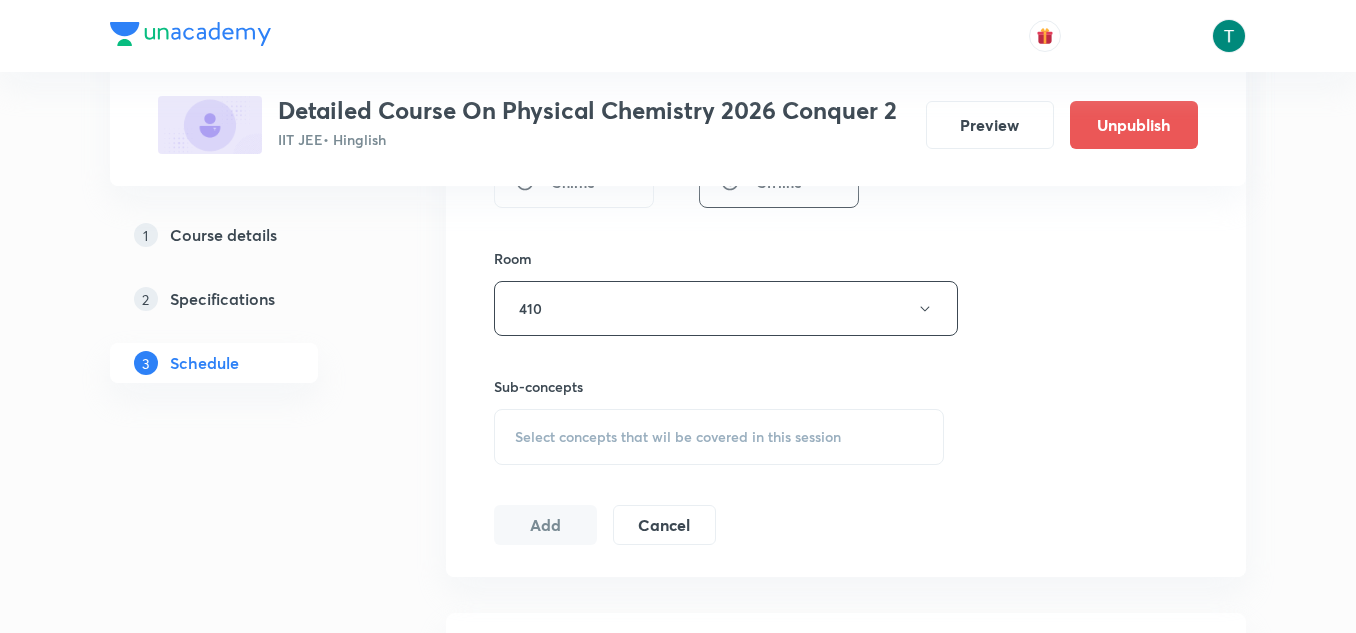 click on "Select concepts that wil be covered in this session" at bounding box center [678, 437] 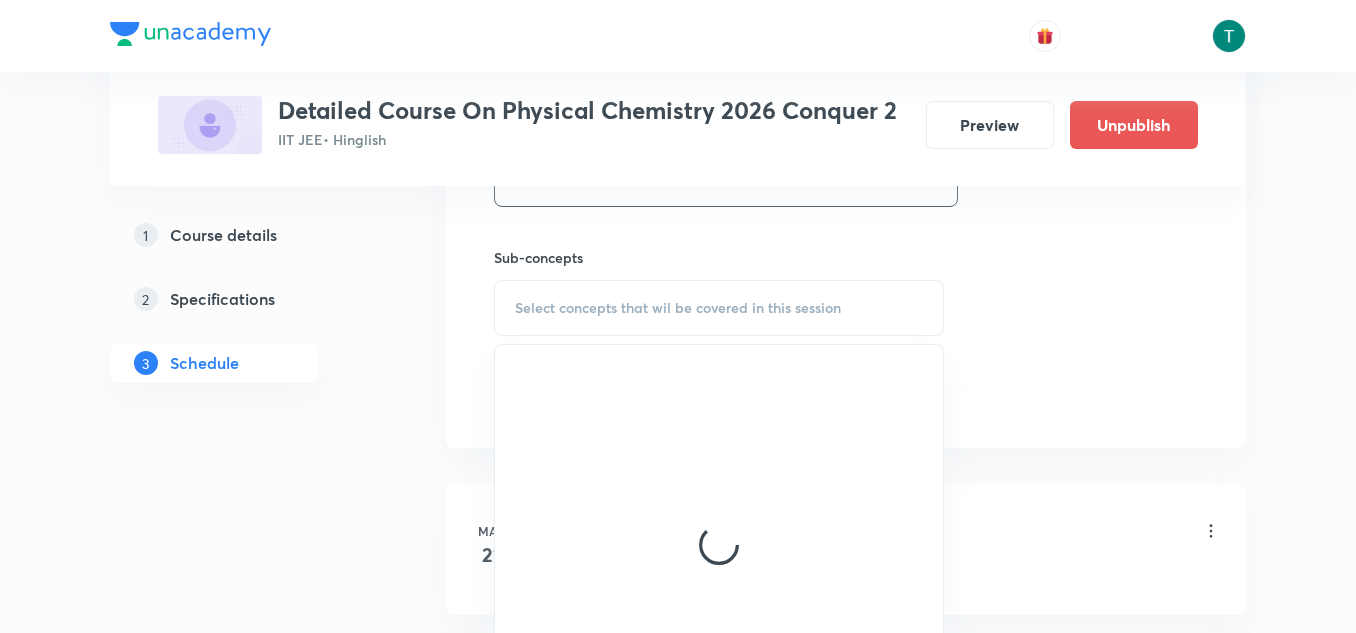 scroll, scrollTop: 956, scrollLeft: 0, axis: vertical 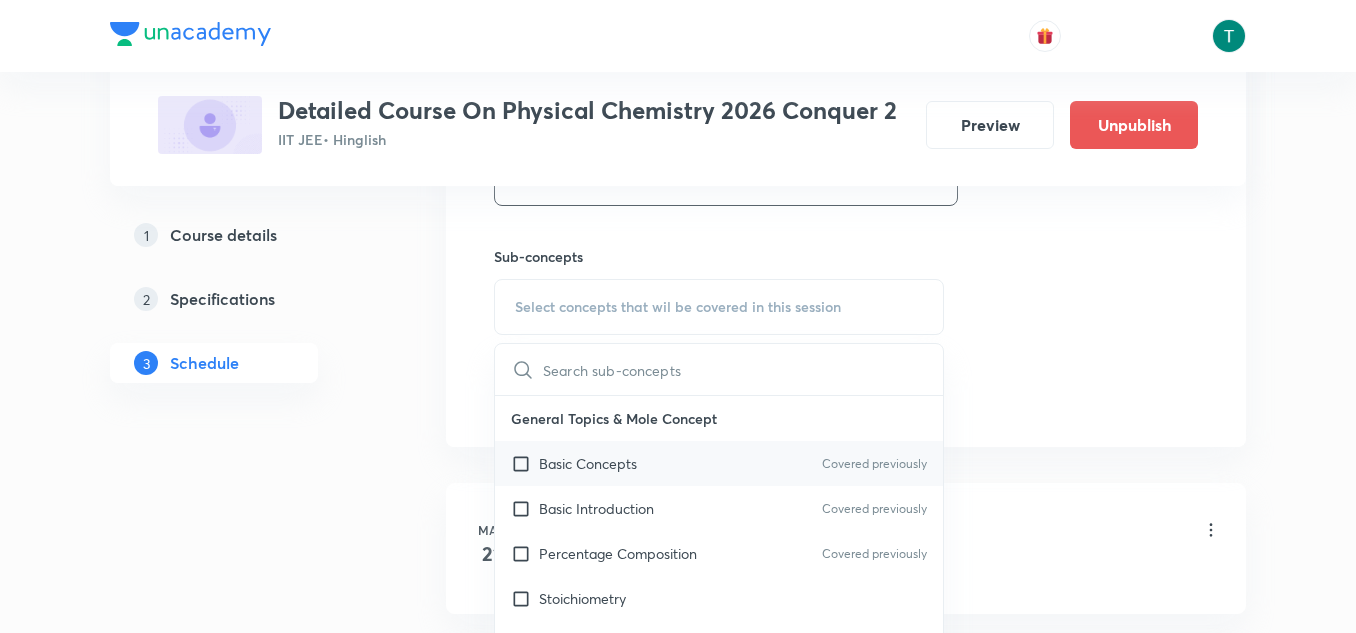 click on "Basic Concepts" at bounding box center (588, 463) 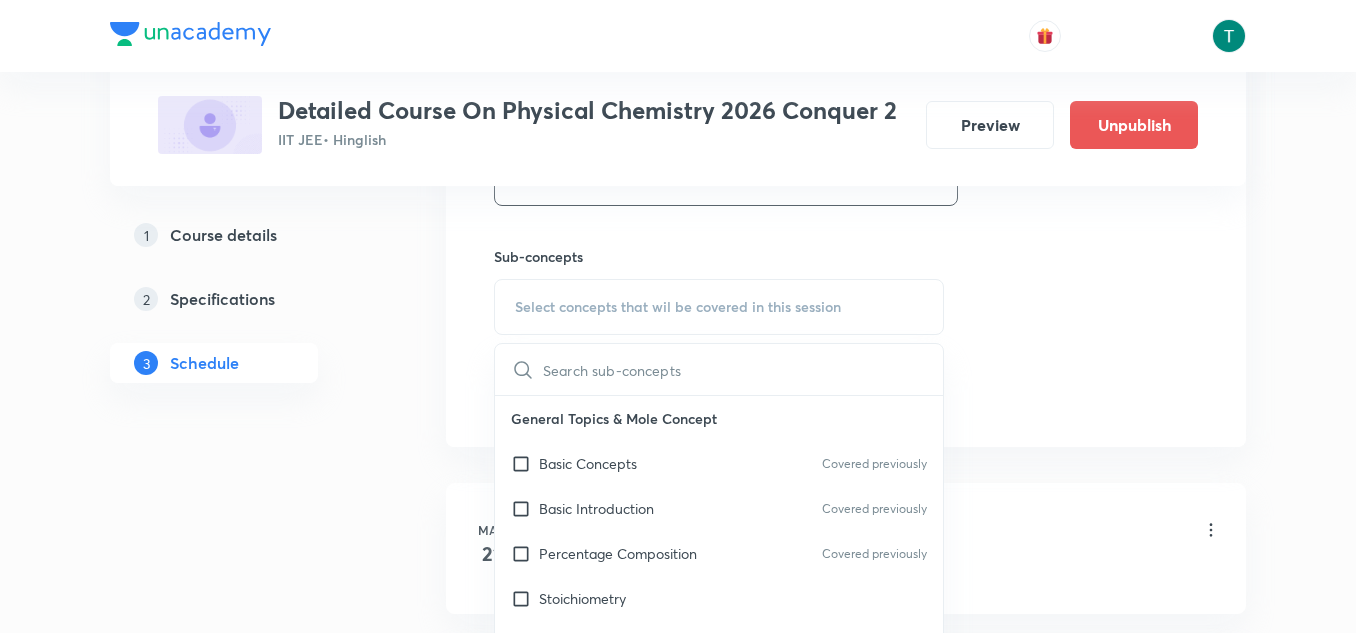 checkbox on "true" 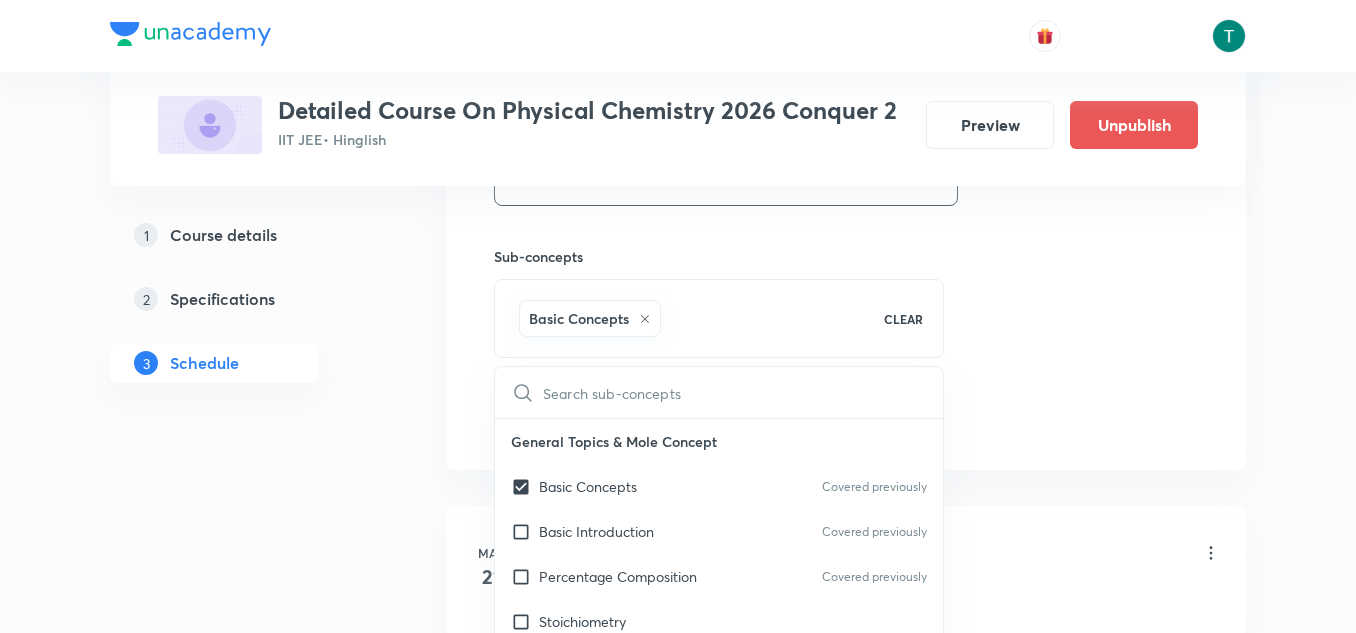 click on "Plus Courses Detailed Course On Physical Chemistry 2026 Conquer 2 IIT JEE  • Hinglish Preview Unpublish 1 Course details 2 Specifications 3 Schedule Schedule 21  classes Session  22 Live class Session title 17/99 Thermodynamics 01 ​ Schedule for [DATE] 1:45 PM ​ Duration (in minutes) 90 ​   Session type Online Offline Room 410 Sub-concepts Basic Concepts CLEAR ​ General Topics & Mole Concept Basic Concepts Covered previously Basic Introduction Covered previously Percentage Composition Covered previously Stoichiometry Principle of Atom Conservation (POAC) Relation between Stoichiometric Quantities Application of Mole Concept: Gravimetric Analysis Different Laws Formula and Composition Concentration Terms Some basic concepts of Chemistry Atomic Structure Discovery Of Electron Some Prerequisites of Physics Discovery Of Protons And Neutrons Atomic Models and Theories  Representation Of Atom With Electrons And Neutrons Nature of Waves Nature Of Electromagnetic Radiation [PERSON_NAME] Quantum Theory 3" at bounding box center (678, 1523) 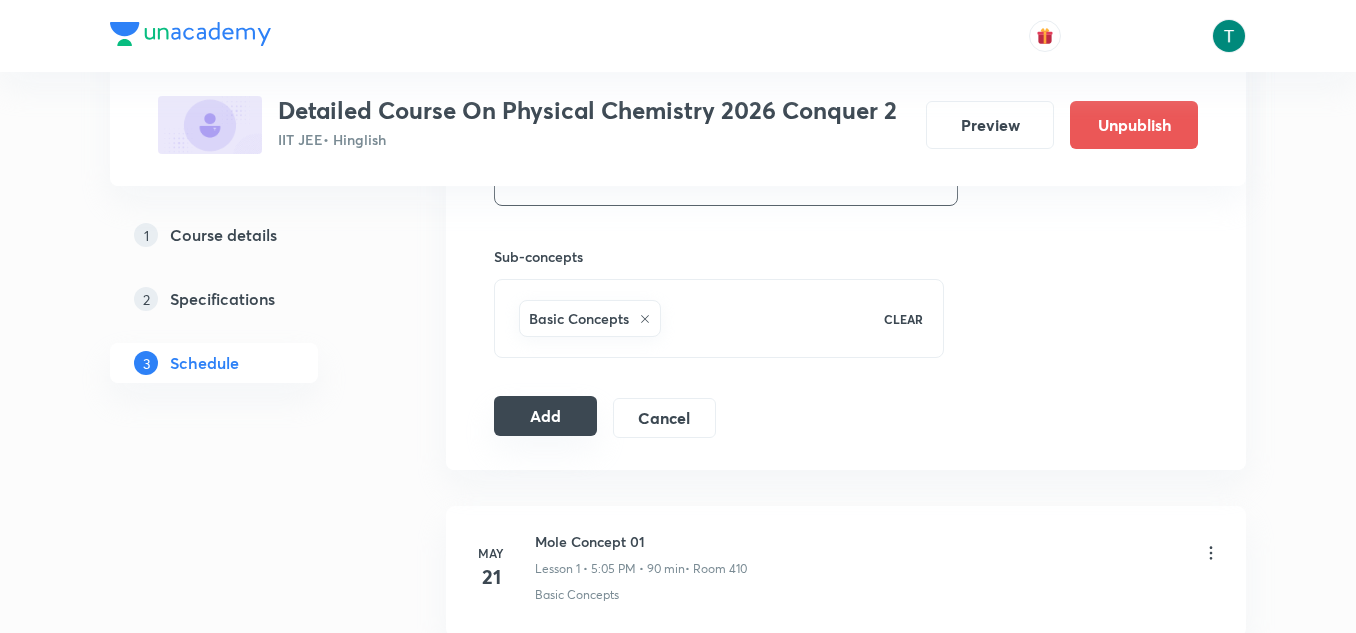 click on "Add" at bounding box center (545, 416) 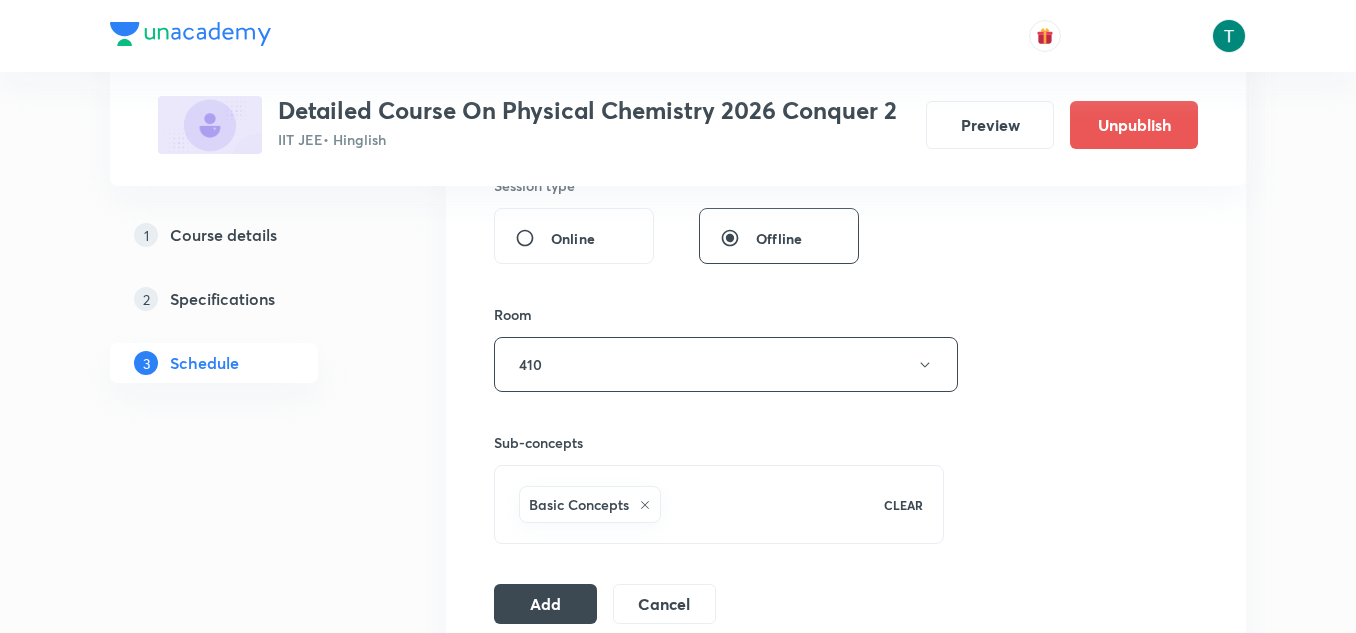 scroll, scrollTop: 764, scrollLeft: 0, axis: vertical 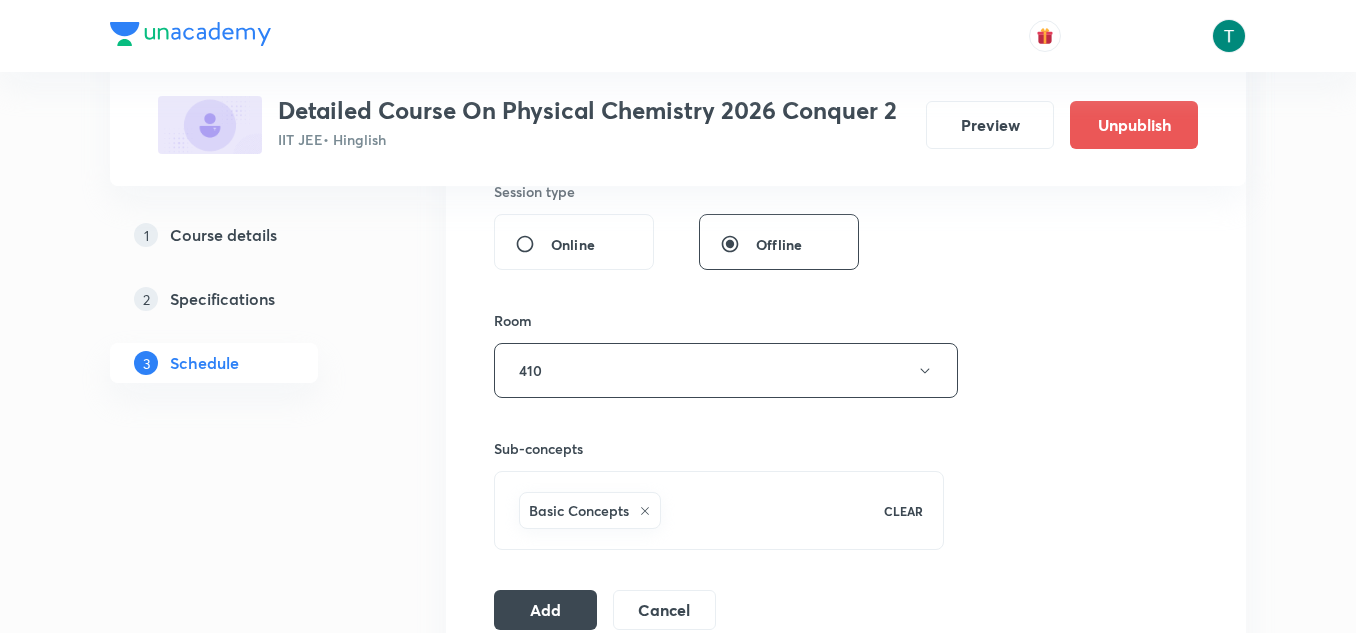 click on "Course details" at bounding box center [223, 235] 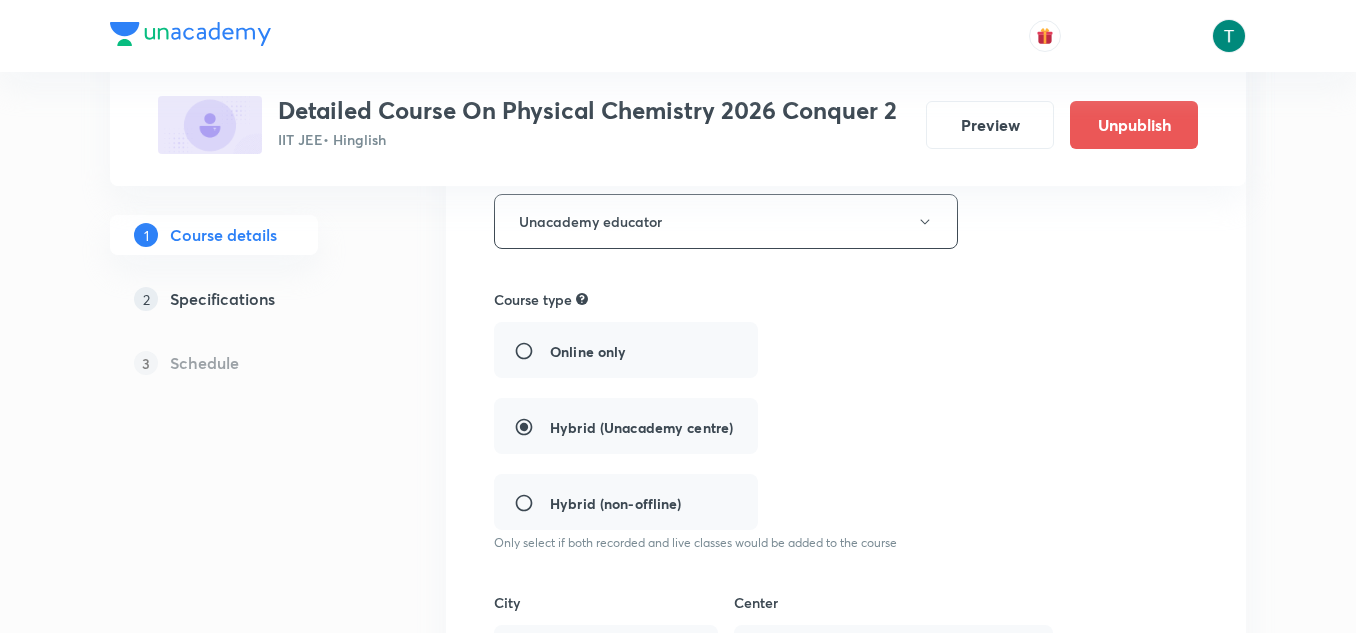 scroll, scrollTop: 1347, scrollLeft: 0, axis: vertical 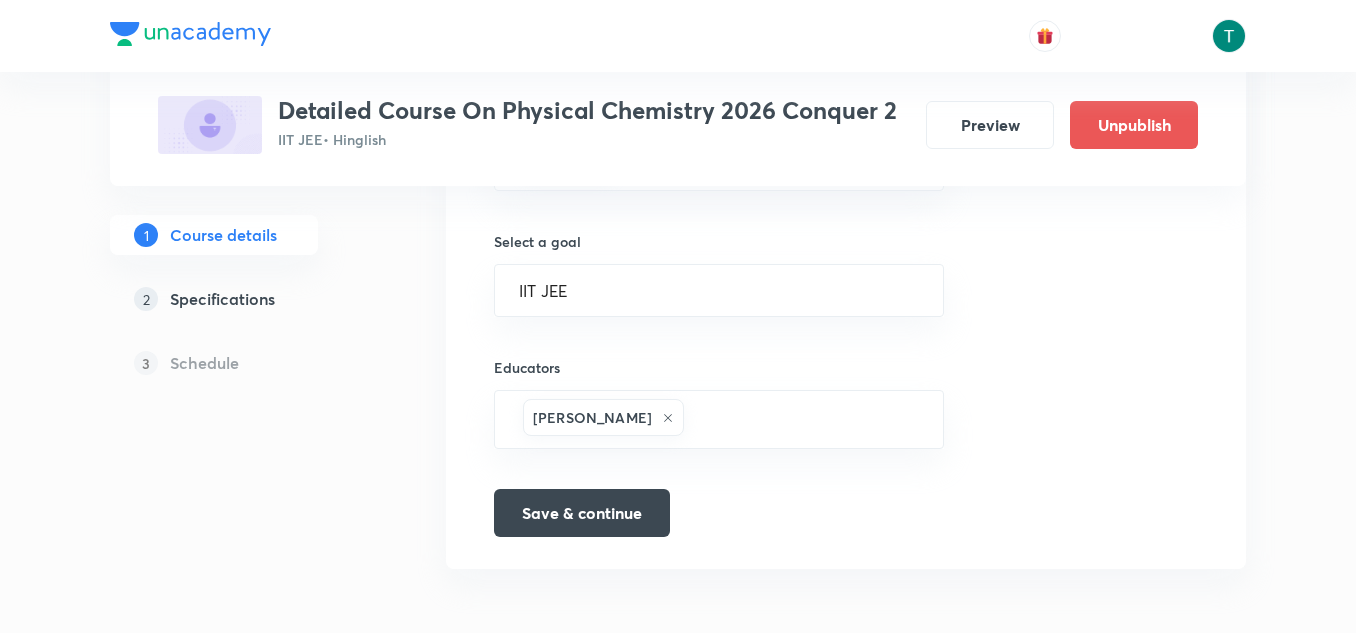 click on "2 Specifications" at bounding box center (246, 299) 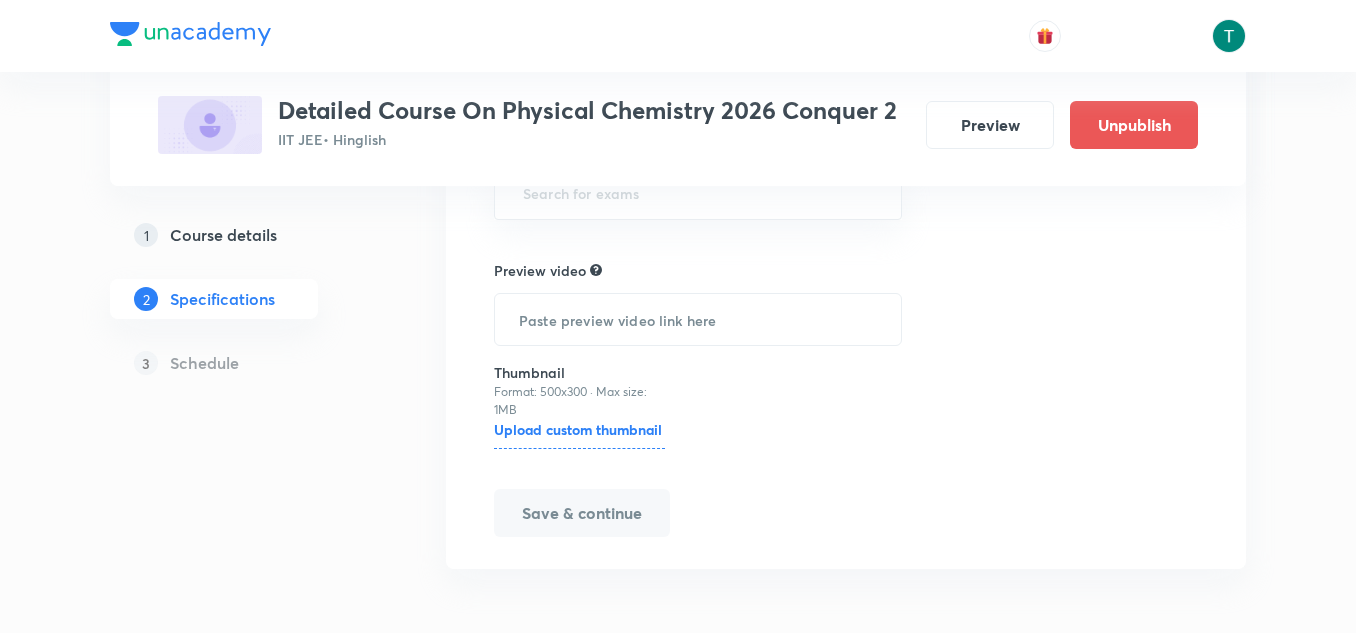 scroll, scrollTop: 0, scrollLeft: 0, axis: both 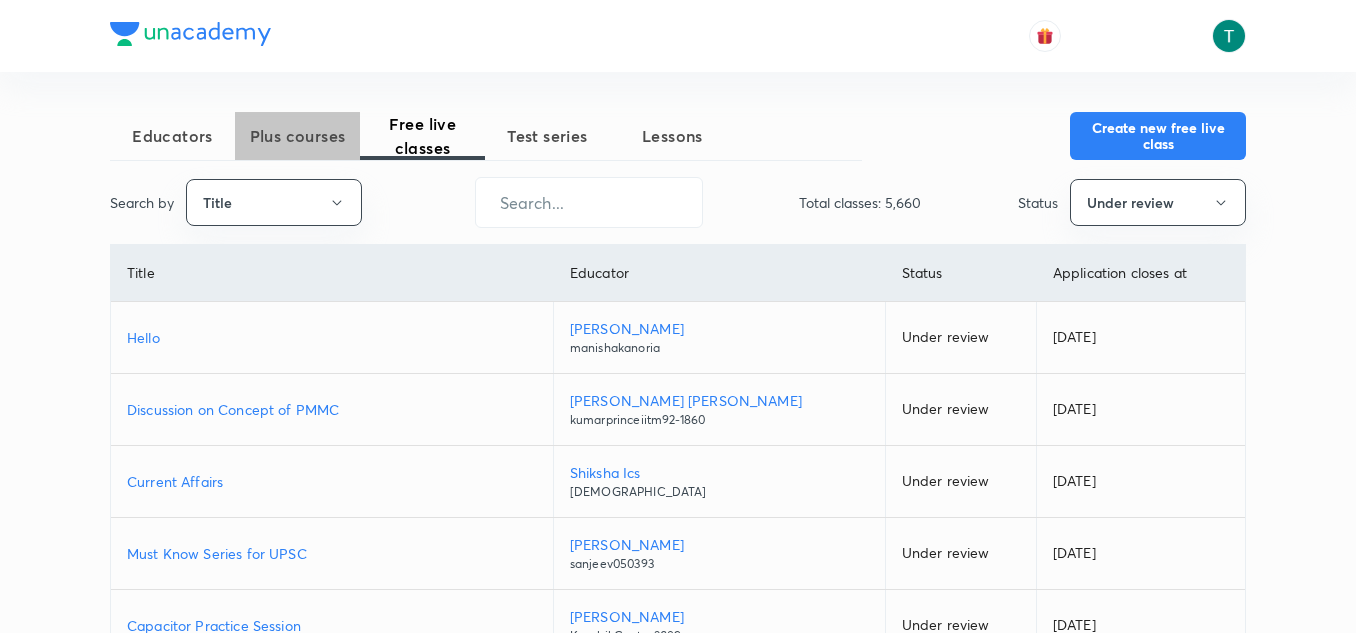 click on "Plus courses" at bounding box center (297, 136) 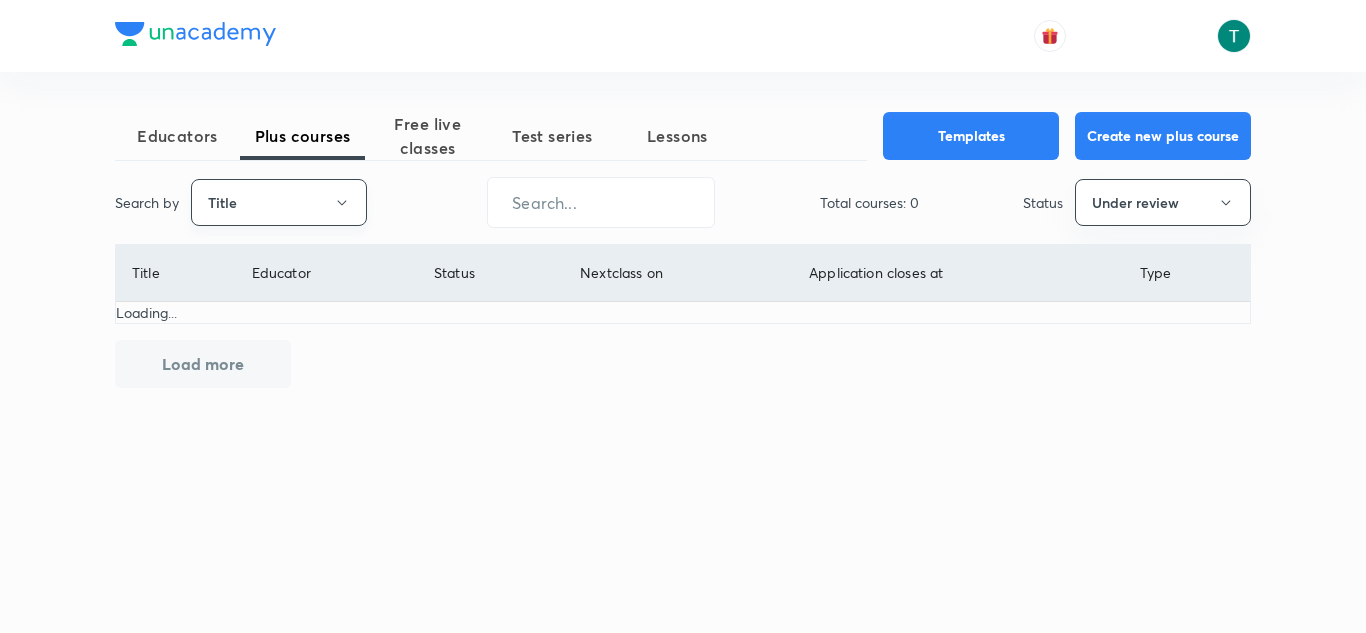 click on "Title" at bounding box center (279, 202) 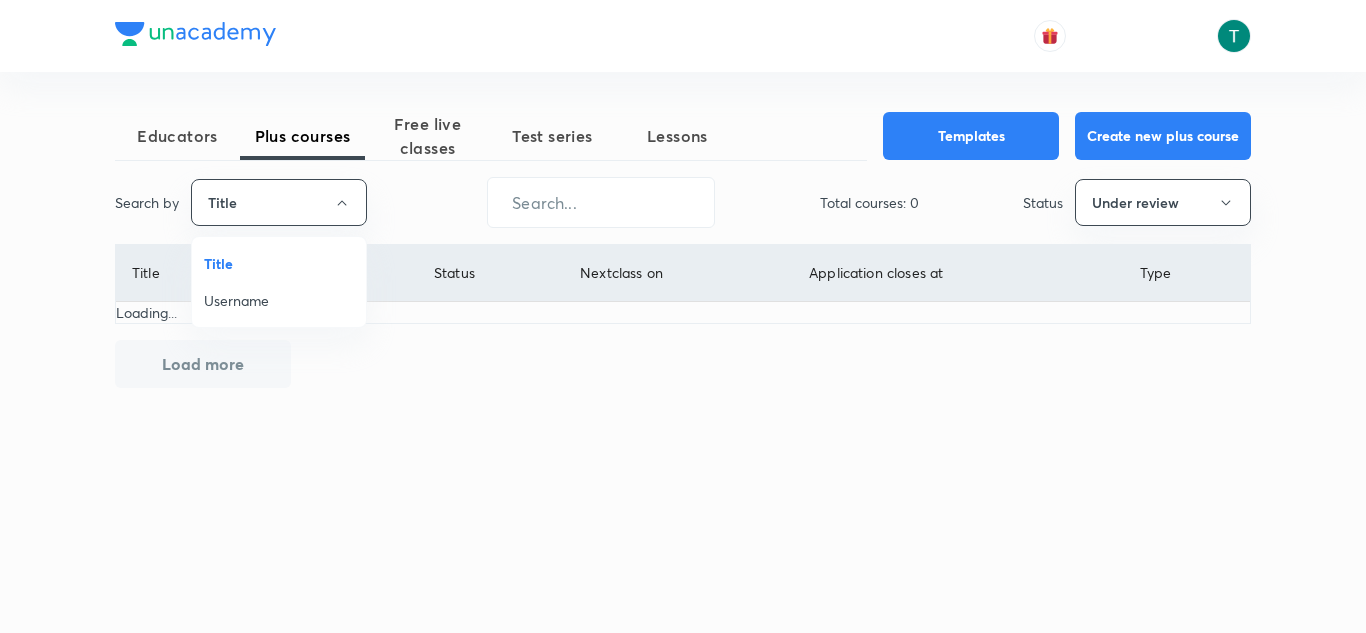 click on "Username" at bounding box center (279, 300) 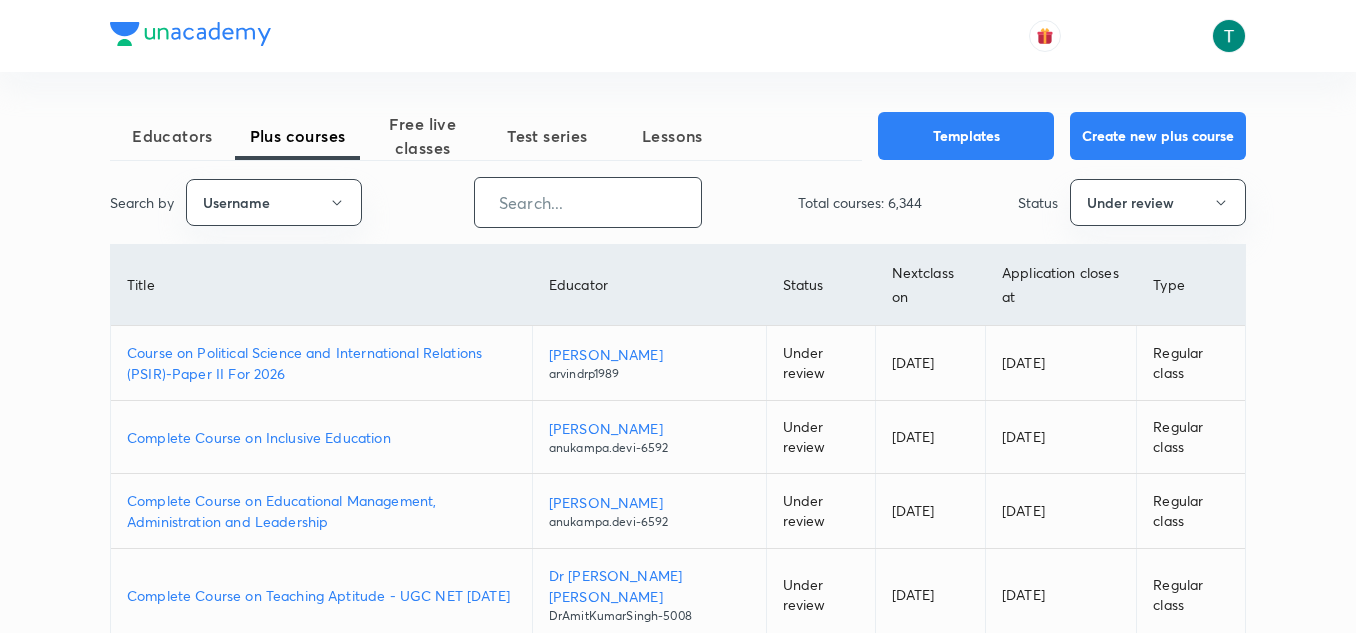 click at bounding box center (588, 202) 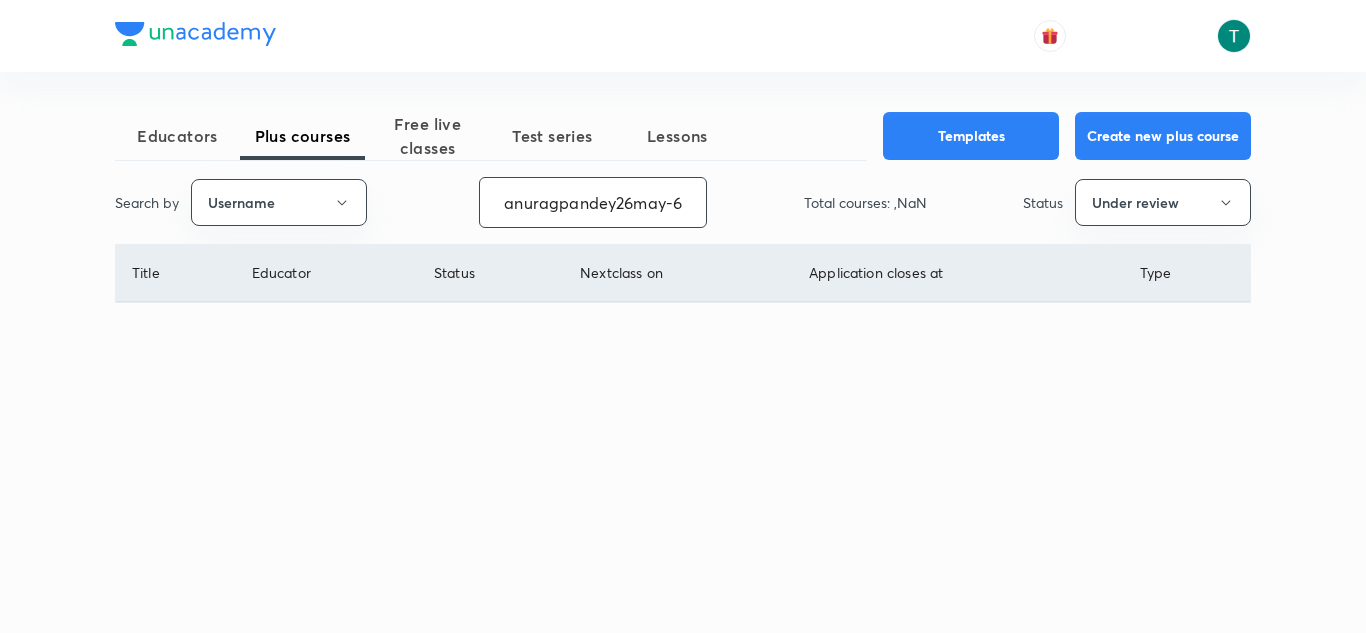 scroll, scrollTop: 0, scrollLeft: 30, axis: horizontal 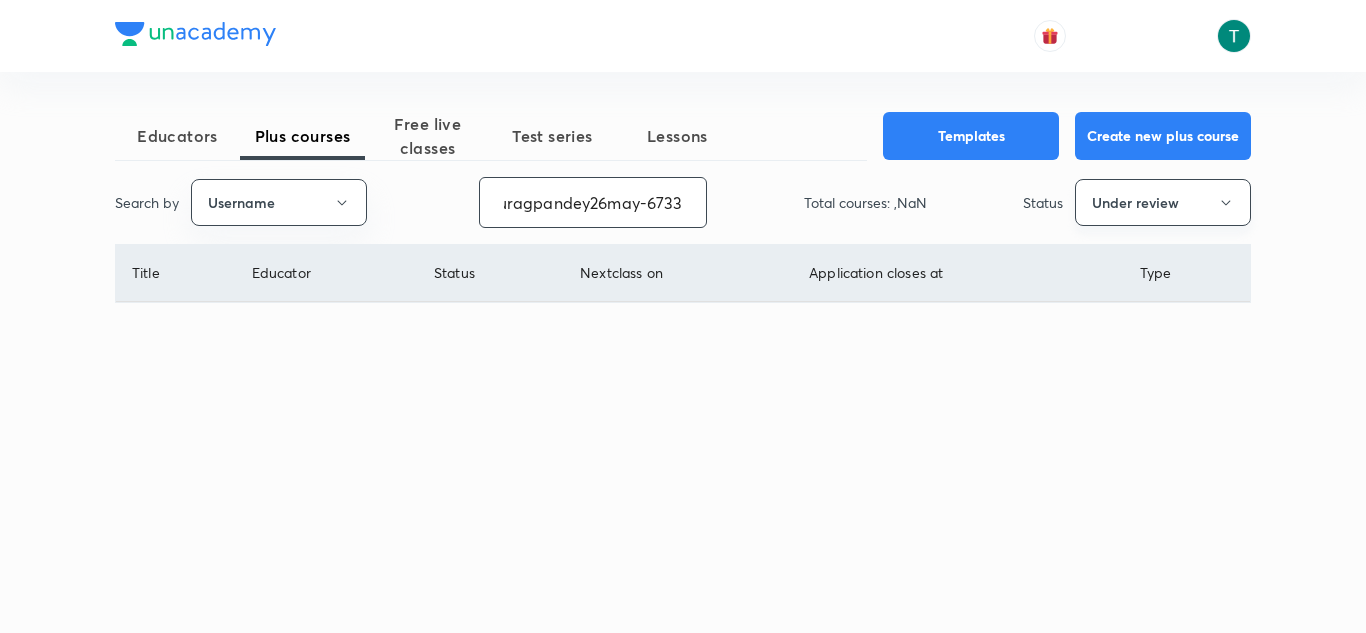 type on "anuragpandey26may-6733" 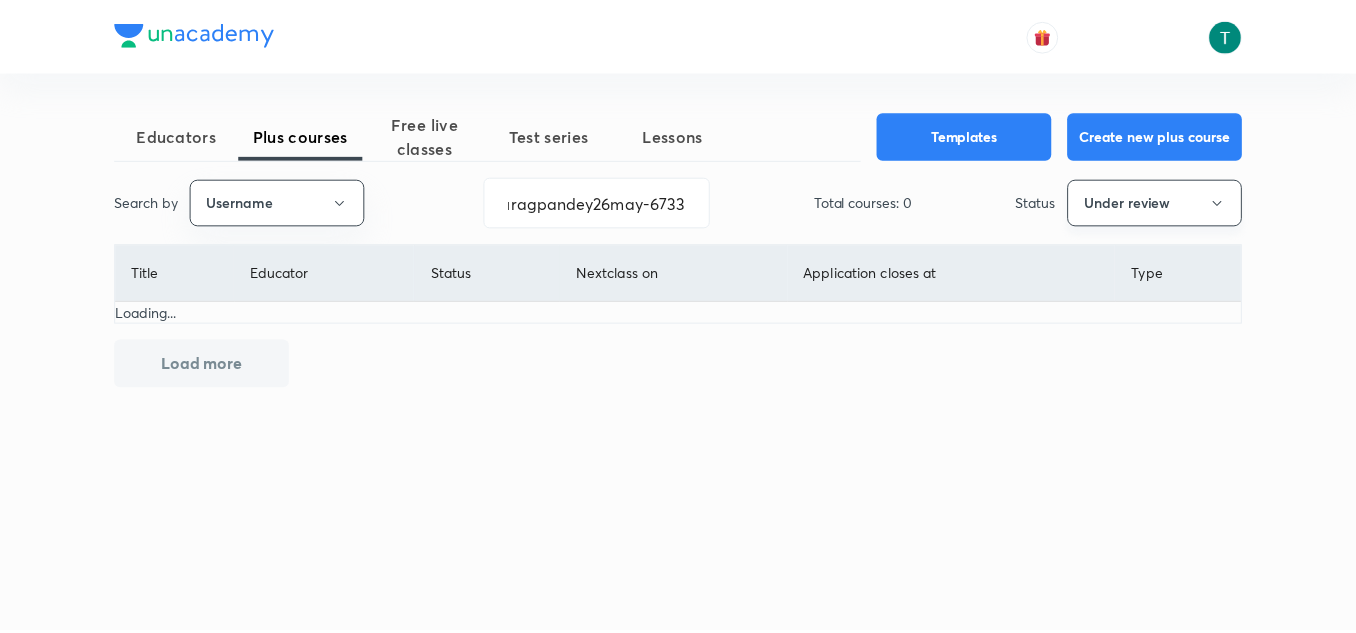 scroll, scrollTop: 0, scrollLeft: 0, axis: both 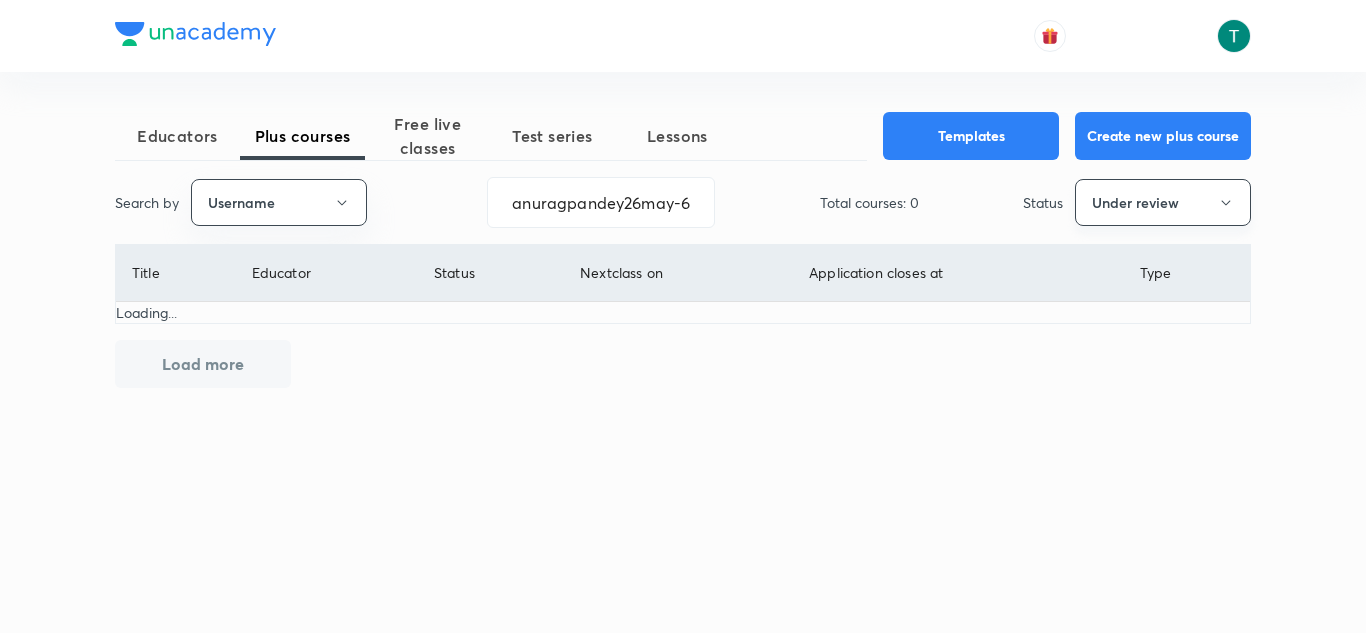 click on "Under review" at bounding box center (1163, 202) 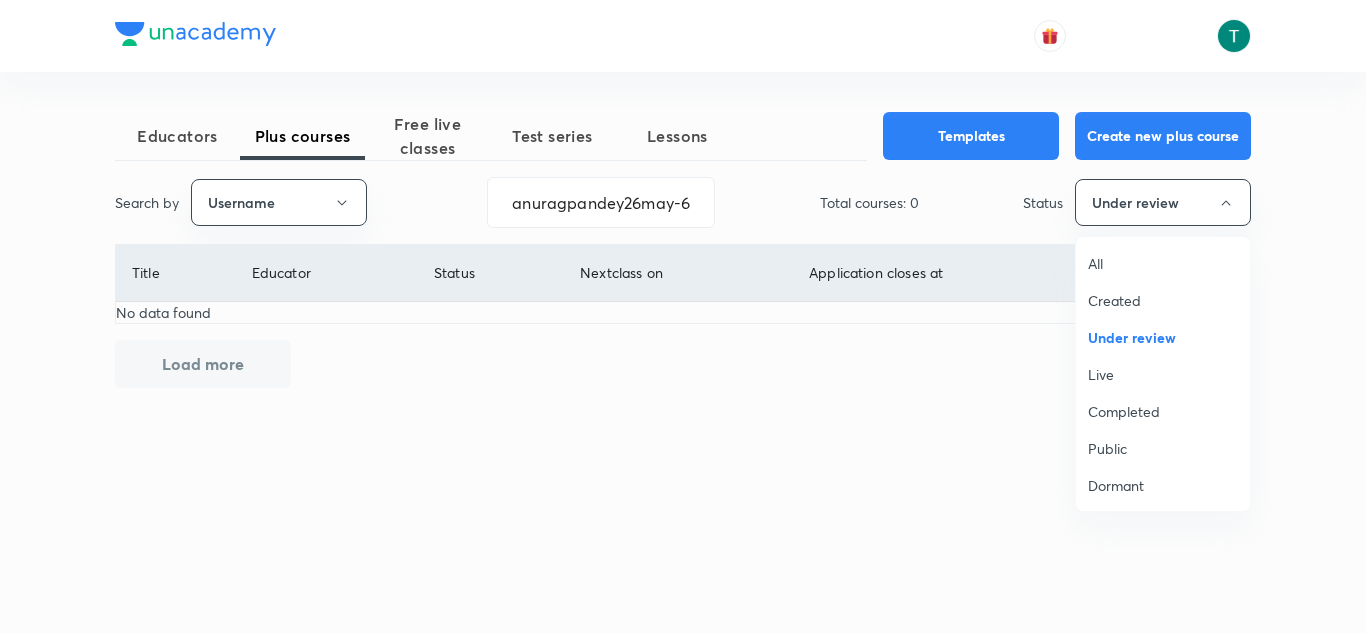 click on "All" at bounding box center [1163, 263] 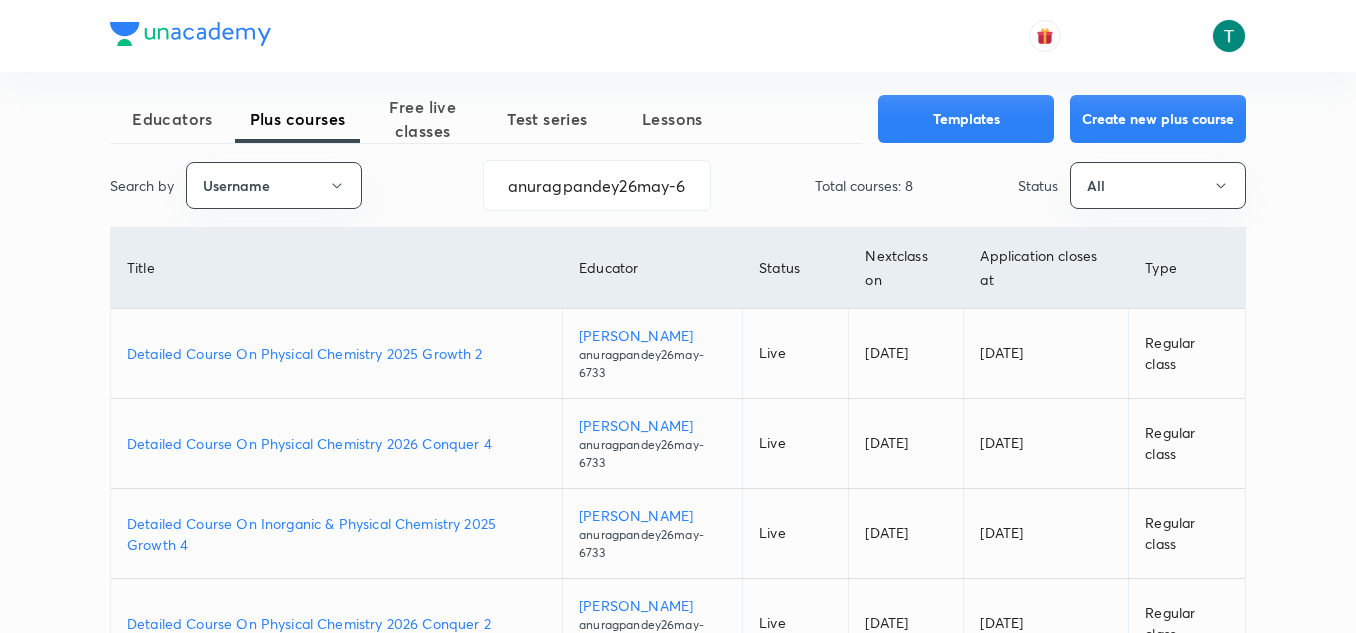 scroll, scrollTop: 19, scrollLeft: 0, axis: vertical 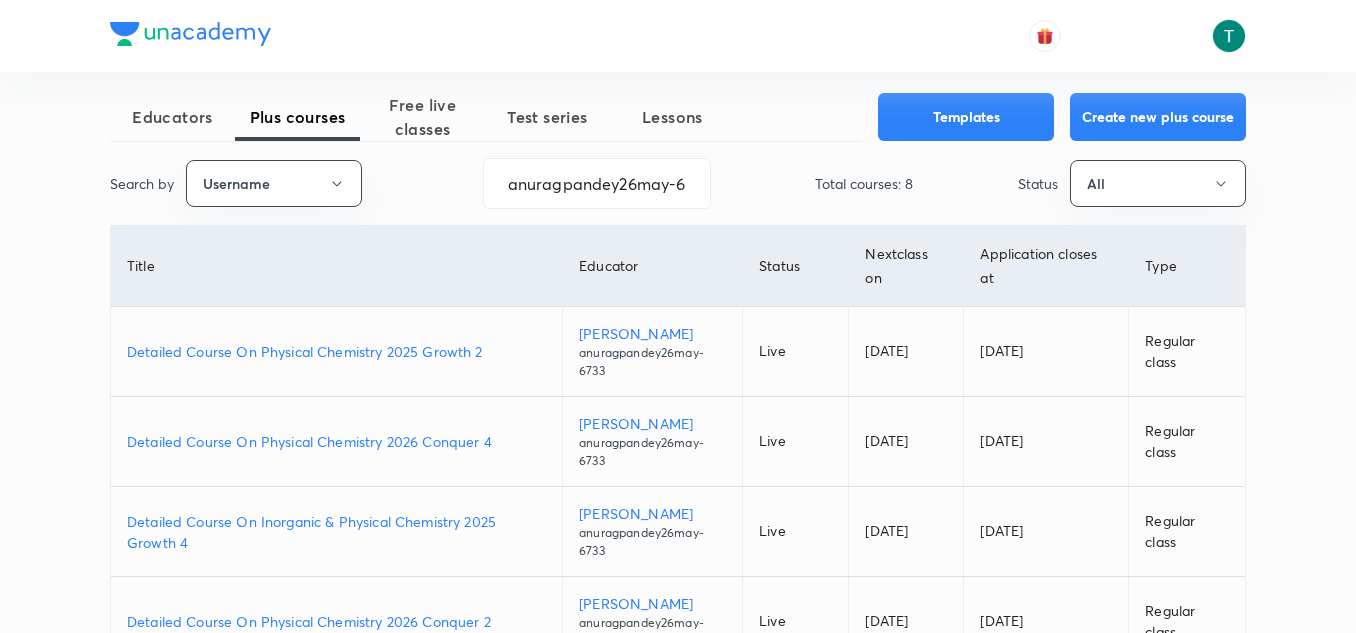 click on "Detailed Course On Physical Chemistry 2025 Growth 2" at bounding box center [336, 351] 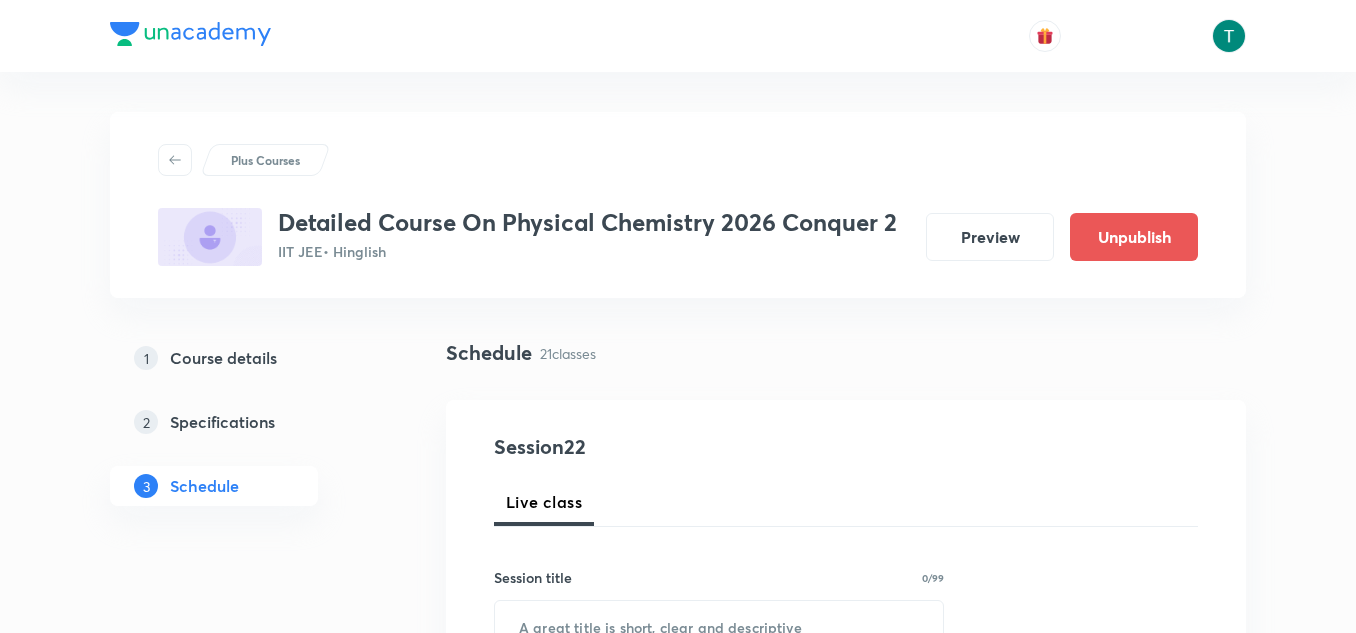 scroll, scrollTop: 4227, scrollLeft: 0, axis: vertical 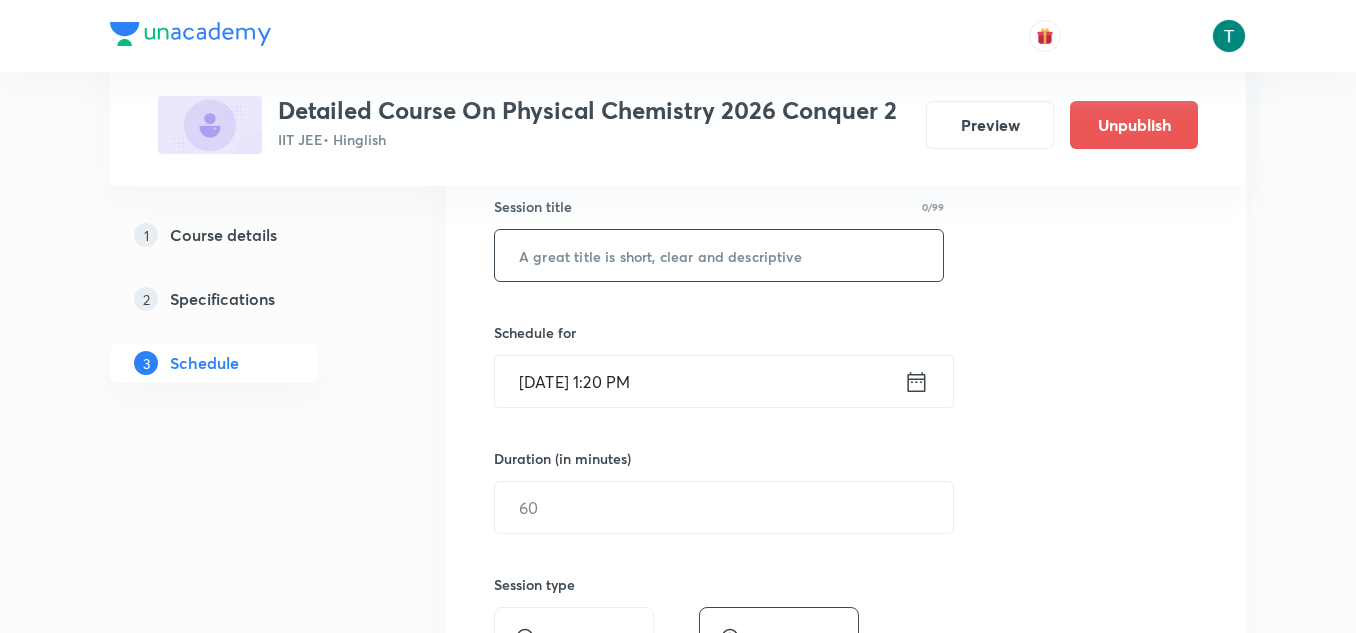 click at bounding box center [719, 255] 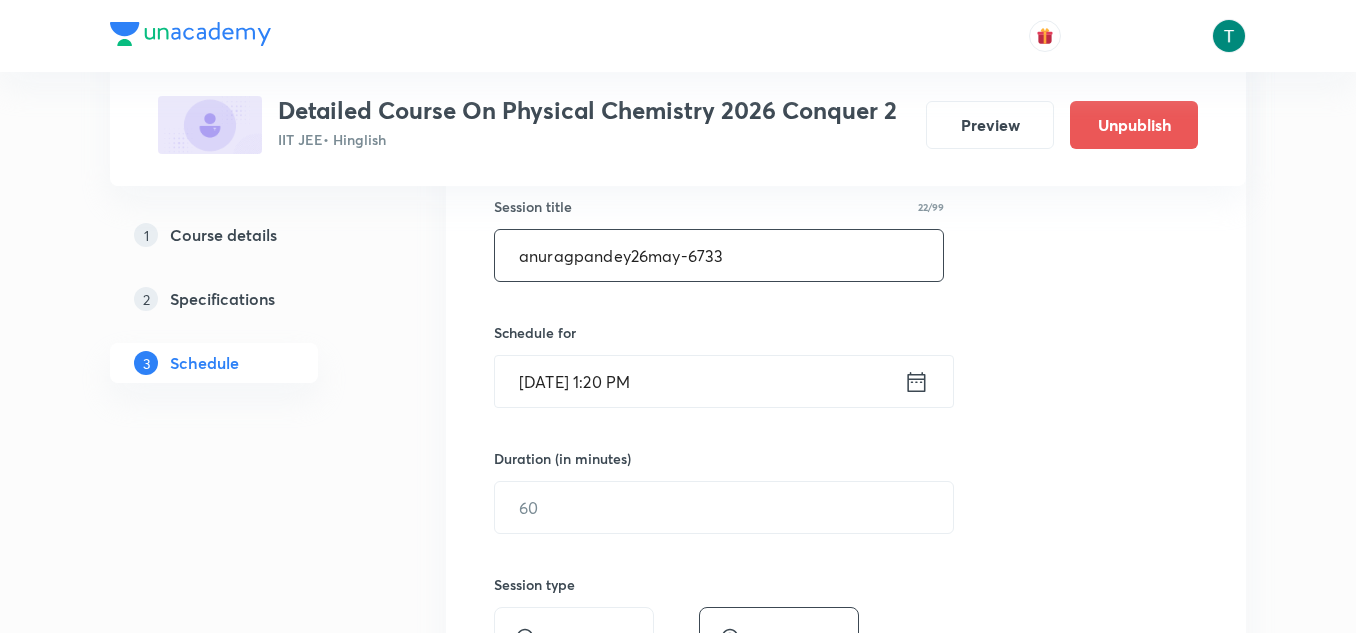 type on "anuragpandey26may-6733z" 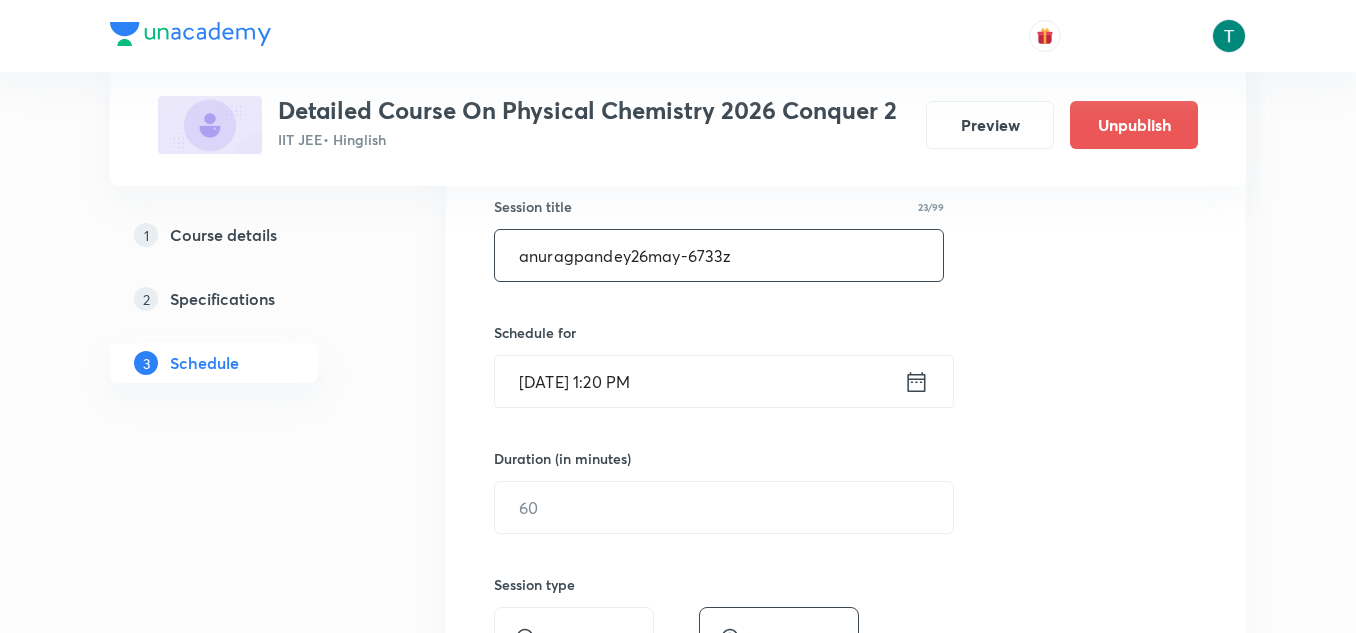 drag, startPoint x: 775, startPoint y: 246, endPoint x: 400, endPoint y: 271, distance: 375.8324 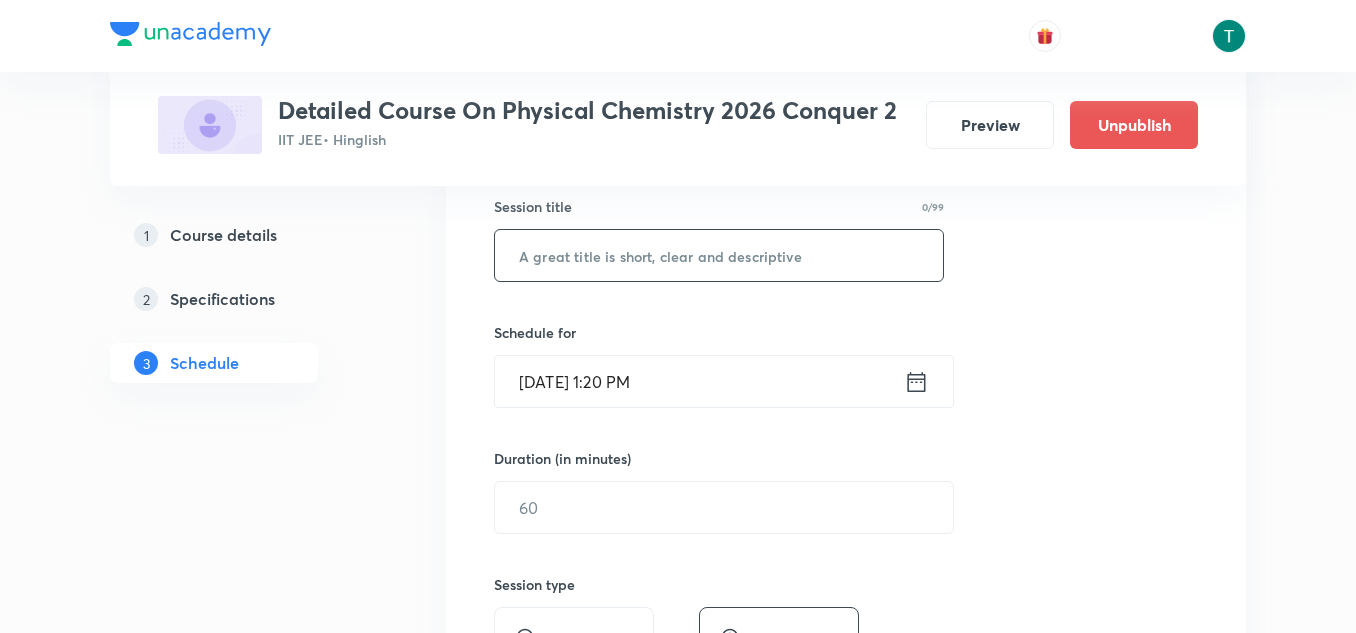 scroll, scrollTop: 4227, scrollLeft: 0, axis: vertical 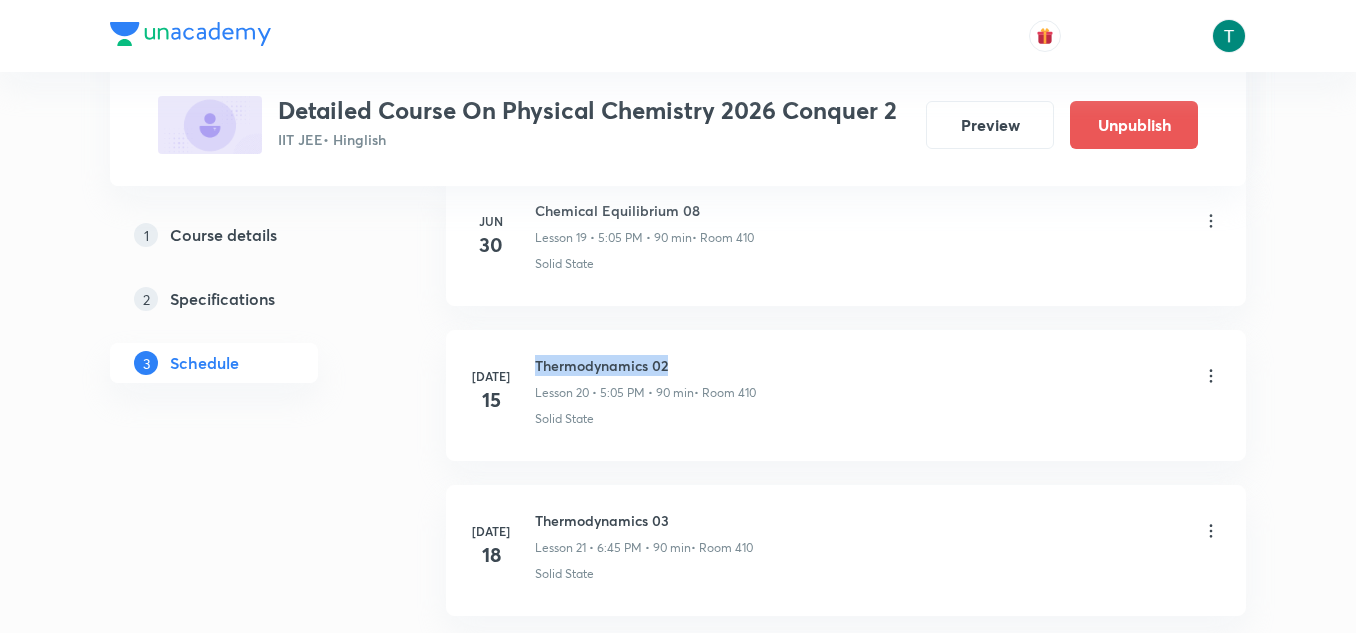 drag, startPoint x: 536, startPoint y: 351, endPoint x: 819, endPoint y: 352, distance: 283.00177 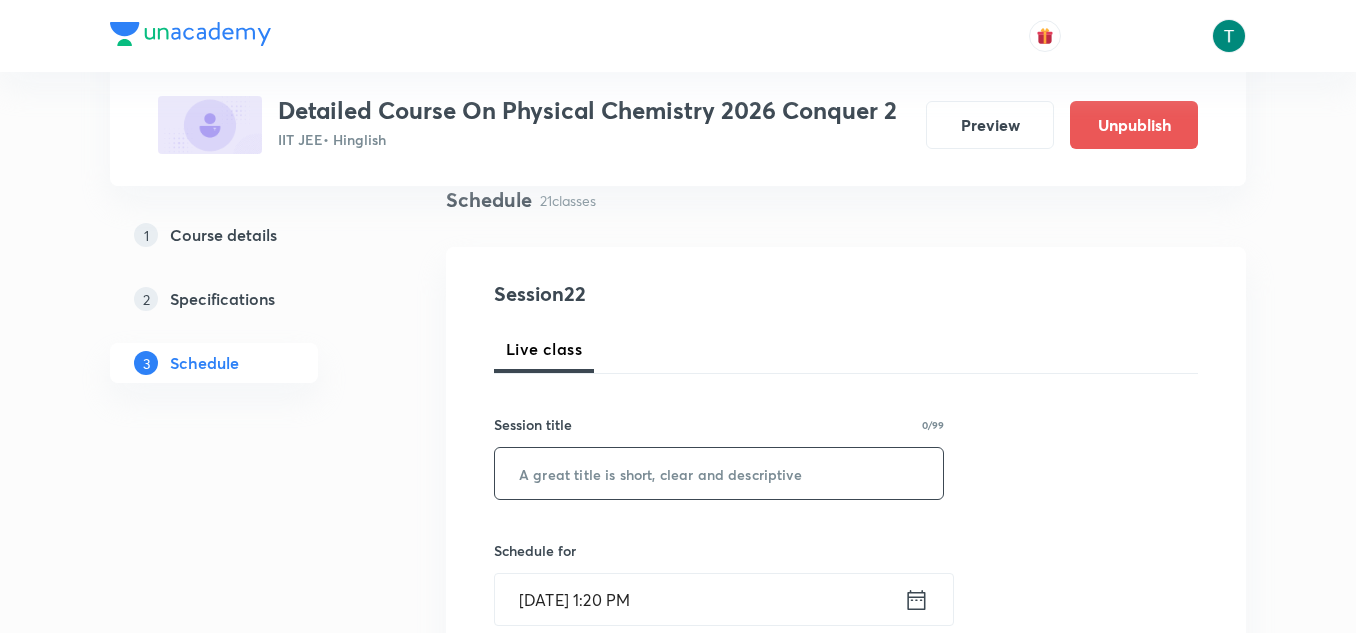 drag, startPoint x: 657, startPoint y: 444, endPoint x: 632, endPoint y: 468, distance: 34.655445 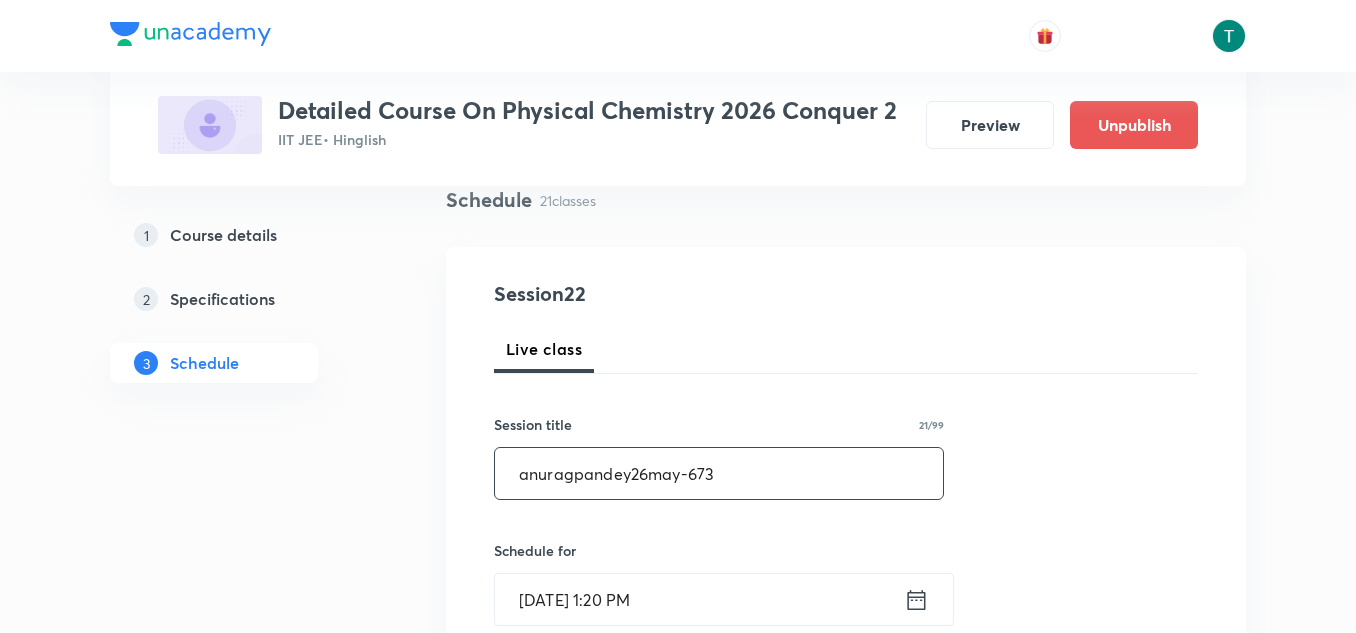 type on "anuragpandey26may-6733" 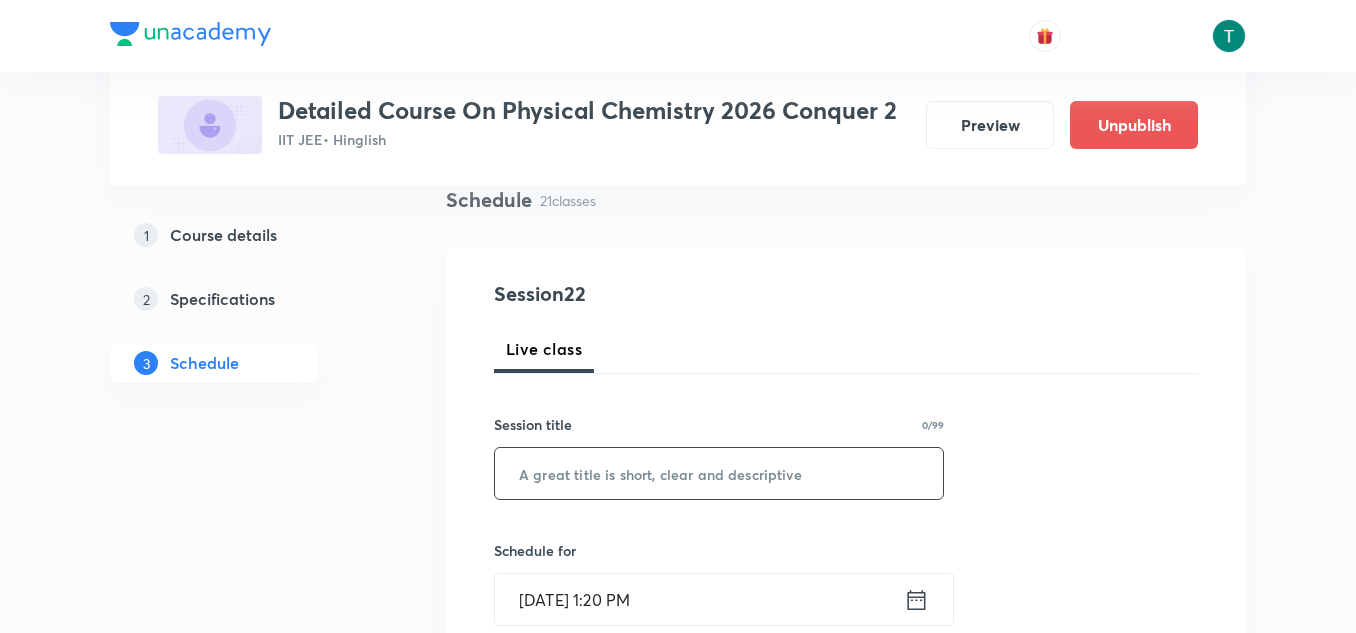 scroll, scrollTop: 4227, scrollLeft: 0, axis: vertical 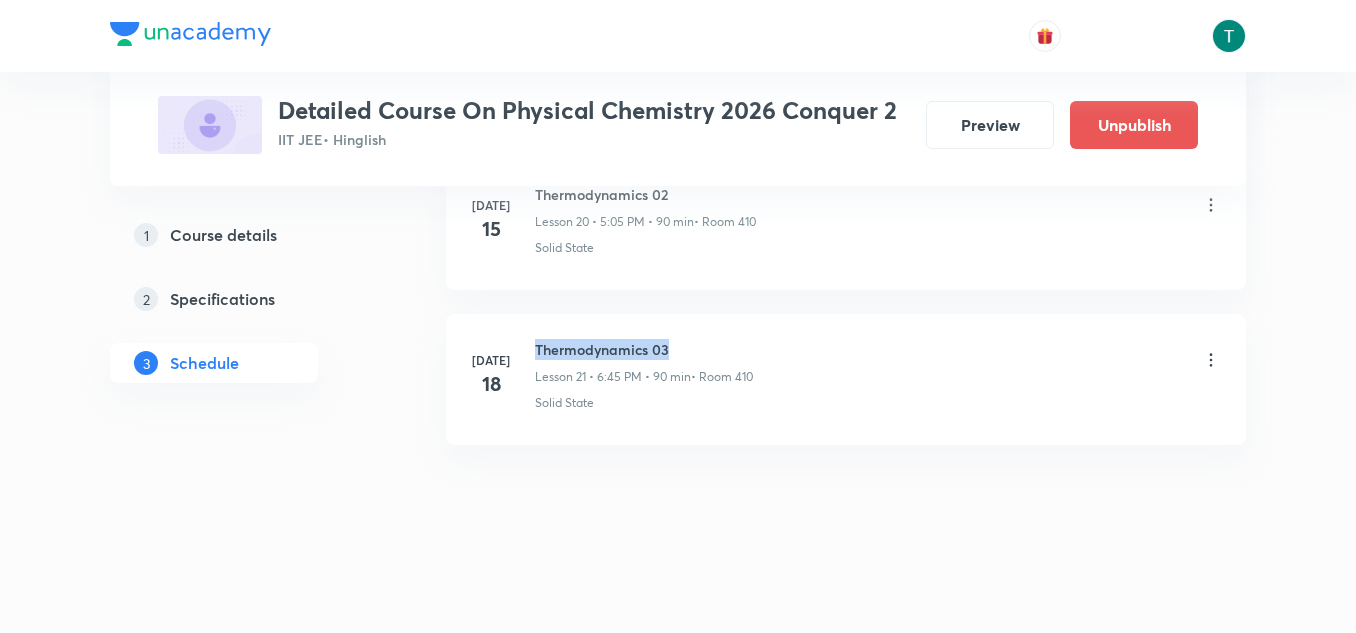 drag, startPoint x: 533, startPoint y: 343, endPoint x: 760, endPoint y: 304, distance: 230.32585 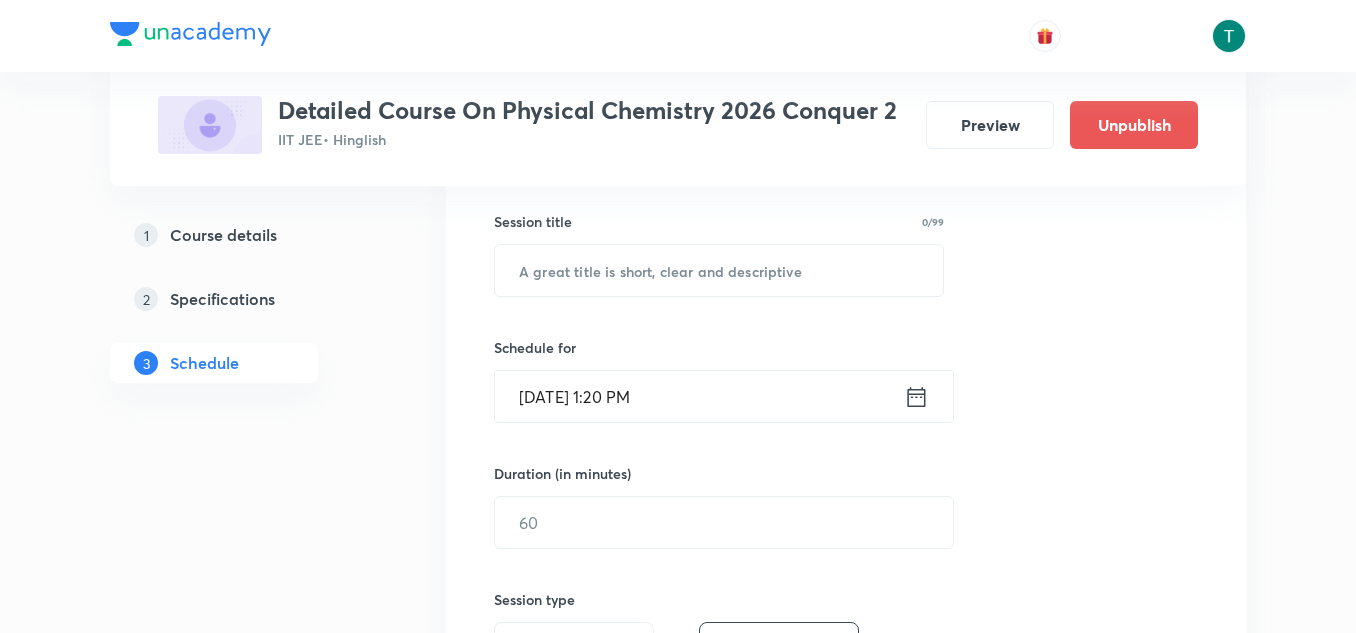 scroll, scrollTop: 355, scrollLeft: 0, axis: vertical 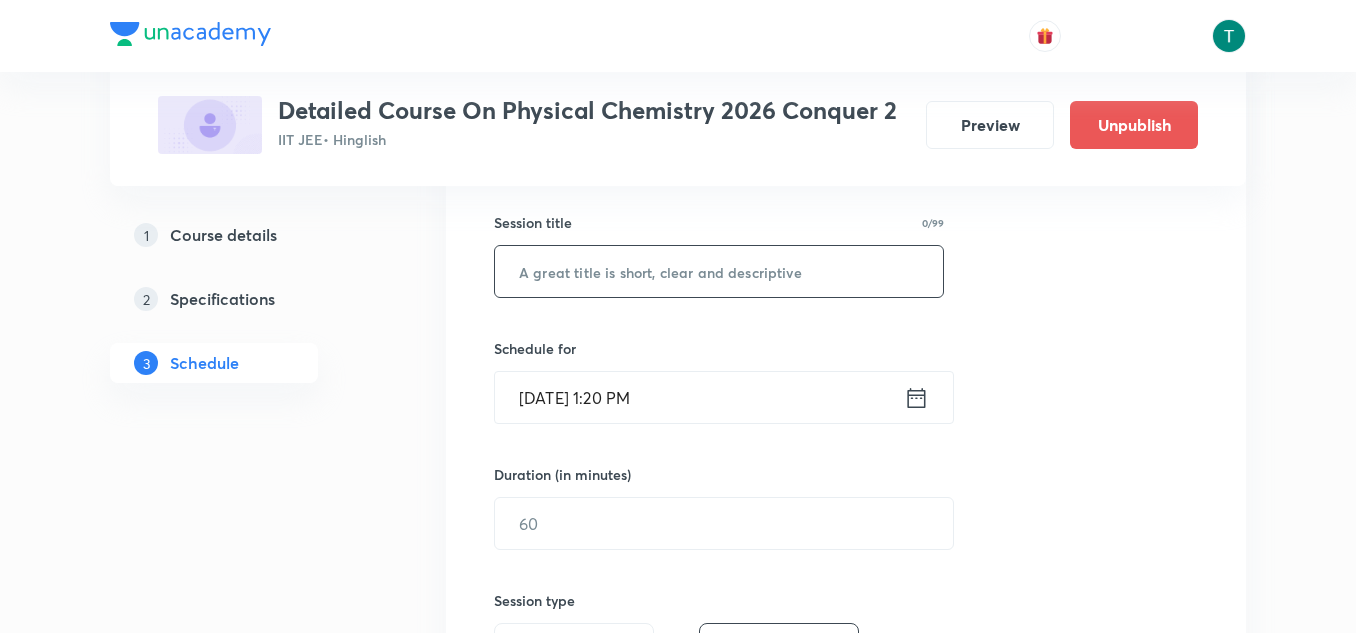 click at bounding box center (719, 271) 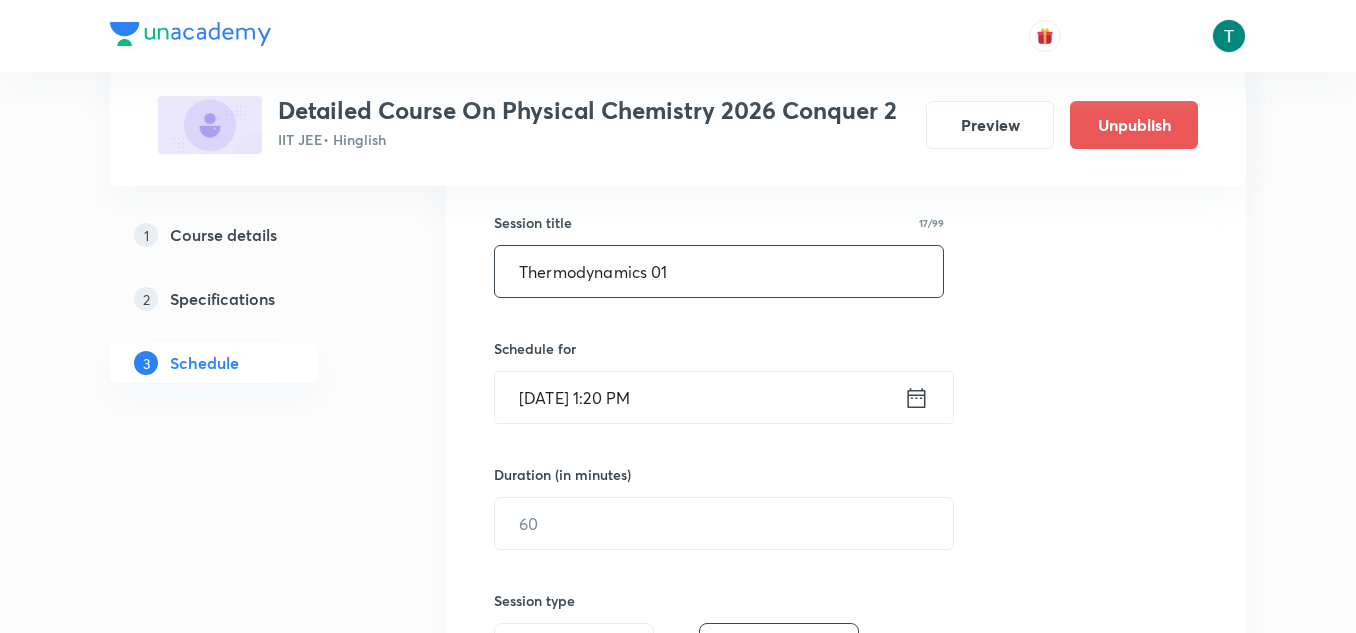 type on "Thermodynamics 01" 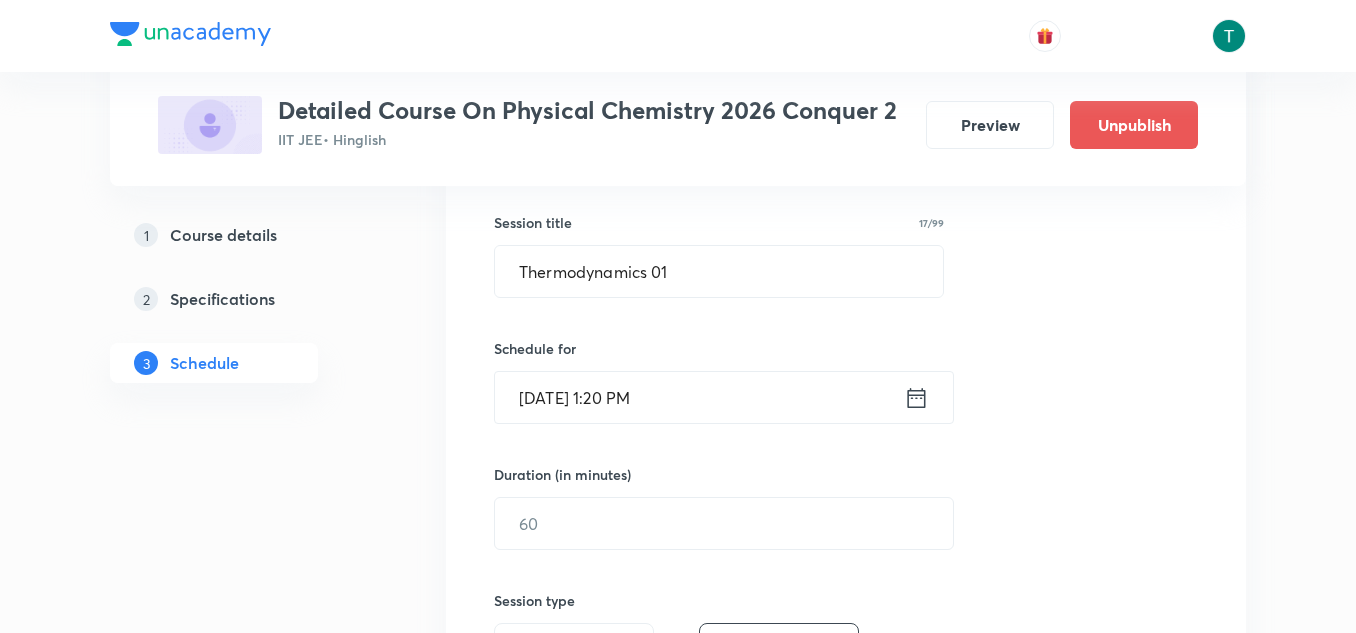 click on "Jul 13, 2025, 1:20 PM" at bounding box center (699, 397) 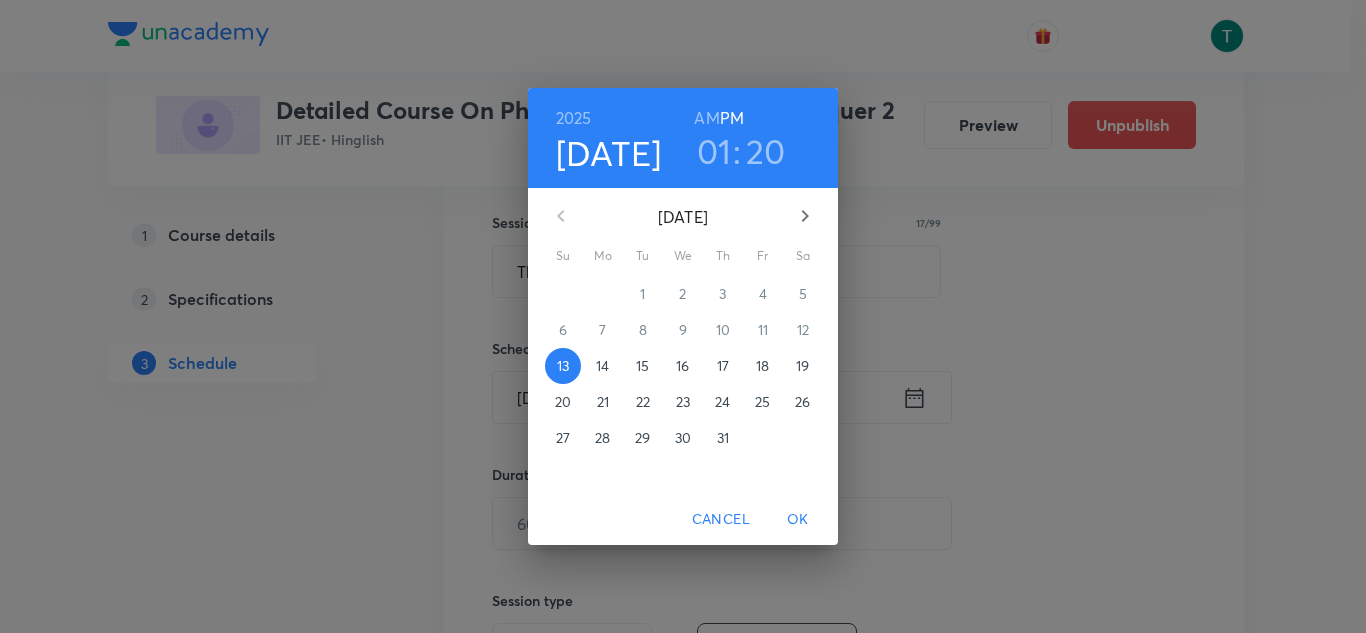click on "14" at bounding box center [602, 366] 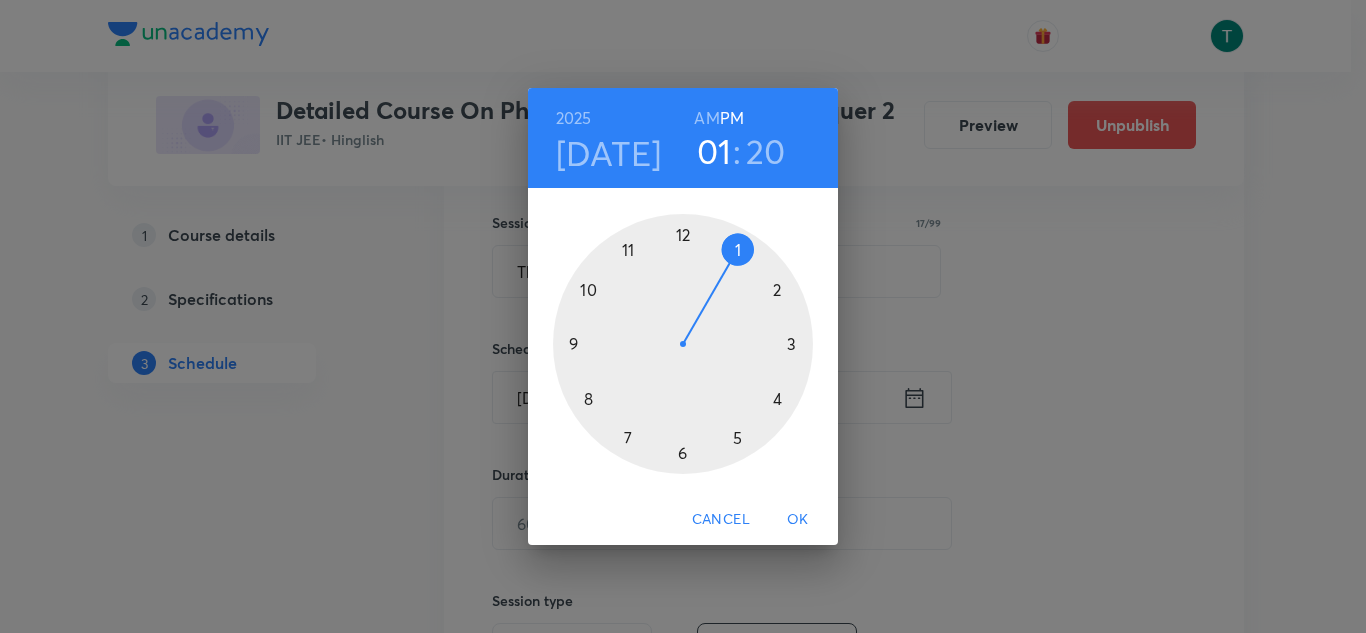 click on "20" at bounding box center [766, 151] 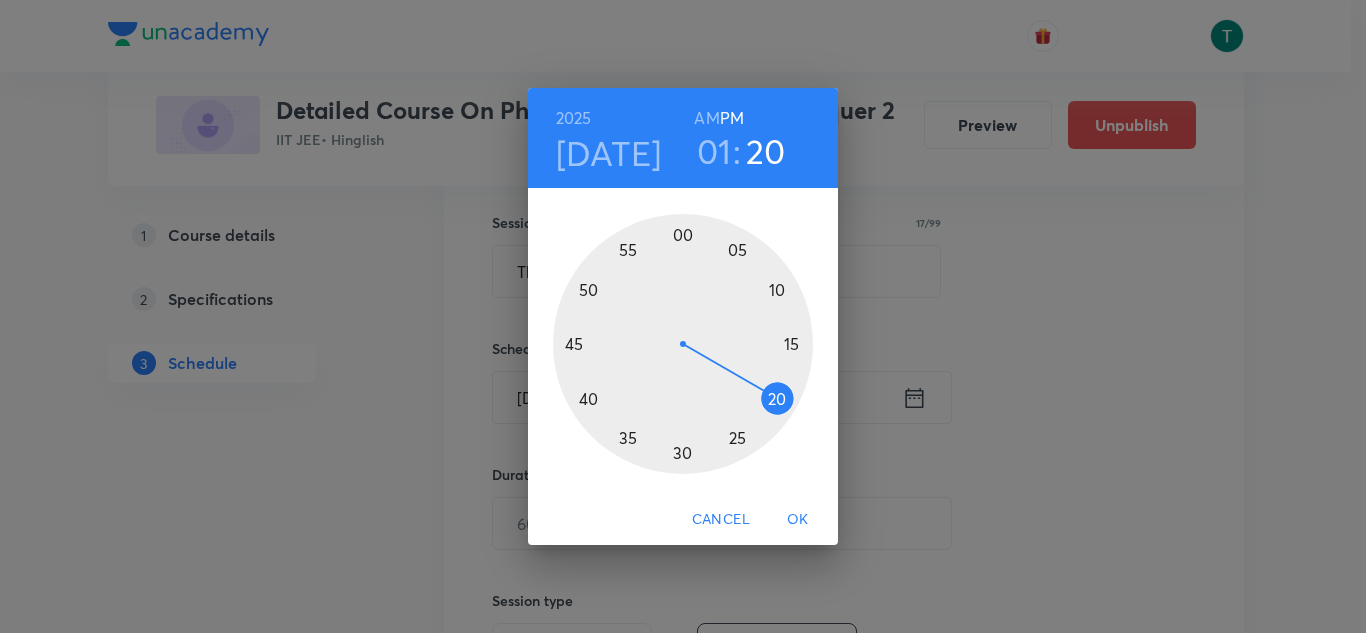 click at bounding box center (683, 344) 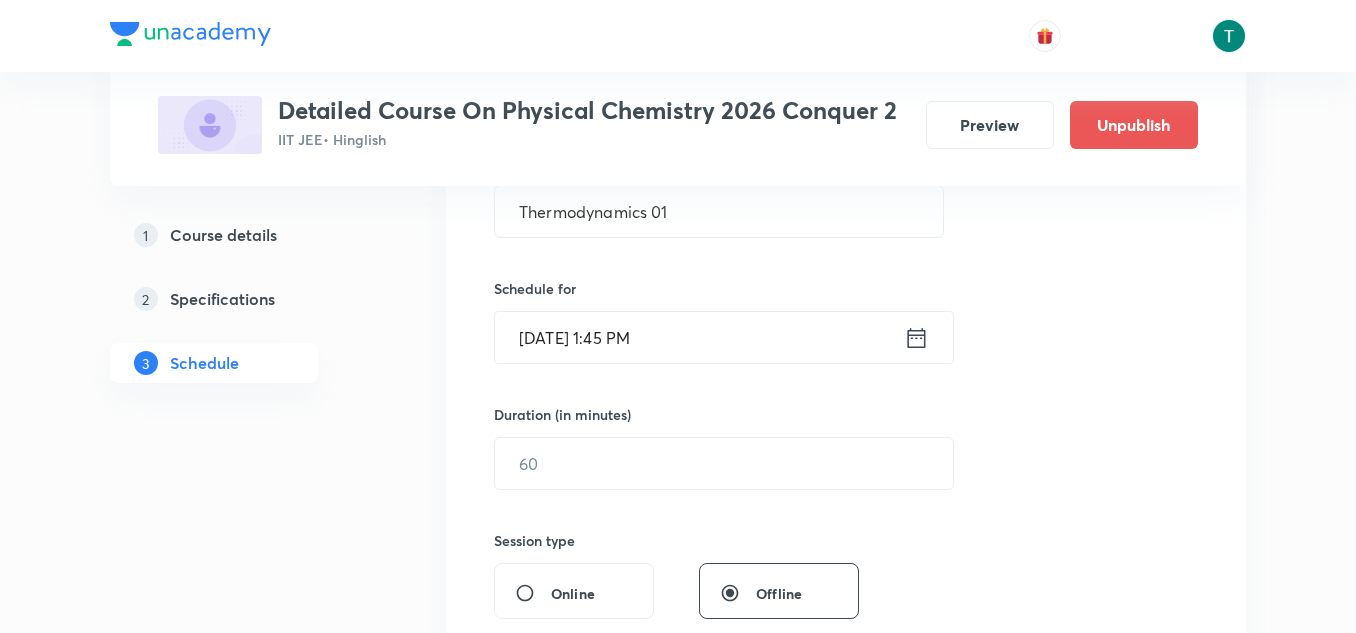 scroll, scrollTop: 419, scrollLeft: 0, axis: vertical 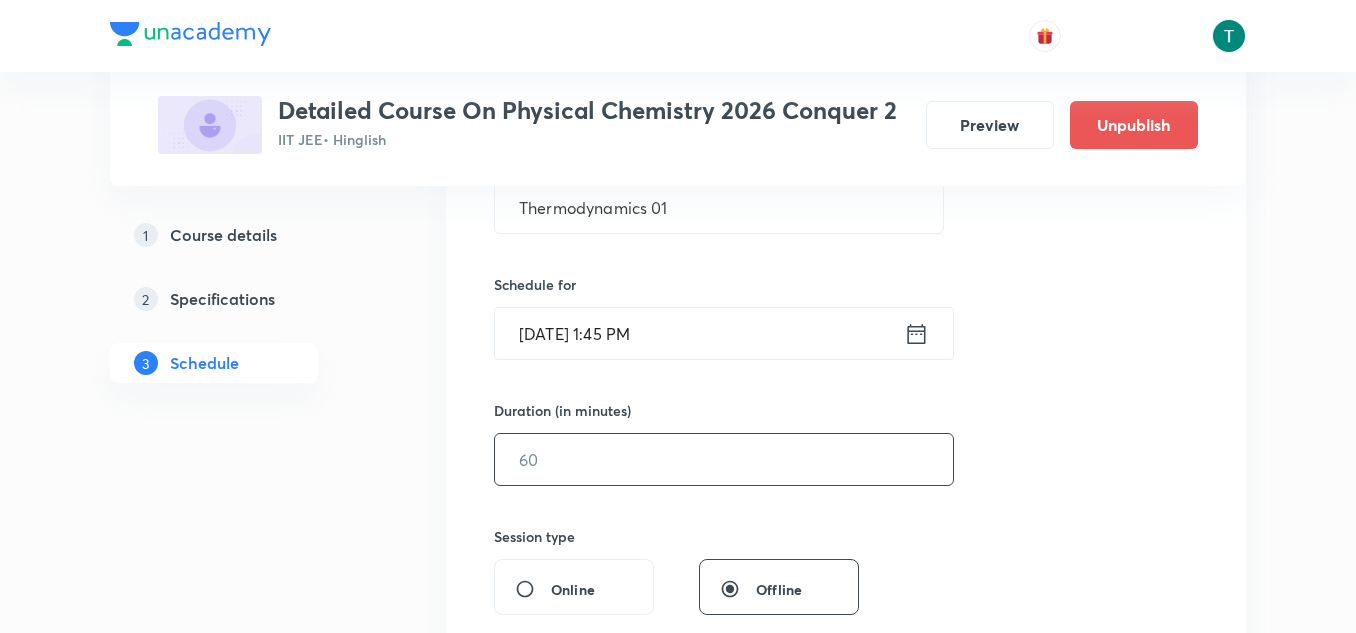 click at bounding box center (724, 459) 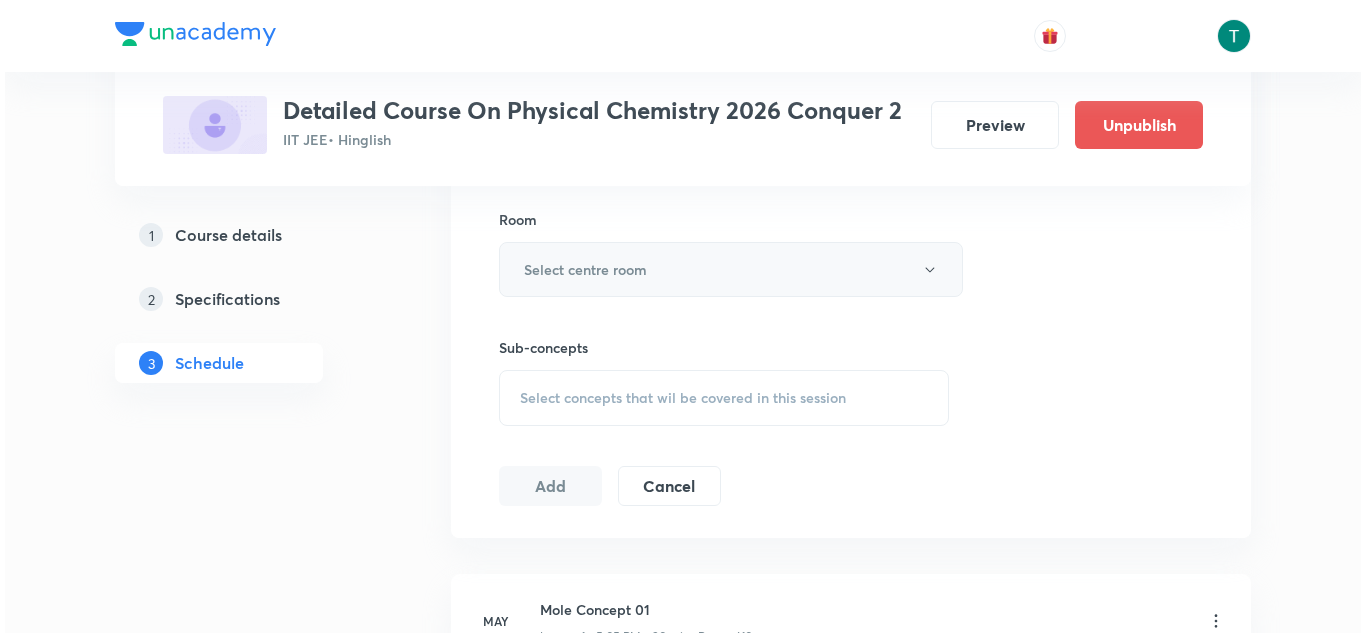 scroll, scrollTop: 898, scrollLeft: 0, axis: vertical 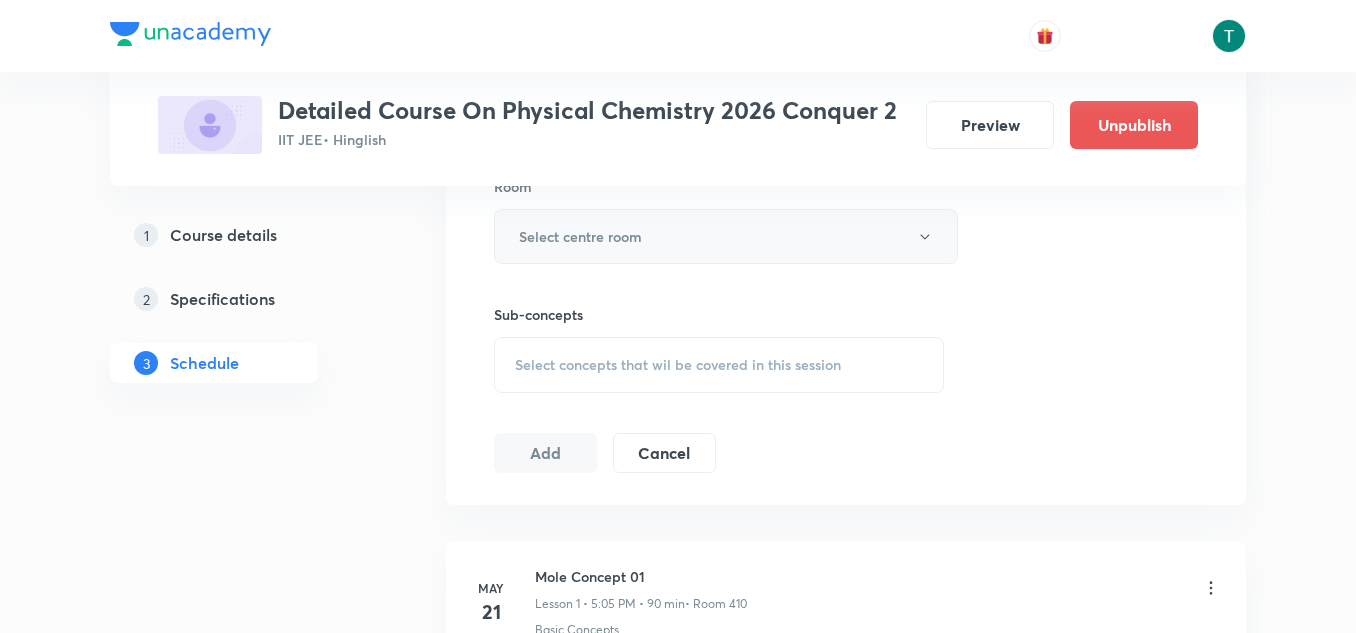 type on "90" 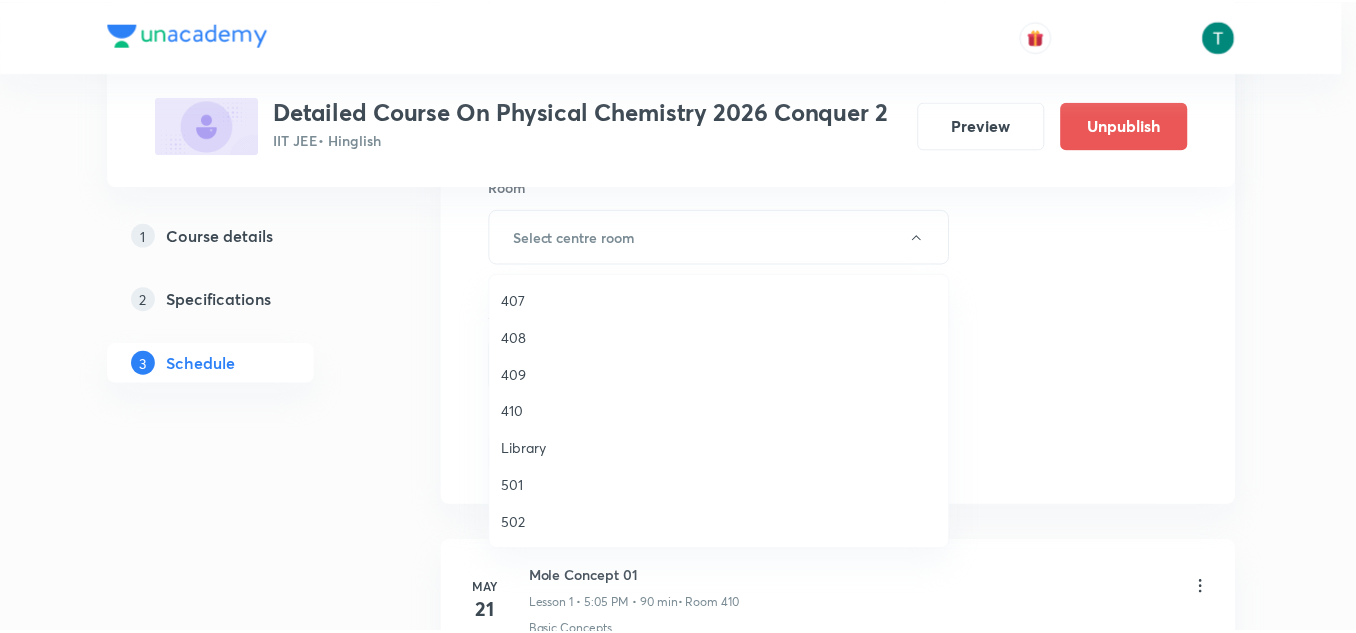 scroll, scrollTop: 636, scrollLeft: 0, axis: vertical 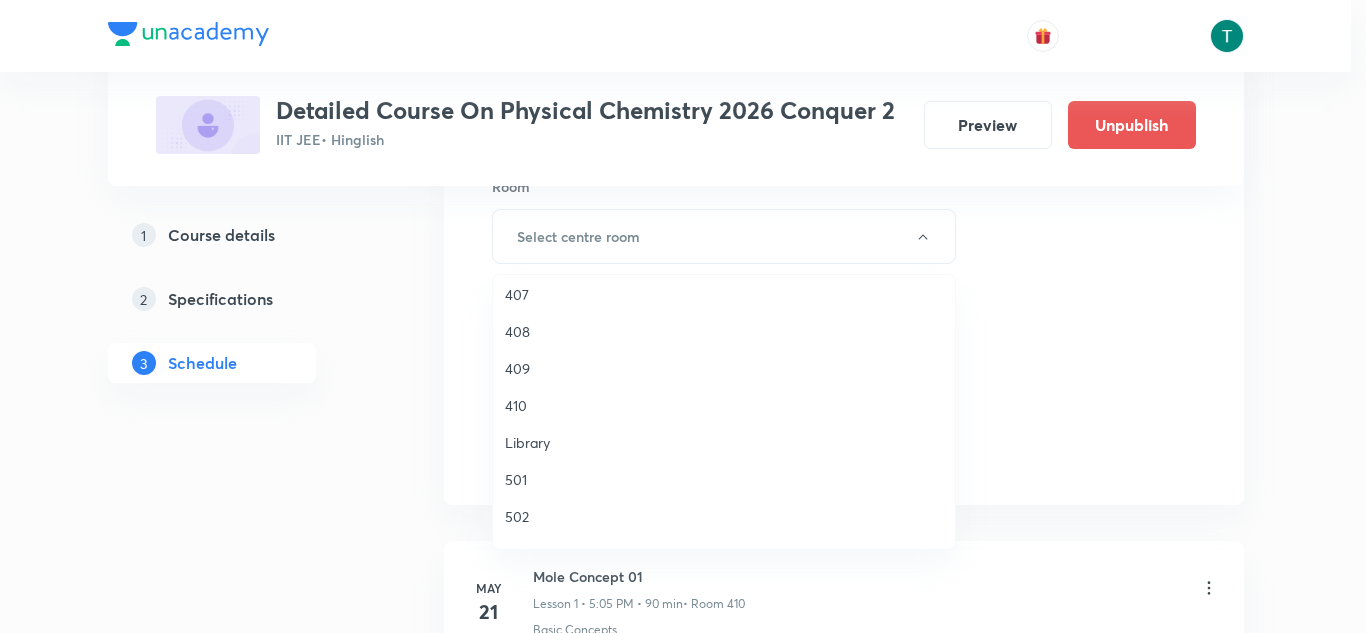 click on "410" at bounding box center [724, 405] 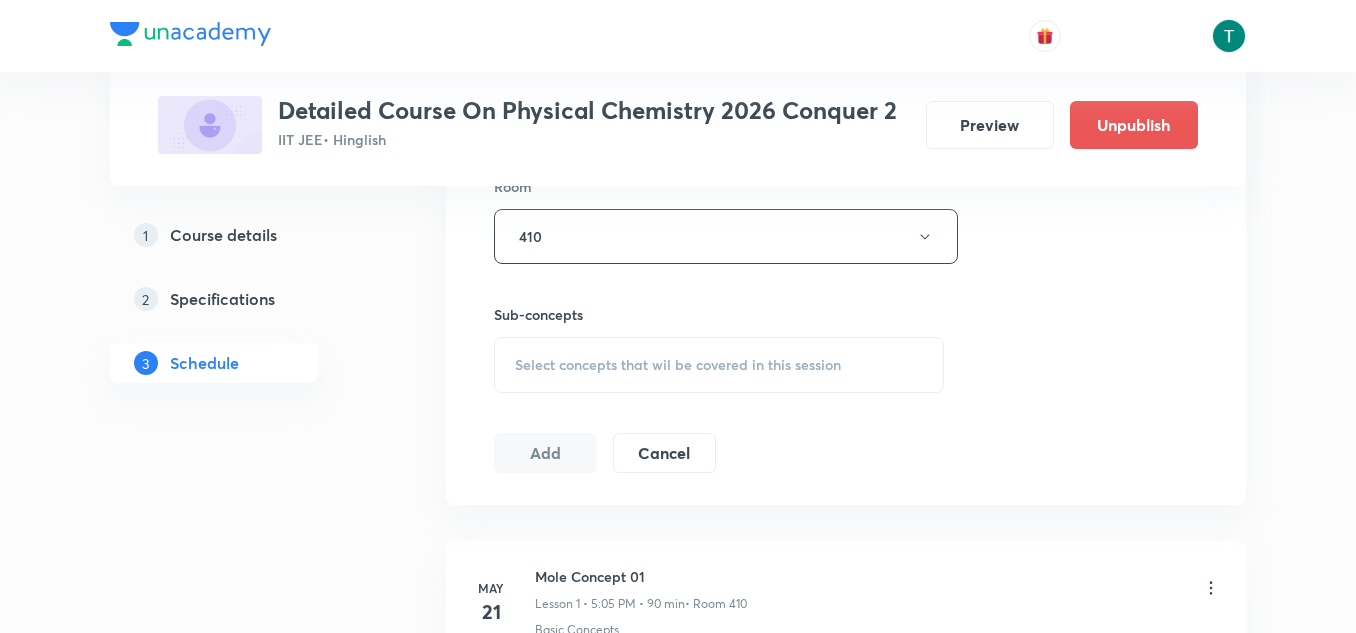 click on "Select concepts that wil be covered in this session" at bounding box center [678, 365] 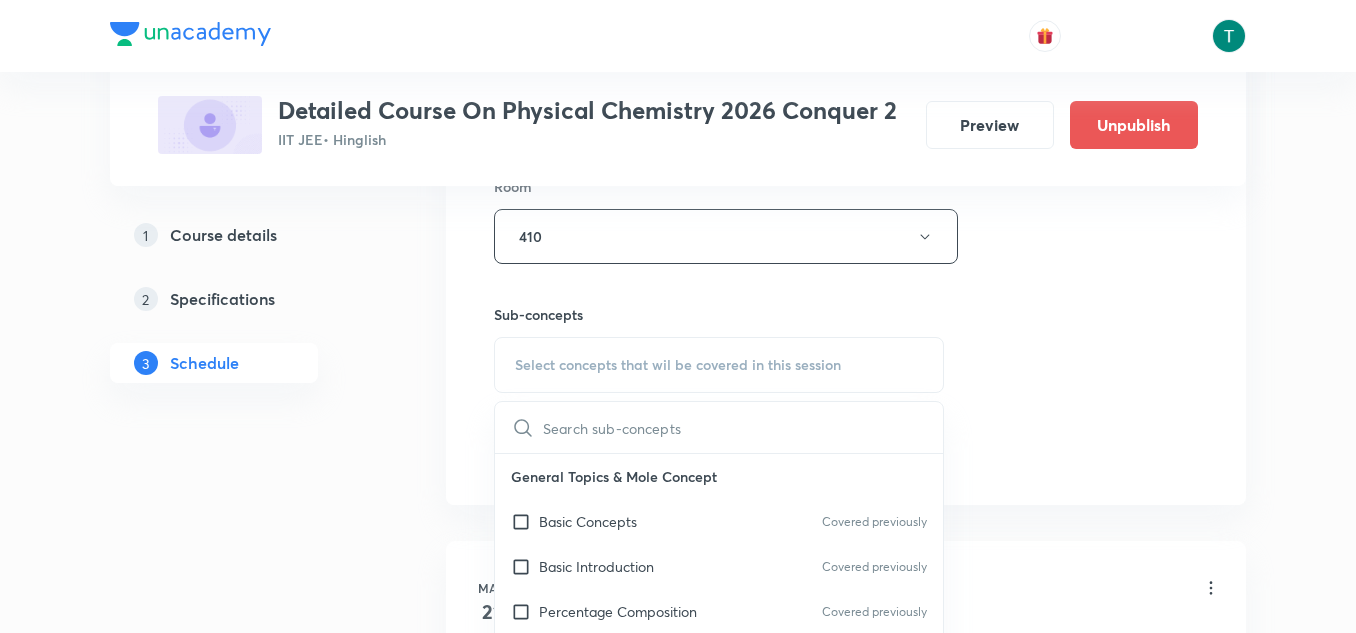 scroll, scrollTop: 1020, scrollLeft: 0, axis: vertical 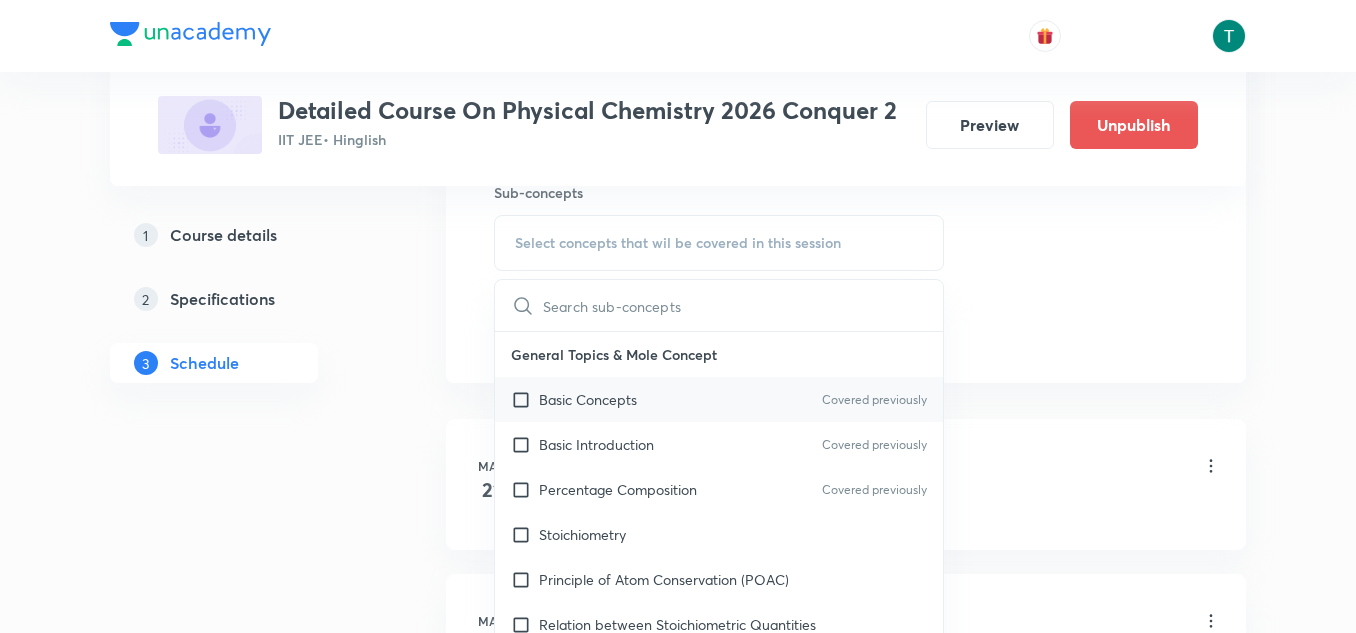 click on "Basic Concepts" at bounding box center (588, 399) 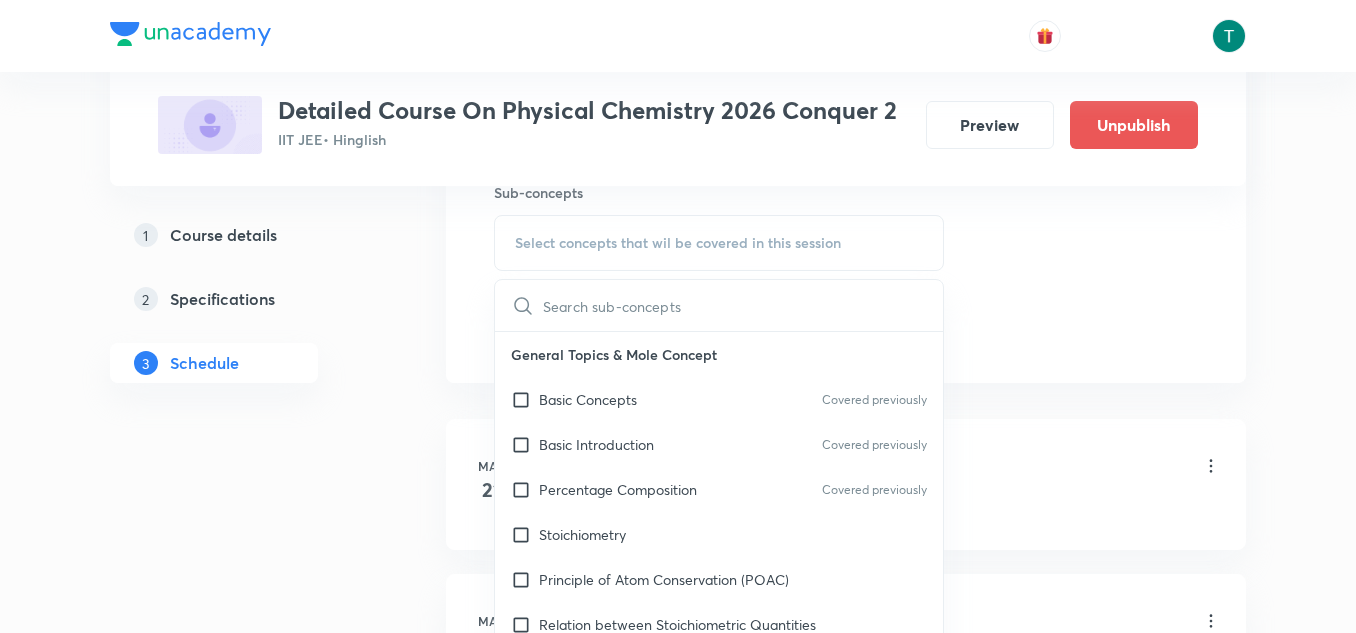 checkbox on "true" 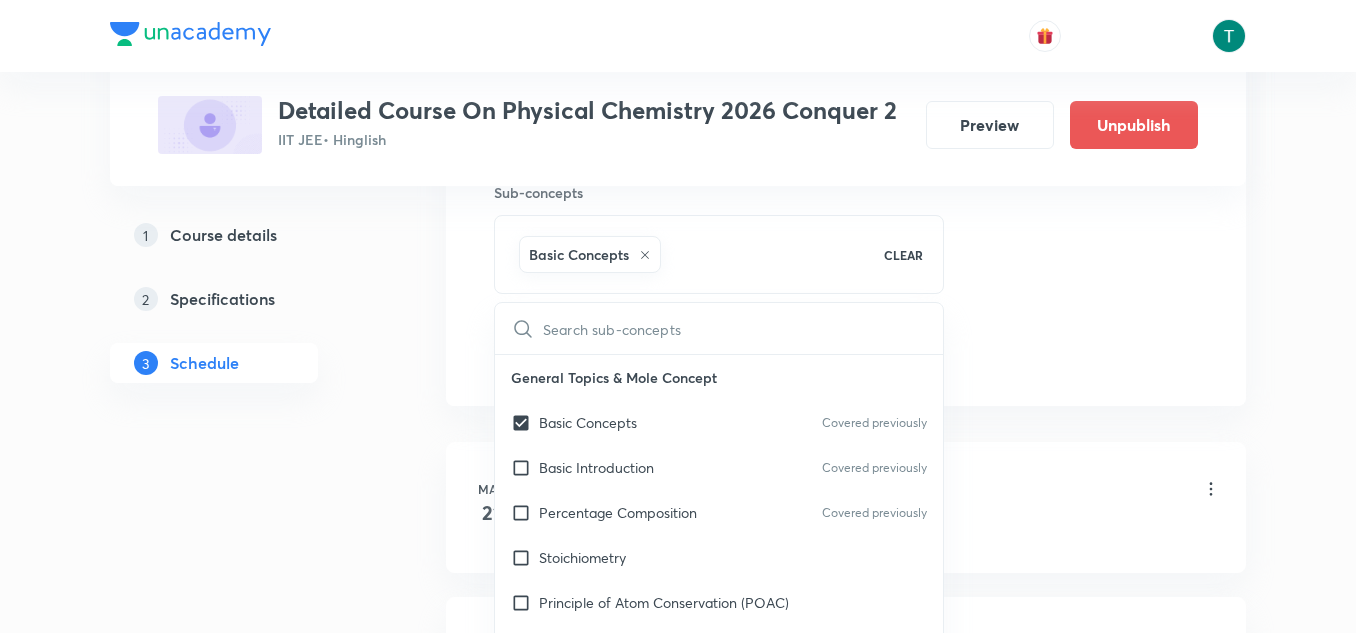click on "Plus Courses Detailed Course On Physical Chemistry 2026 Conquer 2 IIT JEE  • Hinglish Preview Unpublish 1 Course details 2 Specifications 3 Schedule Schedule 21  classes Session  22 Live class Session title 17/99 Thermodynamics 01 ​ Schedule for Jul 14, 2025, 1:45 PM ​ Duration (in minutes) 90 ​   Session type Online Offline Room 410 Sub-concepts Basic Concepts CLEAR ​ General Topics & Mole Concept Basic Concepts Covered previously Basic Introduction Covered previously Percentage Composition Covered previously Stoichiometry Principle of Atom Conservation (POAC) Relation between Stoichiometric Quantities Application of Mole Concept: Gravimetric Analysis Different Laws Formula and Composition Concentration Terms Some basic concepts of Chemistry Atomic Structure Discovery Of Electron Some Prerequisites of Physics Discovery Of Protons And Neutrons Atomic Models and Theories  Representation Of Atom With Electrons And Neutrons Nature of Waves Nature Of Electromagnetic Radiation Planck’S Quantum Theory 3" at bounding box center [678, 1459] 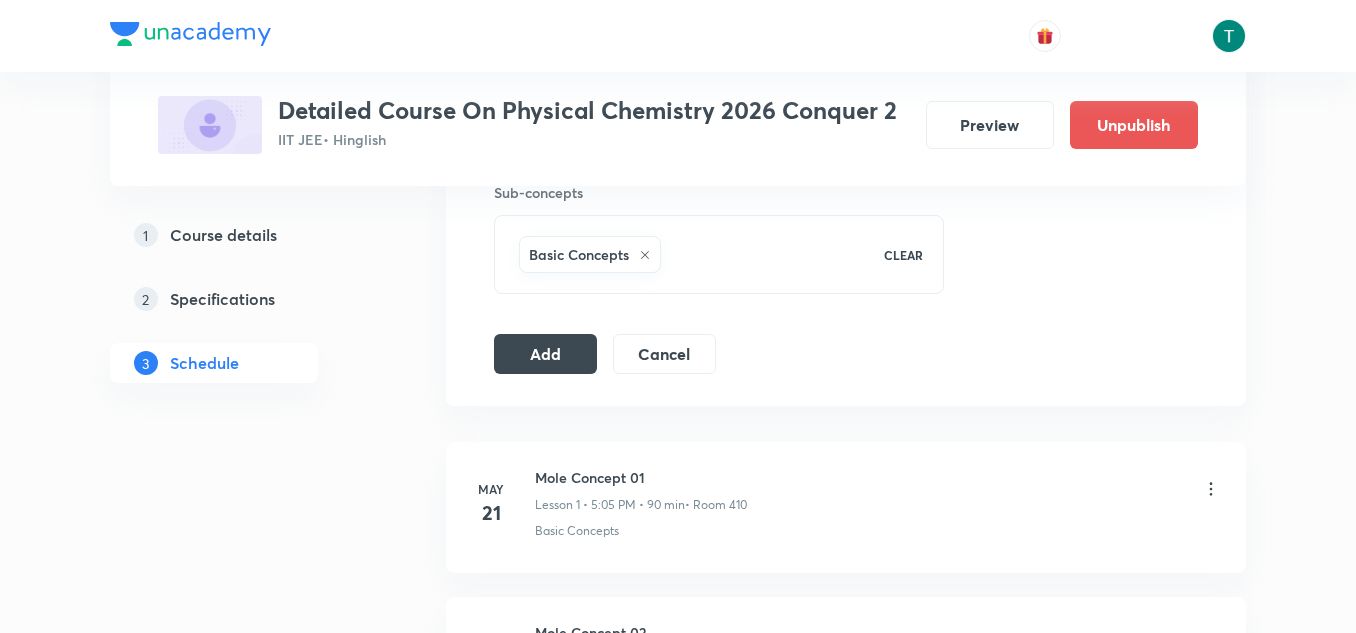 click on "Session  22 Live class Session title 17/99 Thermodynamics 01 ​ Schedule for Jul 14, 2025, 1:45 PM ​ Duration (in minutes) 90 ​   Session type Online Offline Room 410 Sub-concepts Basic Concepts CLEAR Add Cancel" at bounding box center (846, -107) 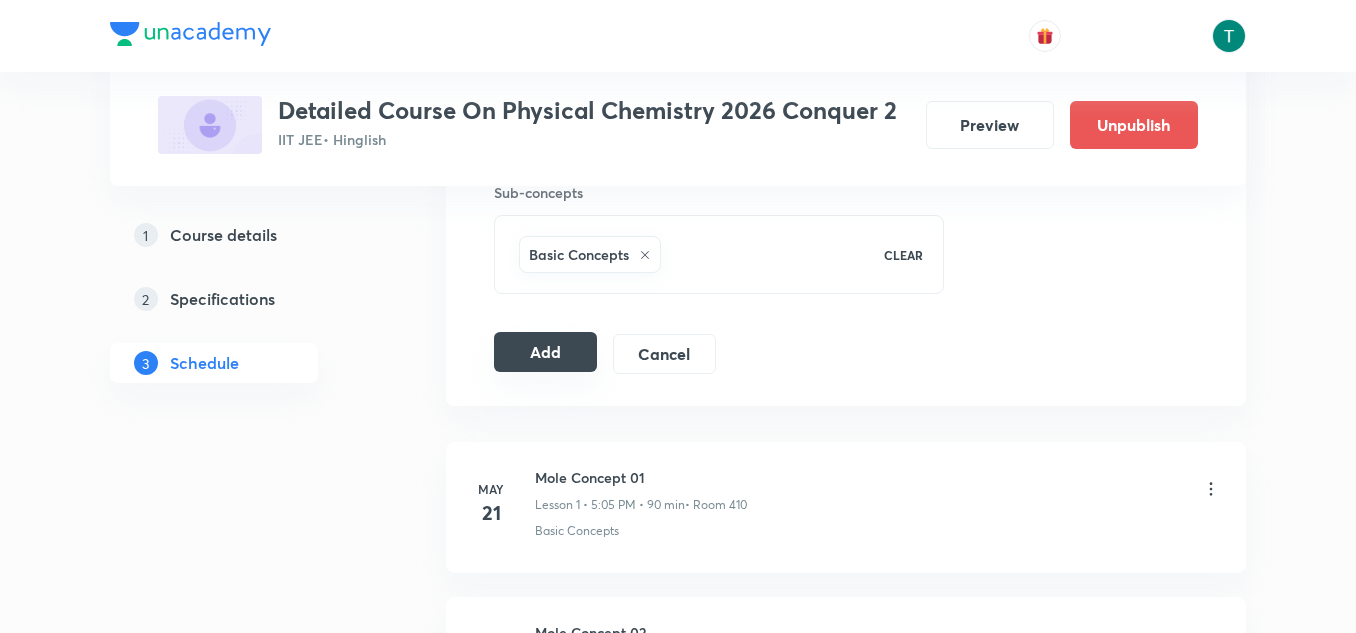 click on "Add" at bounding box center (545, 352) 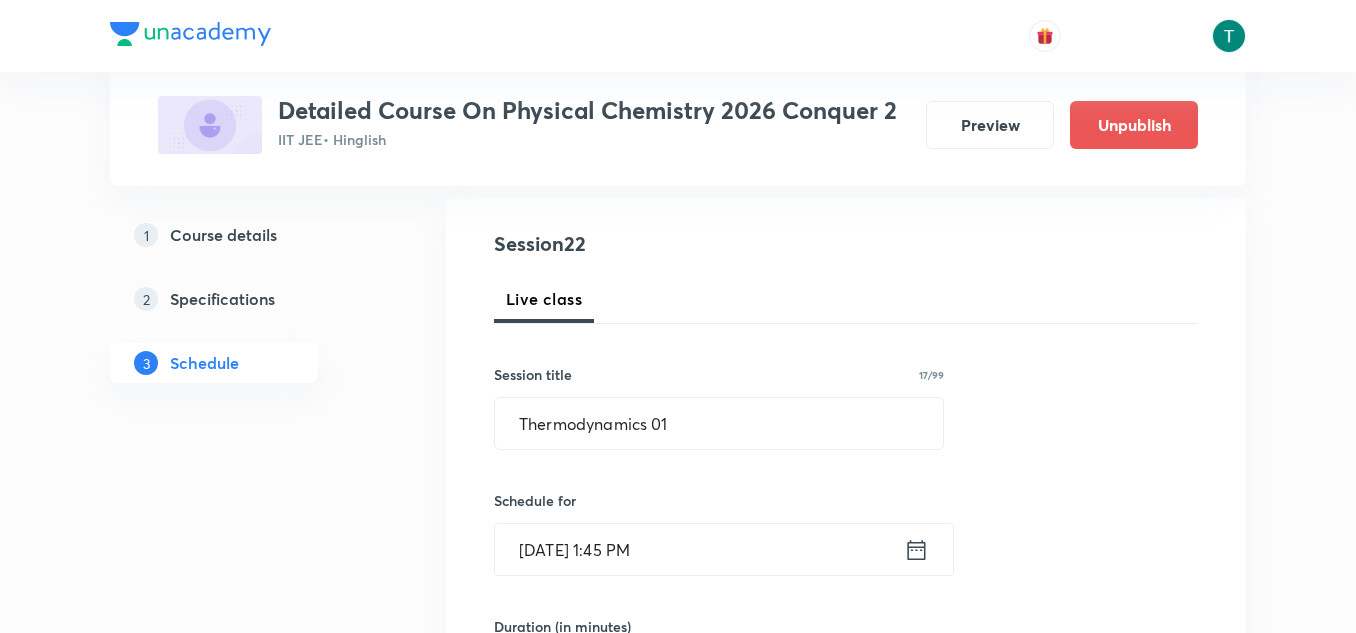 scroll, scrollTop: 202, scrollLeft: 0, axis: vertical 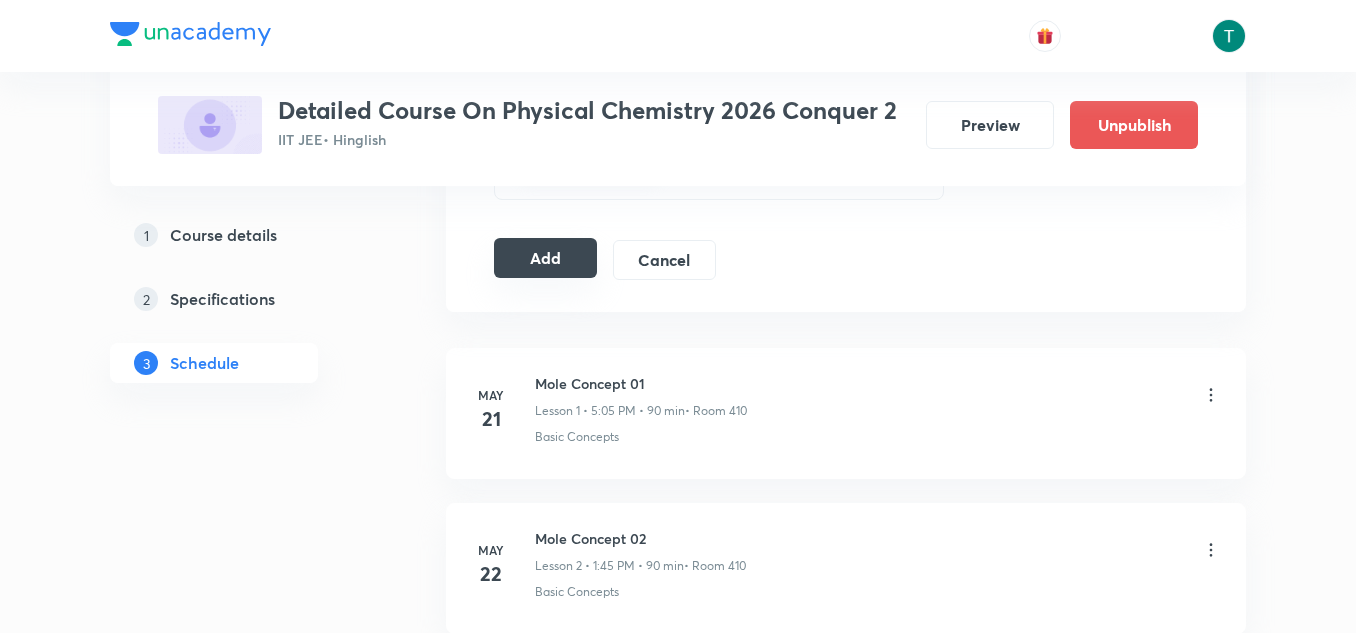 click on "Add" at bounding box center [545, 258] 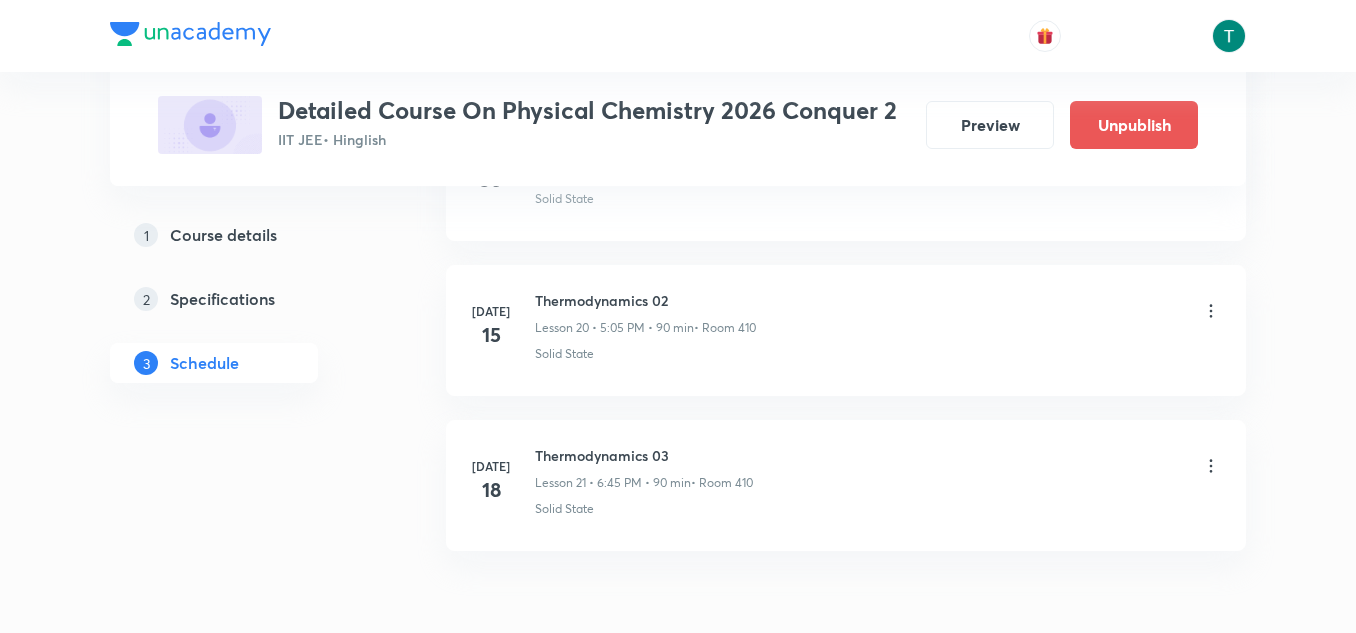 scroll, scrollTop: 4145, scrollLeft: 0, axis: vertical 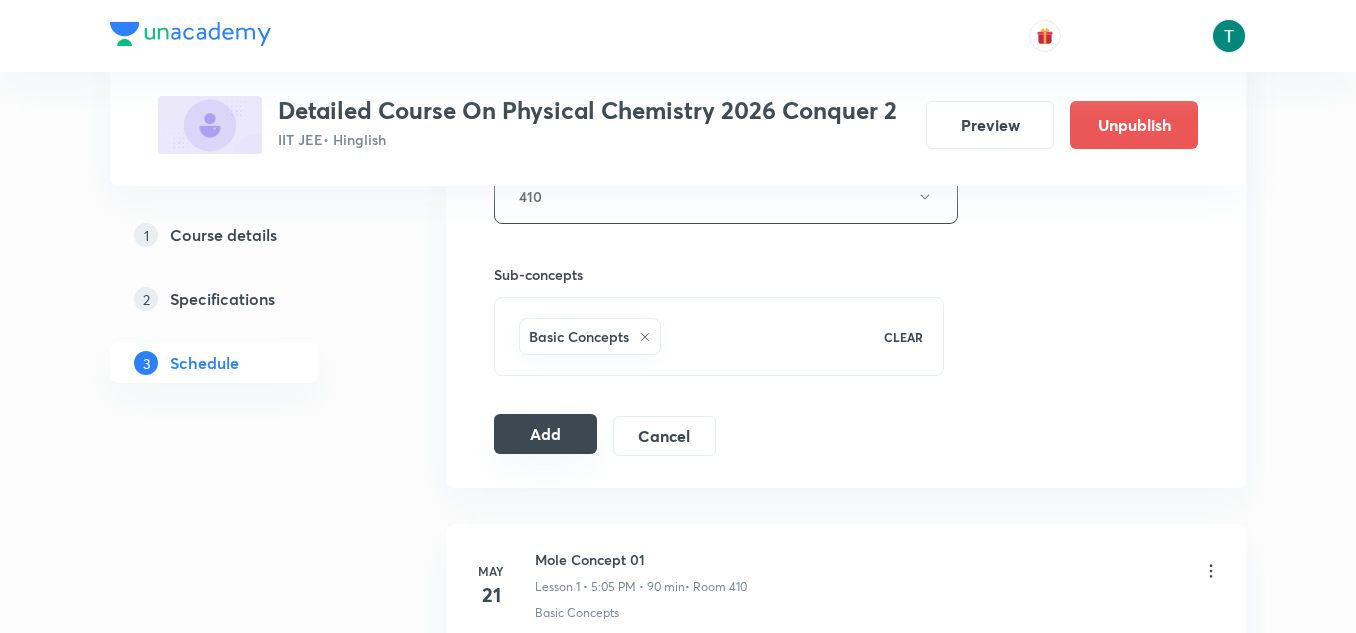 click on "Add" at bounding box center (545, 434) 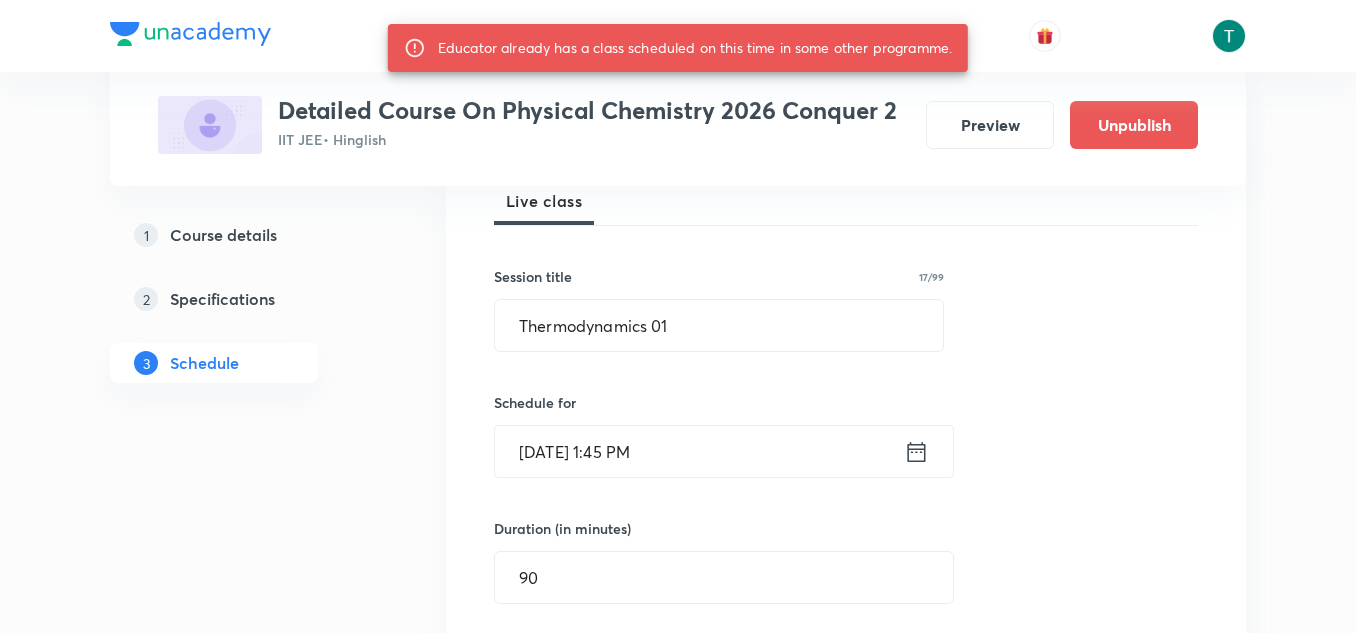scroll, scrollTop: 298, scrollLeft: 0, axis: vertical 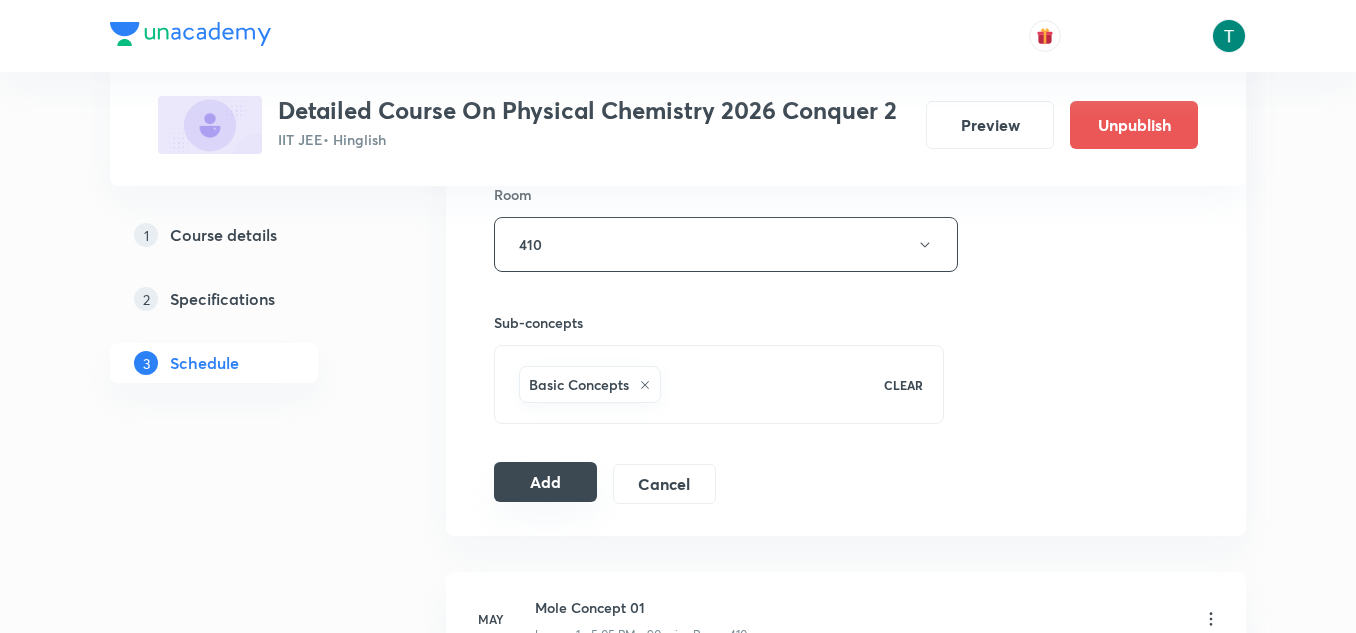 click on "Add" at bounding box center (545, 482) 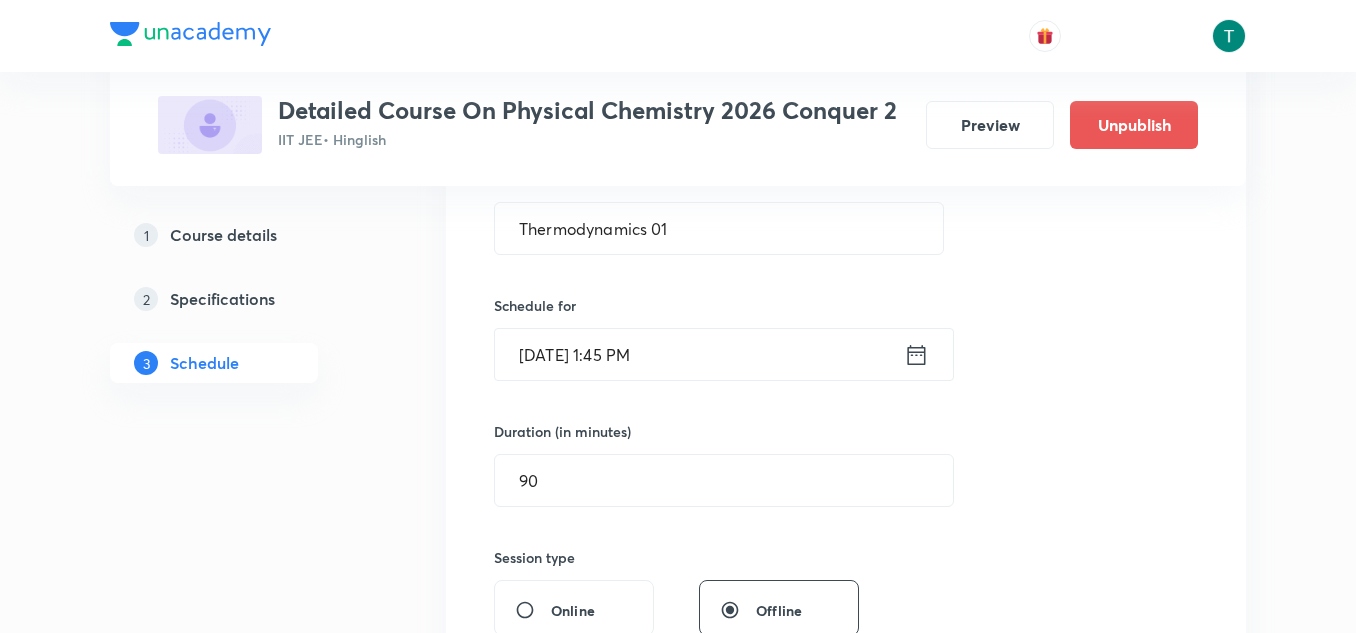 scroll, scrollTop: 397, scrollLeft: 0, axis: vertical 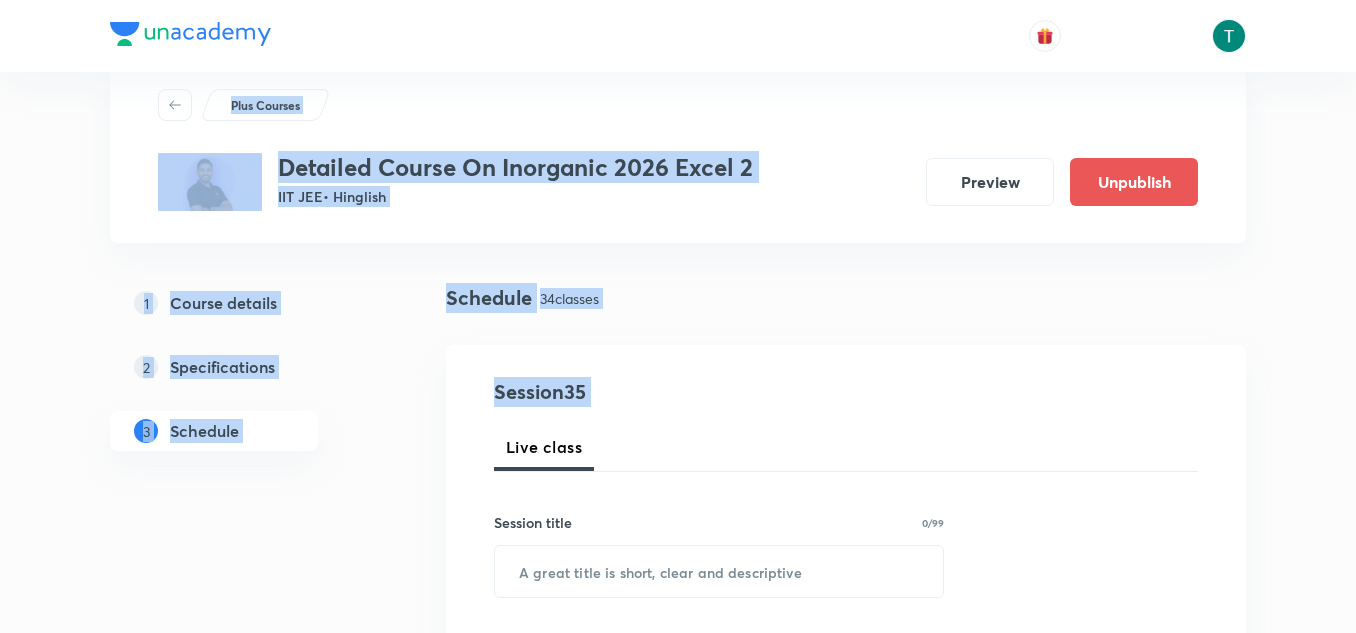drag, startPoint x: 1354, startPoint y: 40, endPoint x: 1365, endPoint y: 469, distance: 429.141 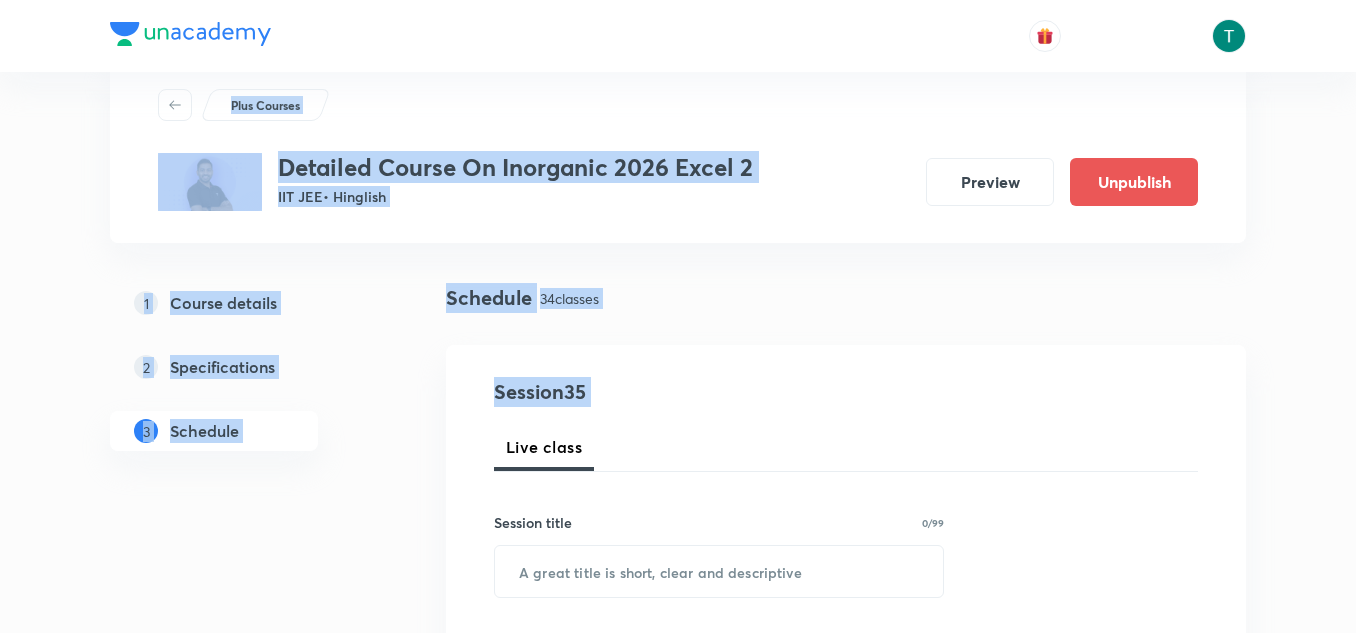 scroll, scrollTop: 6369, scrollLeft: 0, axis: vertical 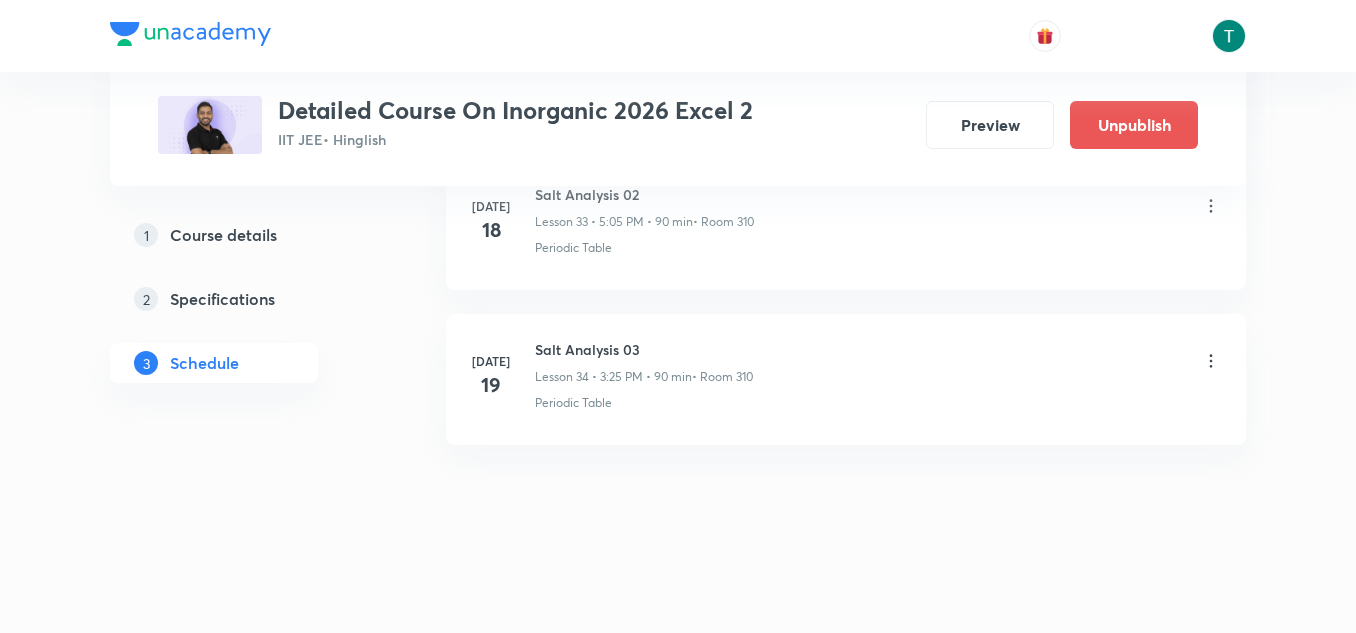 click on "Jan 4 Chemical Bonding Revision 01 Lesson 1 • 5:05 PM • 90 min  • Room 310 Action Of Dilute Acids Jan 6 Coordination Chemistry 01 Lesson 2 • 3:25 PM • 90 min  • Room 310 Action Of Dilute Acids Jan 7 Coordination Chemistry 02 Lesson 3 • 3:25 PM • 90 min  • Room 310 Atomic Structure Jan 9 Coordination Chemistry 03 Lesson 4 • 3:25 PM • 90 min  • Room 310 Atomic Structure Jan 11 Coordination Chemistry 04 Lesson 5 • 3:25 PM • 90 min  • Room 310 Atomic Structure Jan 13 Coordination Chemistry 05 Lesson 6 • 3:25 PM • 90 min  • Room 310 Atomic Structure Jan 16 Coordination Chemistry 06 Lesson 7 • 6:45 PM • 90 min  • Room 310 Atomic Structure Jan 17 Coordination Chemistry 07 Lesson 8 • 5:05 PM • 90 min  • Room 310 Atomic Structure · Tests For CO₃²⁻/HCO₃⁻ And SO₃²⁻/HSO₃⁻ Radicals Jan 18 Coordination Chemistry 08 Lesson 9 • 3:25 PM • 90 min  • Room 310 Atomic Structure · Action Of Dilute Acids Jan 20 Coordination Chemistry 09 Jan 23 Jan 24" at bounding box center (846, -2171) 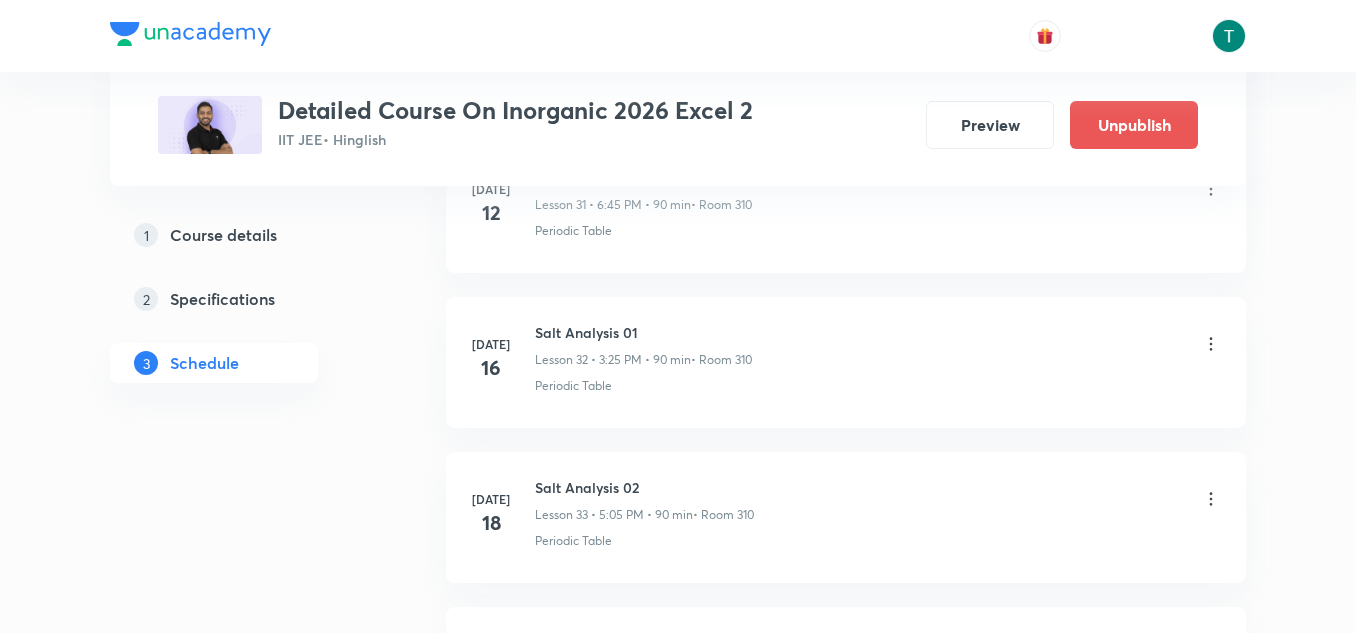 scroll, scrollTop: 6046, scrollLeft: 0, axis: vertical 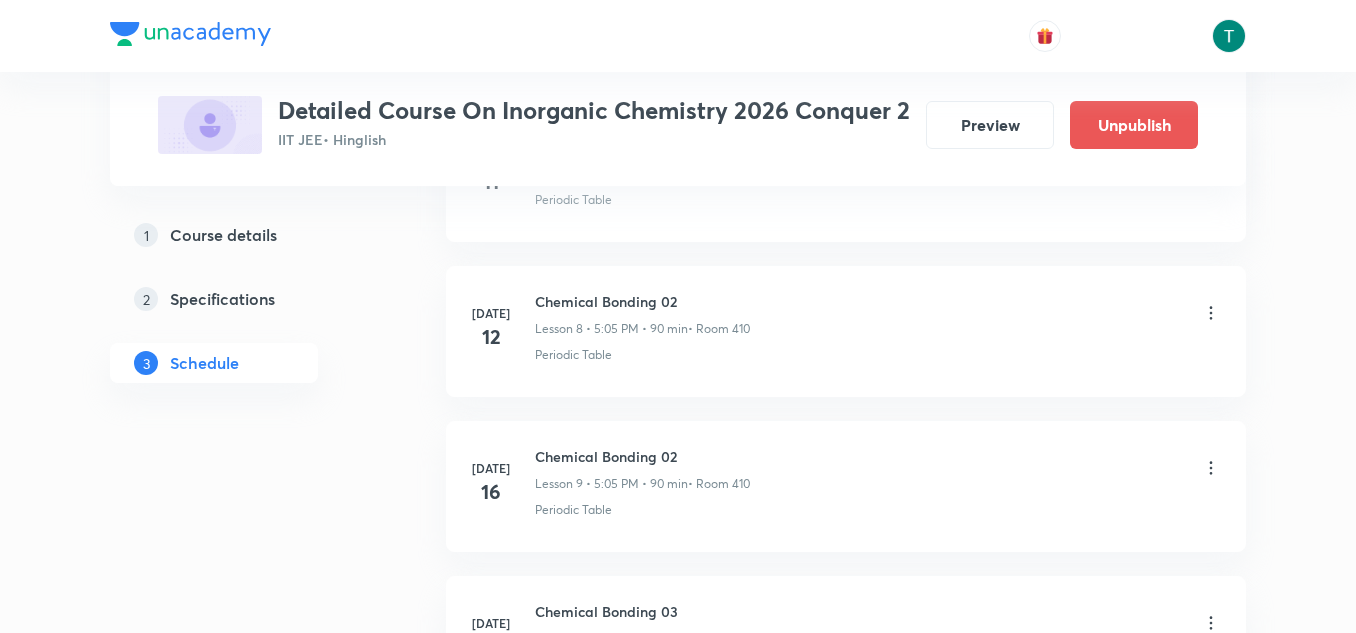 click on "Periodic Table" at bounding box center (878, 355) 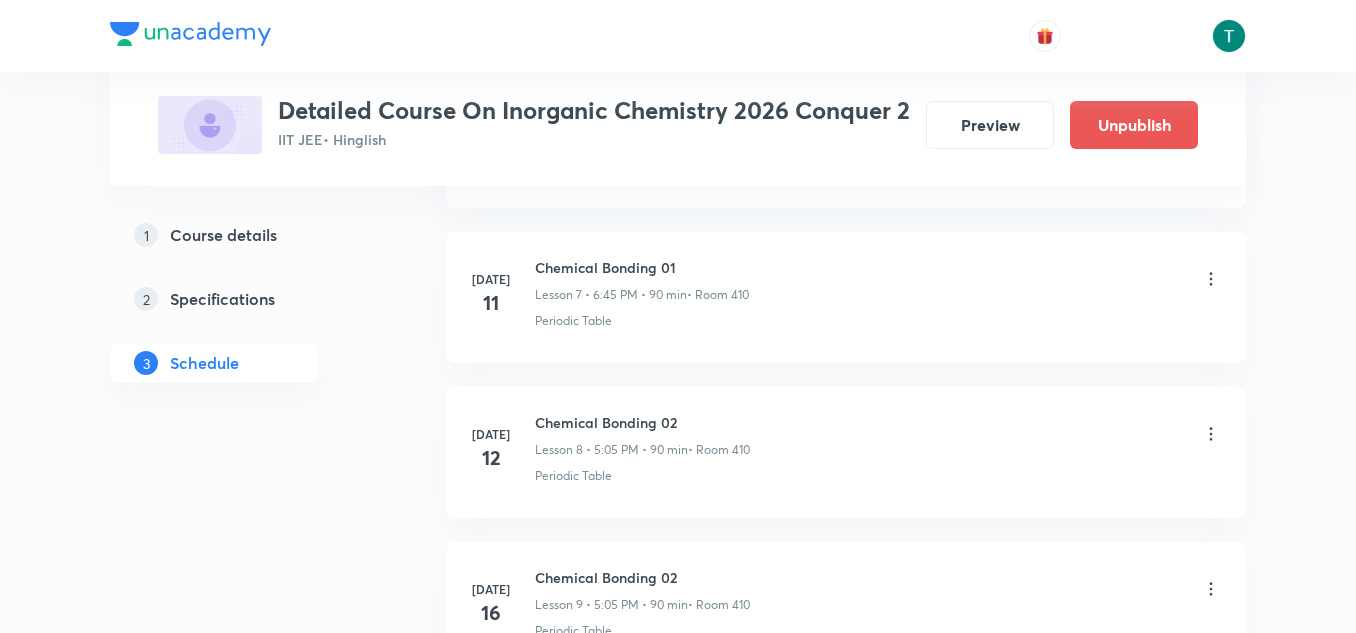 scroll, scrollTop: 2136, scrollLeft: 0, axis: vertical 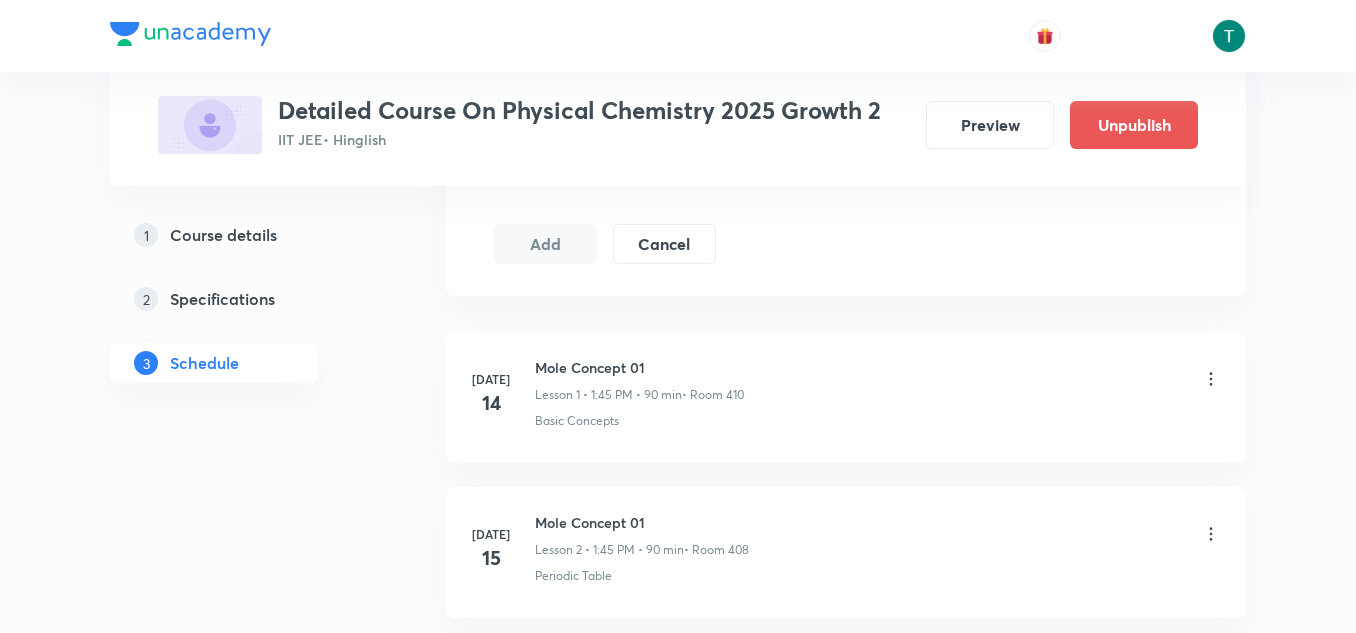 click 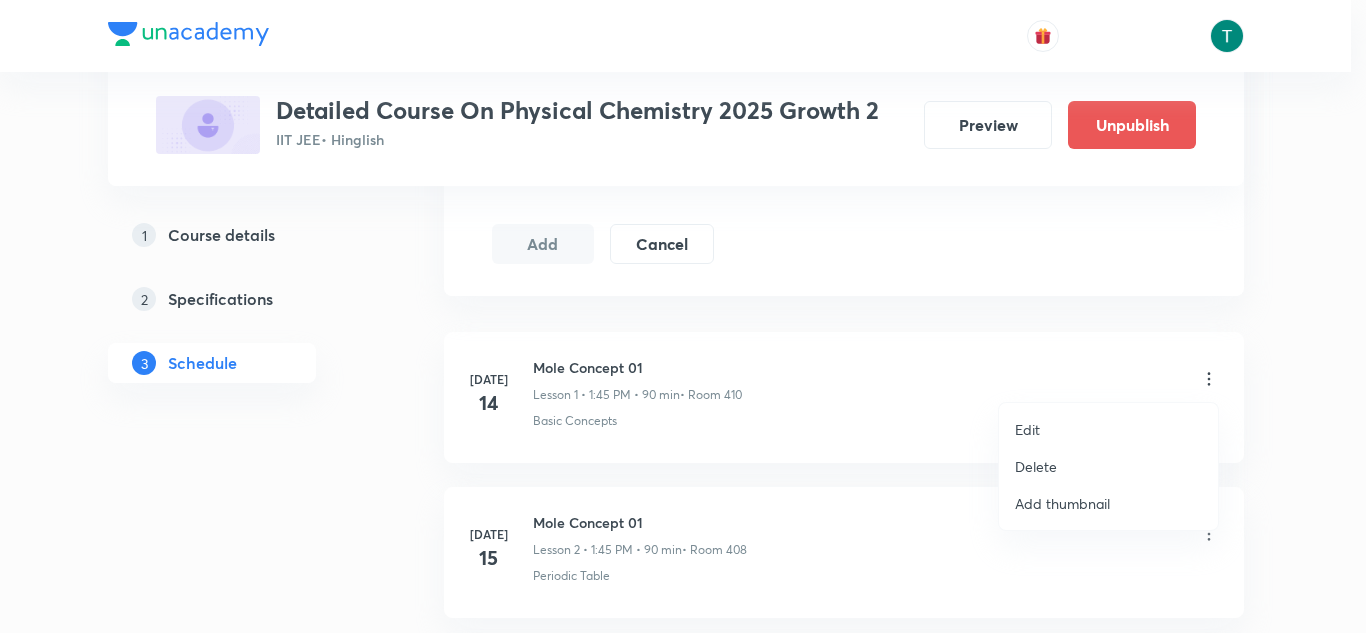 click on "Delete" at bounding box center (1108, 466) 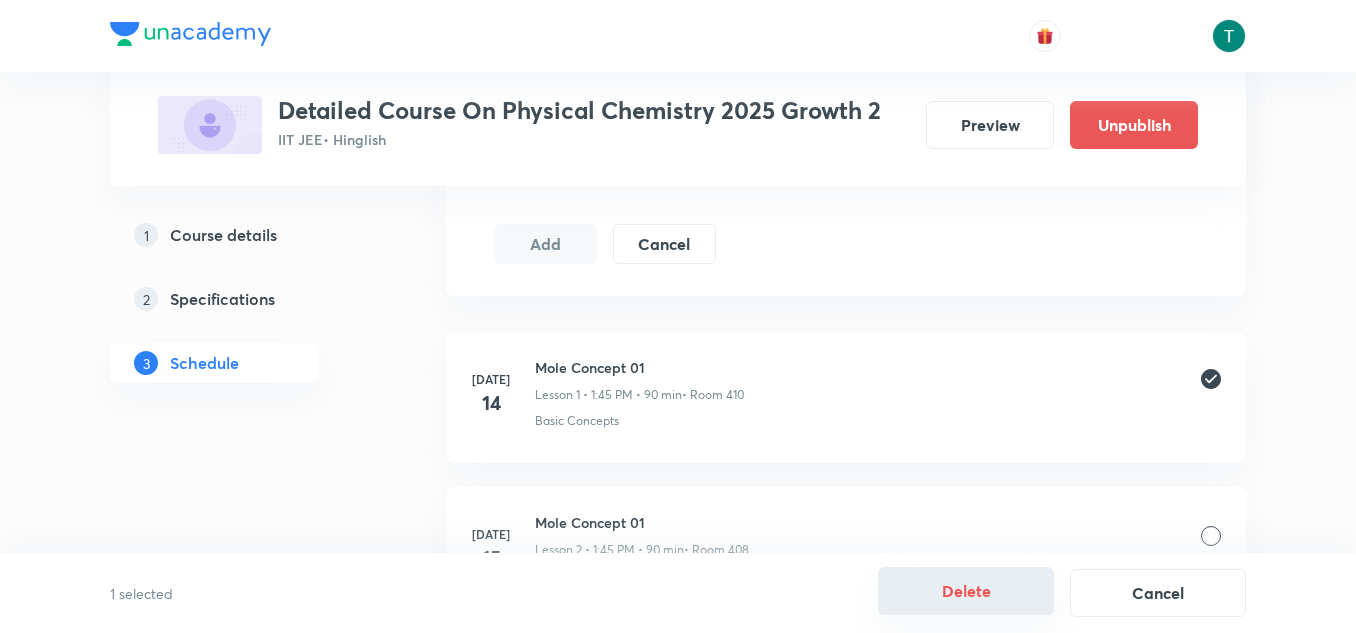 click on "Delete" at bounding box center [966, 591] 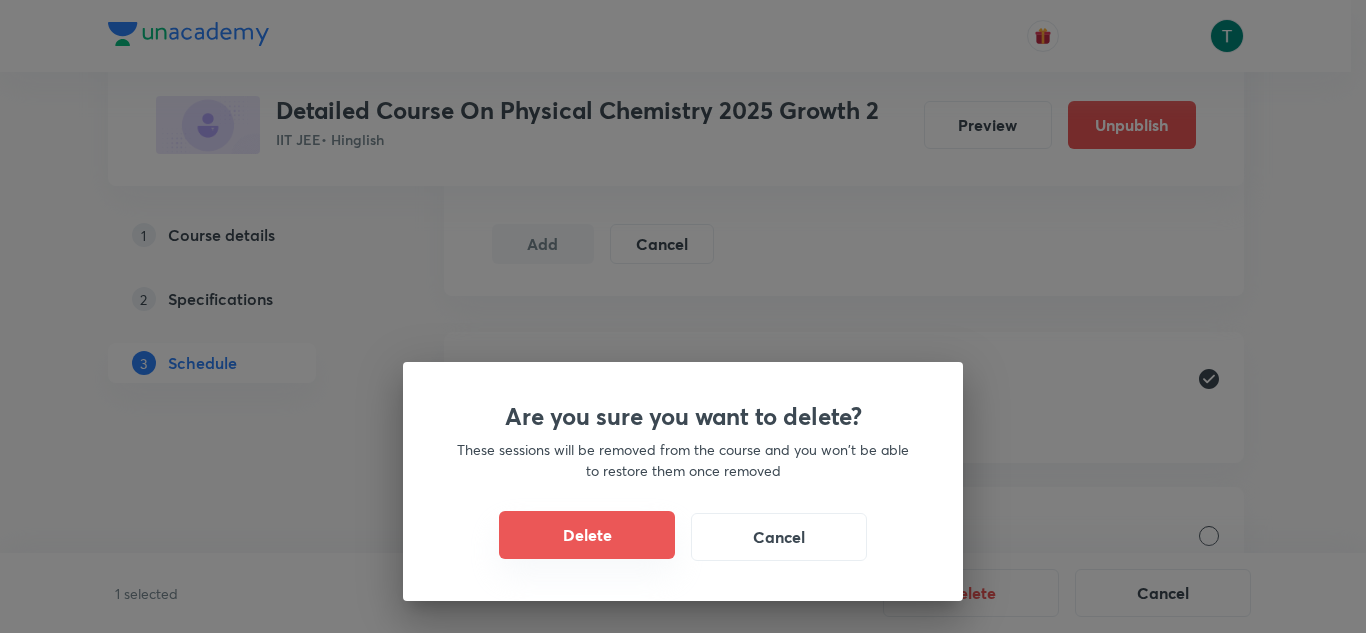 click on "Delete" at bounding box center [587, 535] 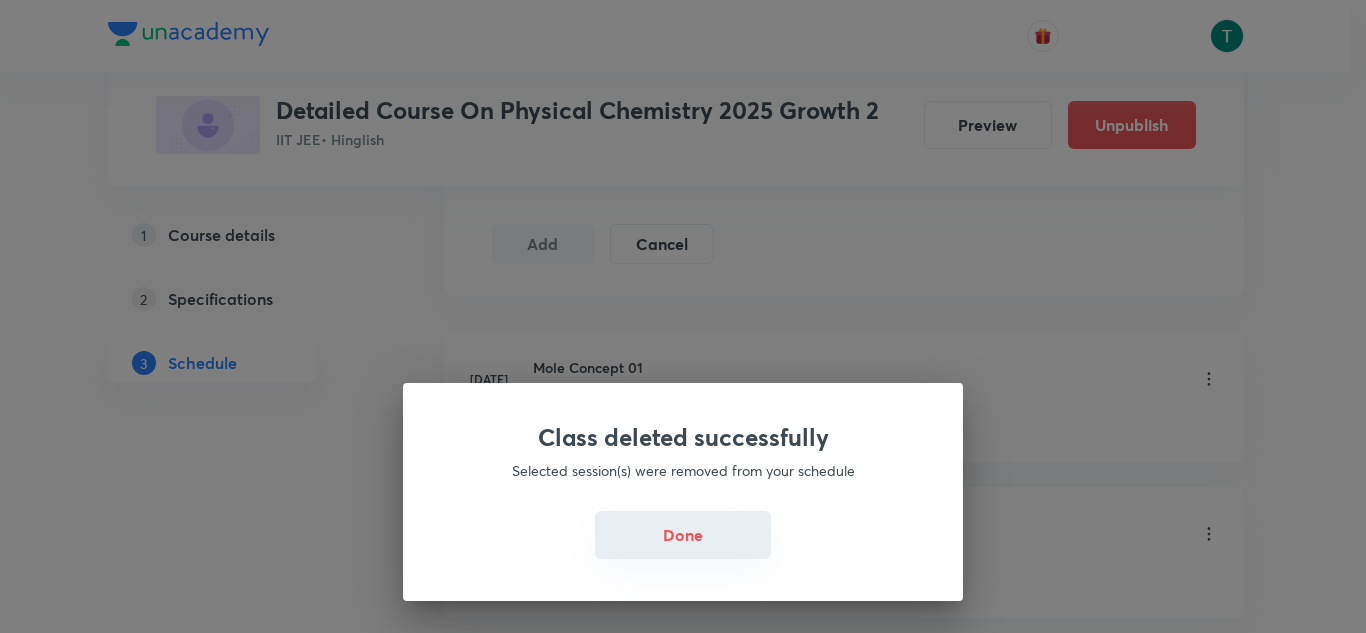 click on "Done" at bounding box center (683, 535) 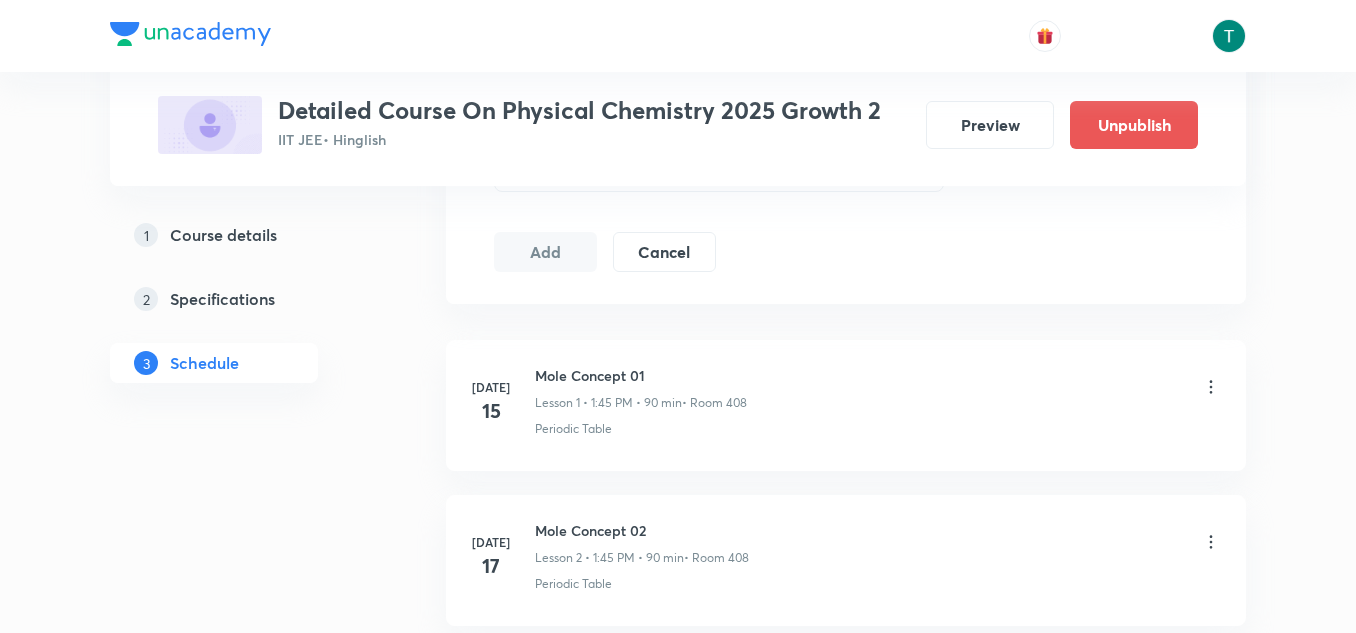 scroll, scrollTop: 1382, scrollLeft: 0, axis: vertical 